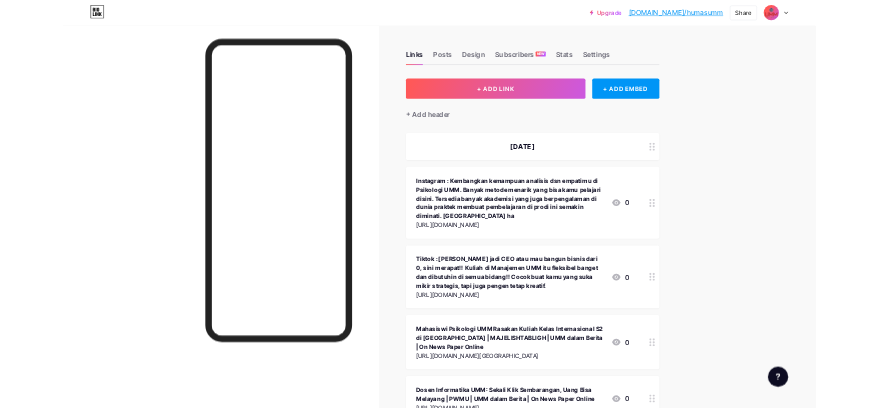 scroll, scrollTop: 0, scrollLeft: 0, axis: both 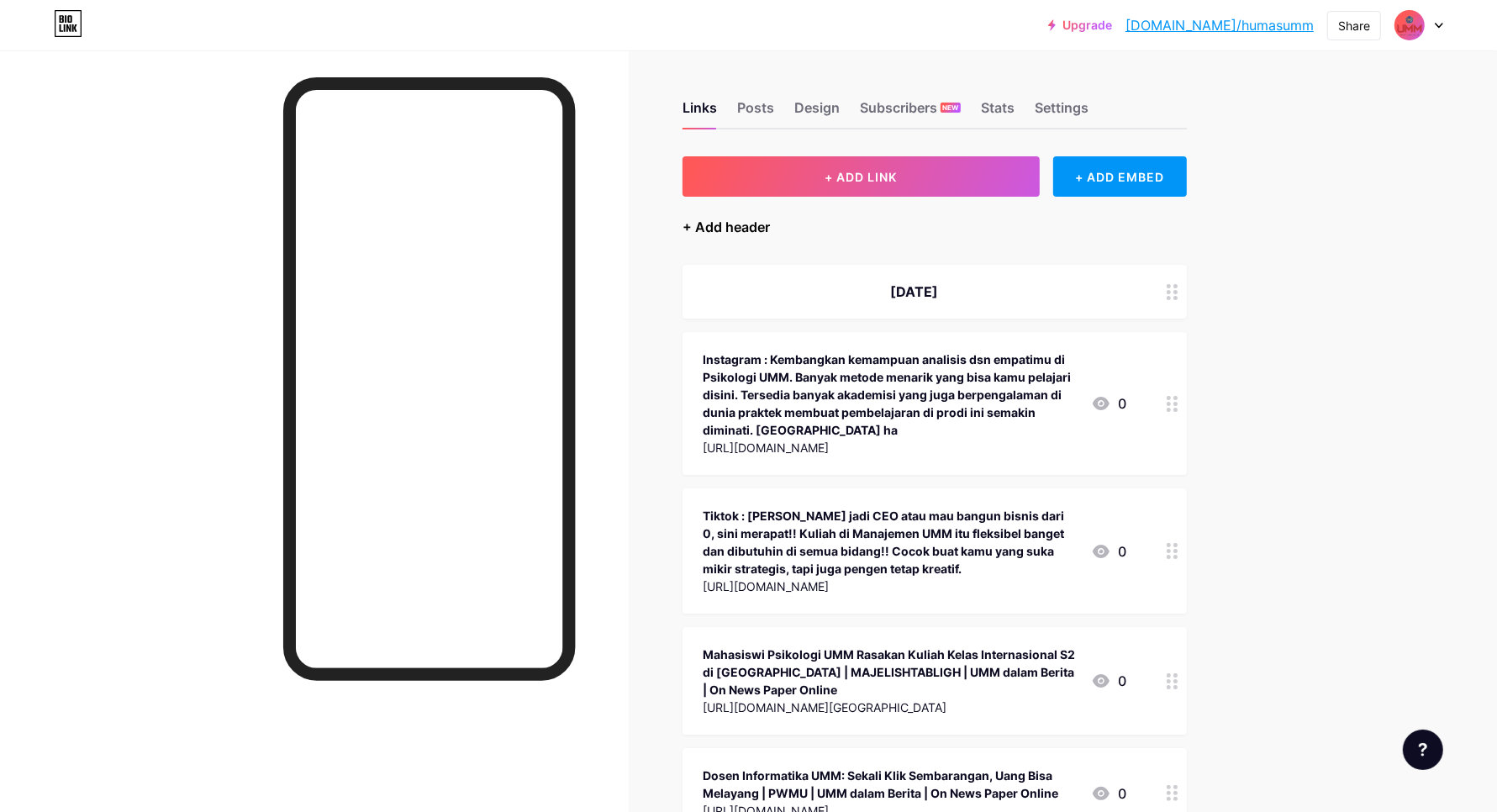 click on "+ Add header" at bounding box center [726, 227] 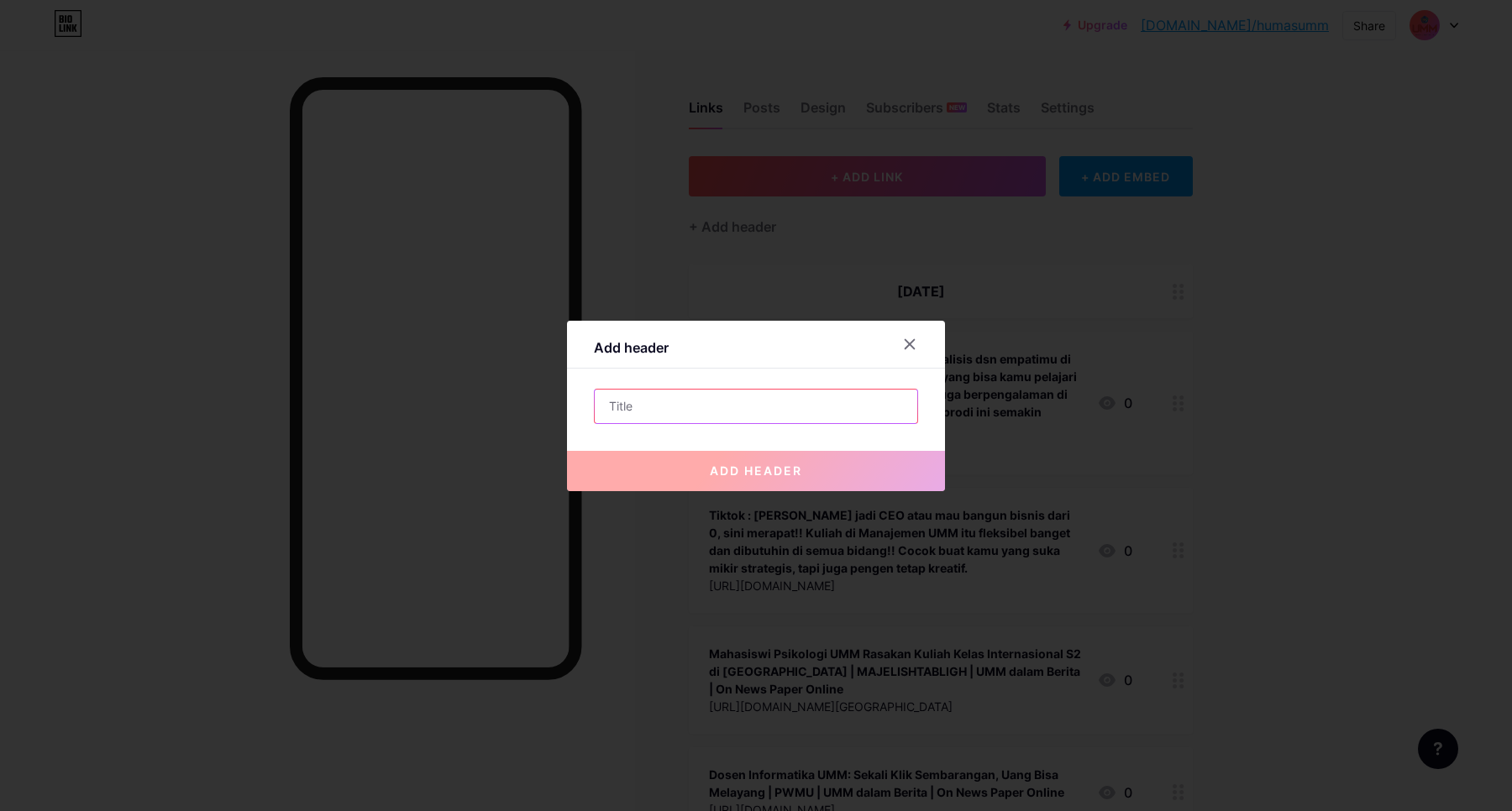 click at bounding box center (756, 406) 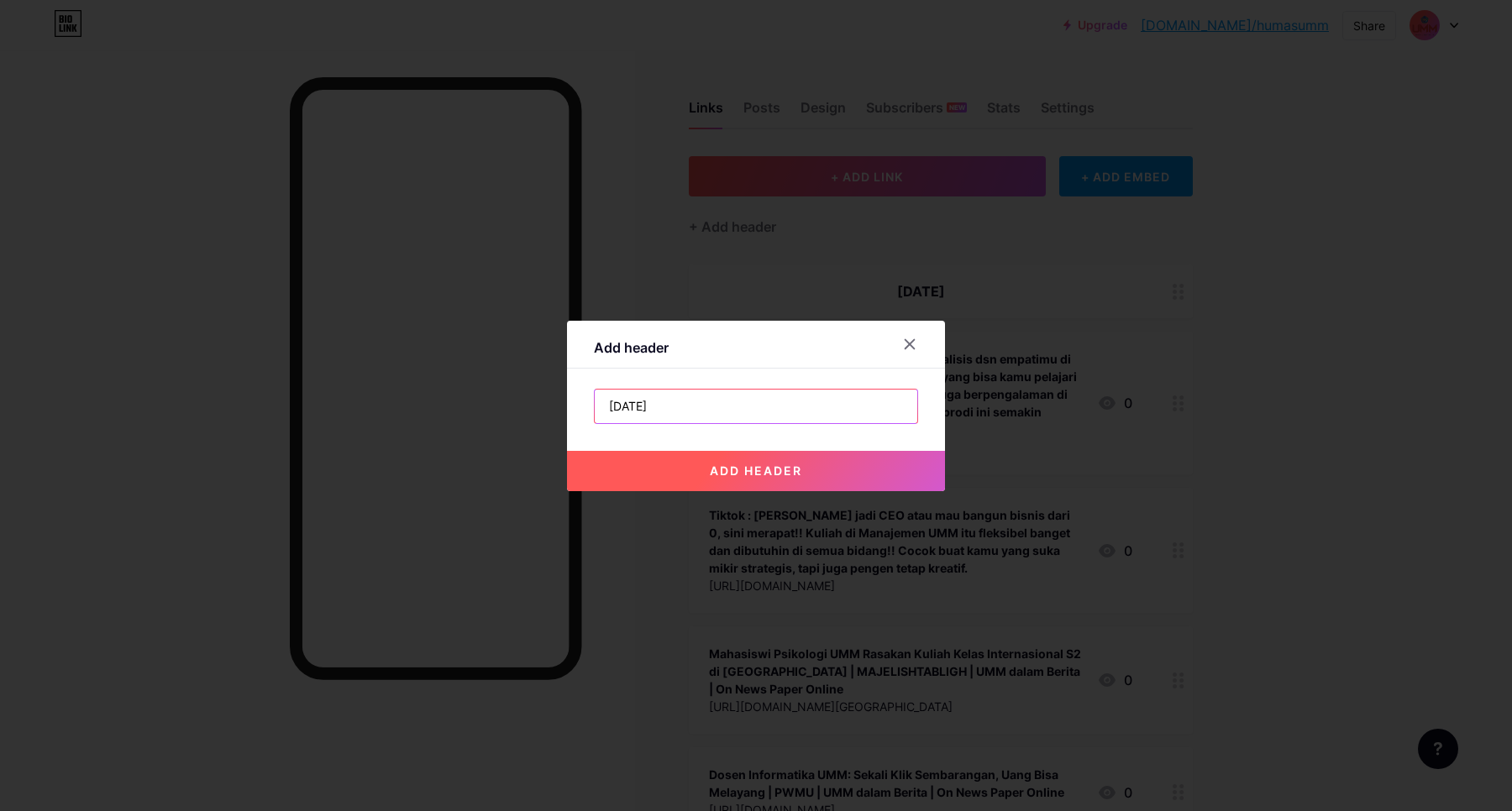 click on "[DATE]" at bounding box center [756, 406] 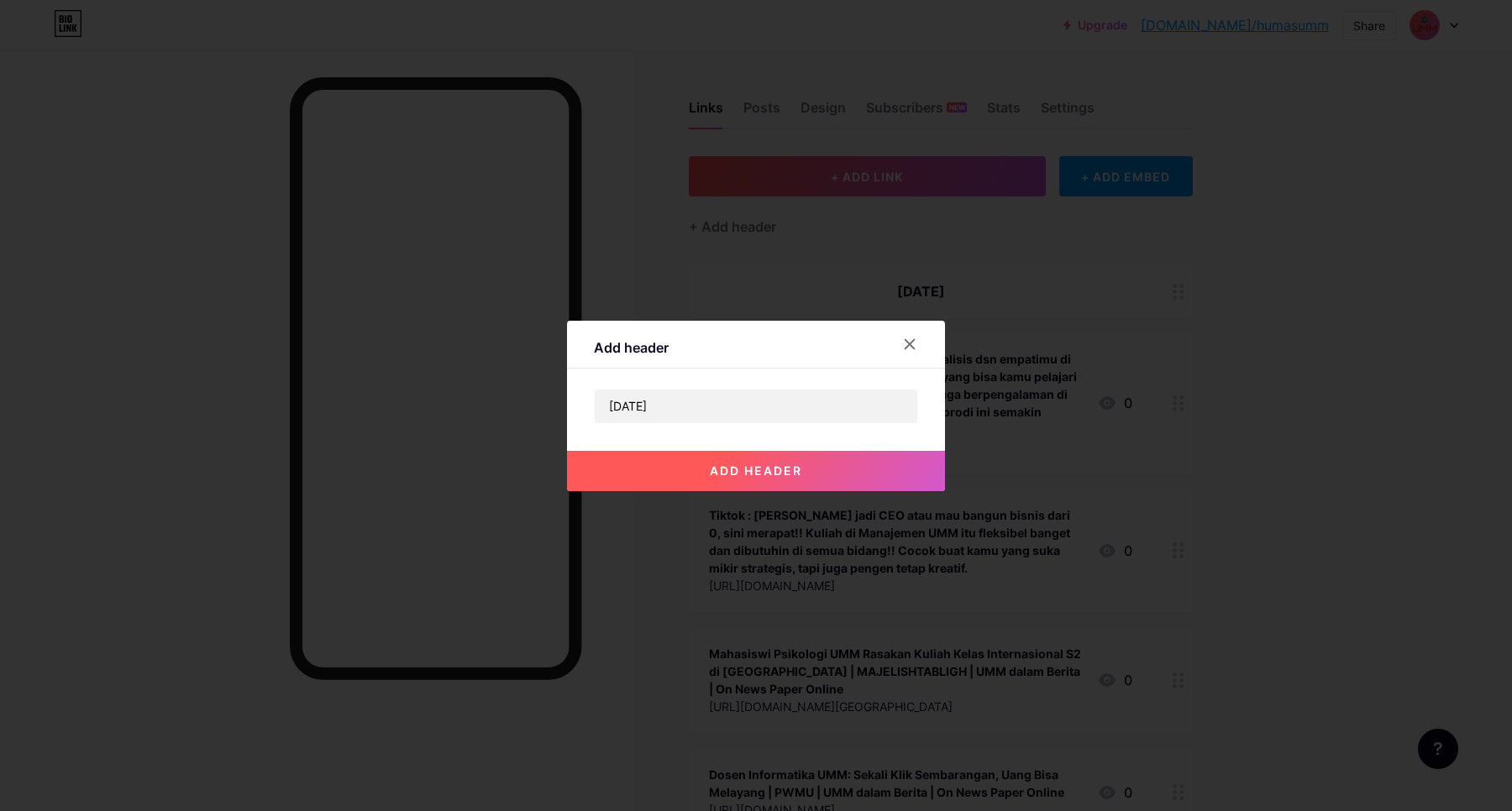 click on "add header" at bounding box center (756, 471) 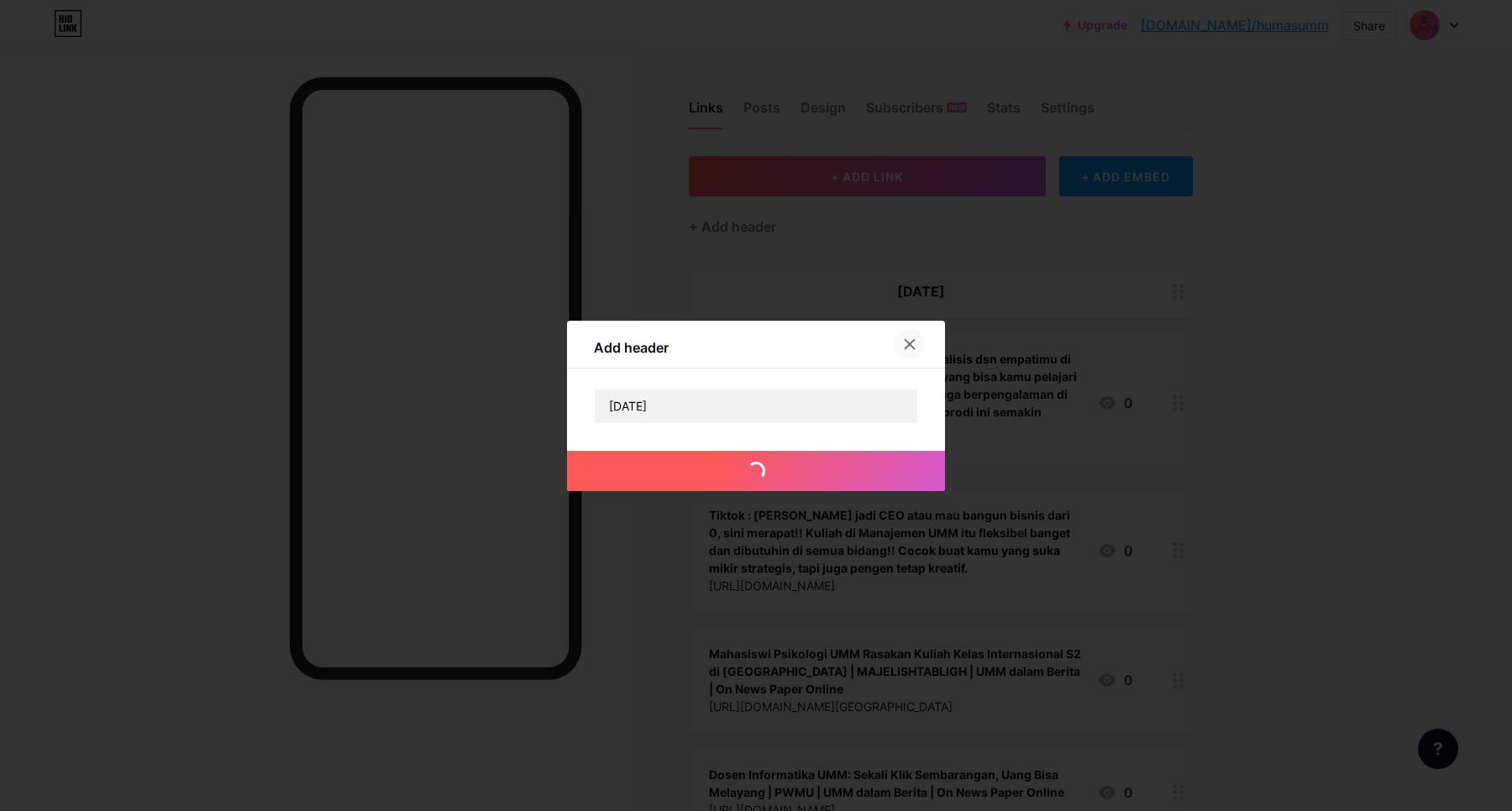 click 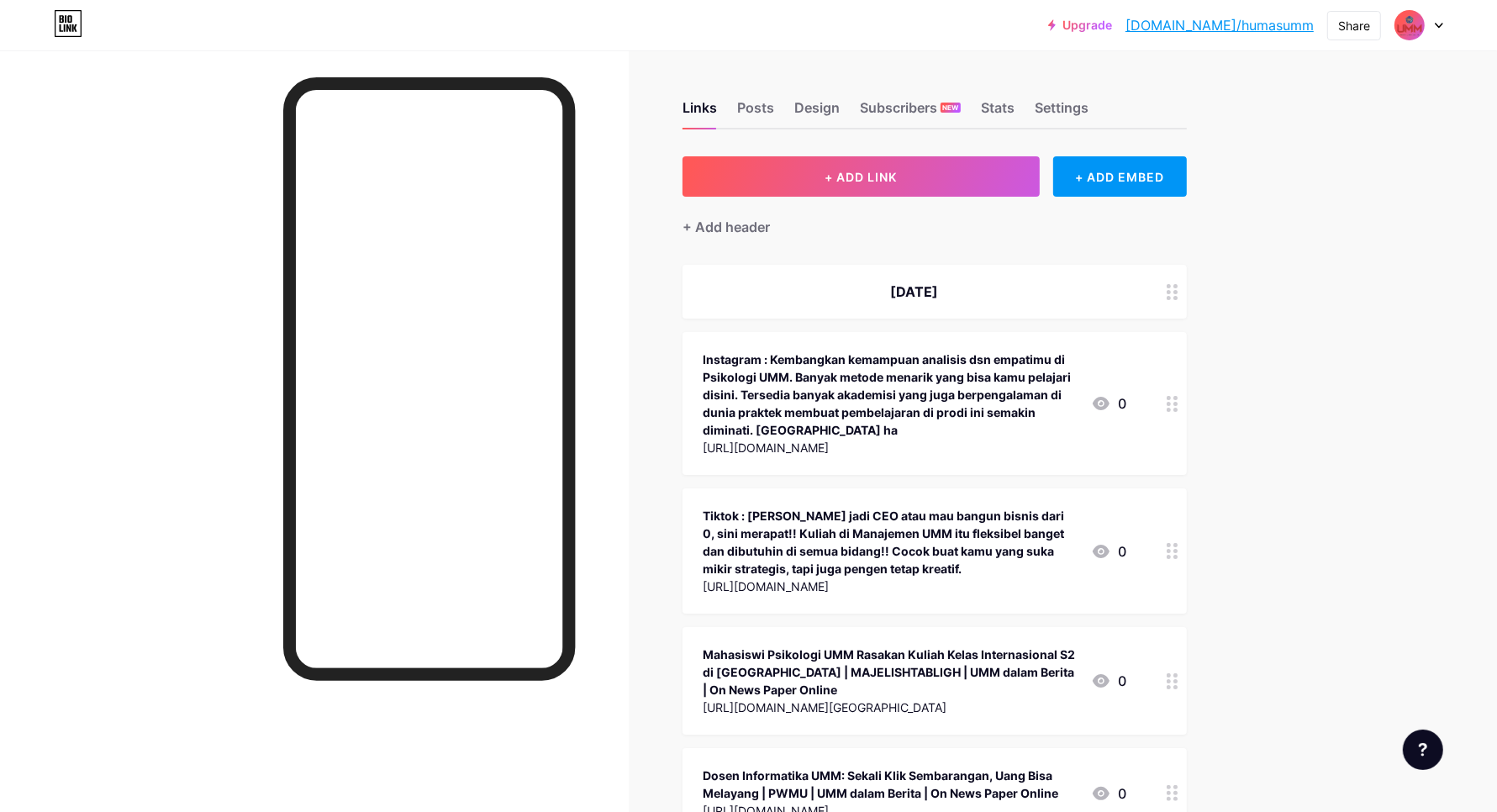 click on "+ Add header" at bounding box center [726, 227] 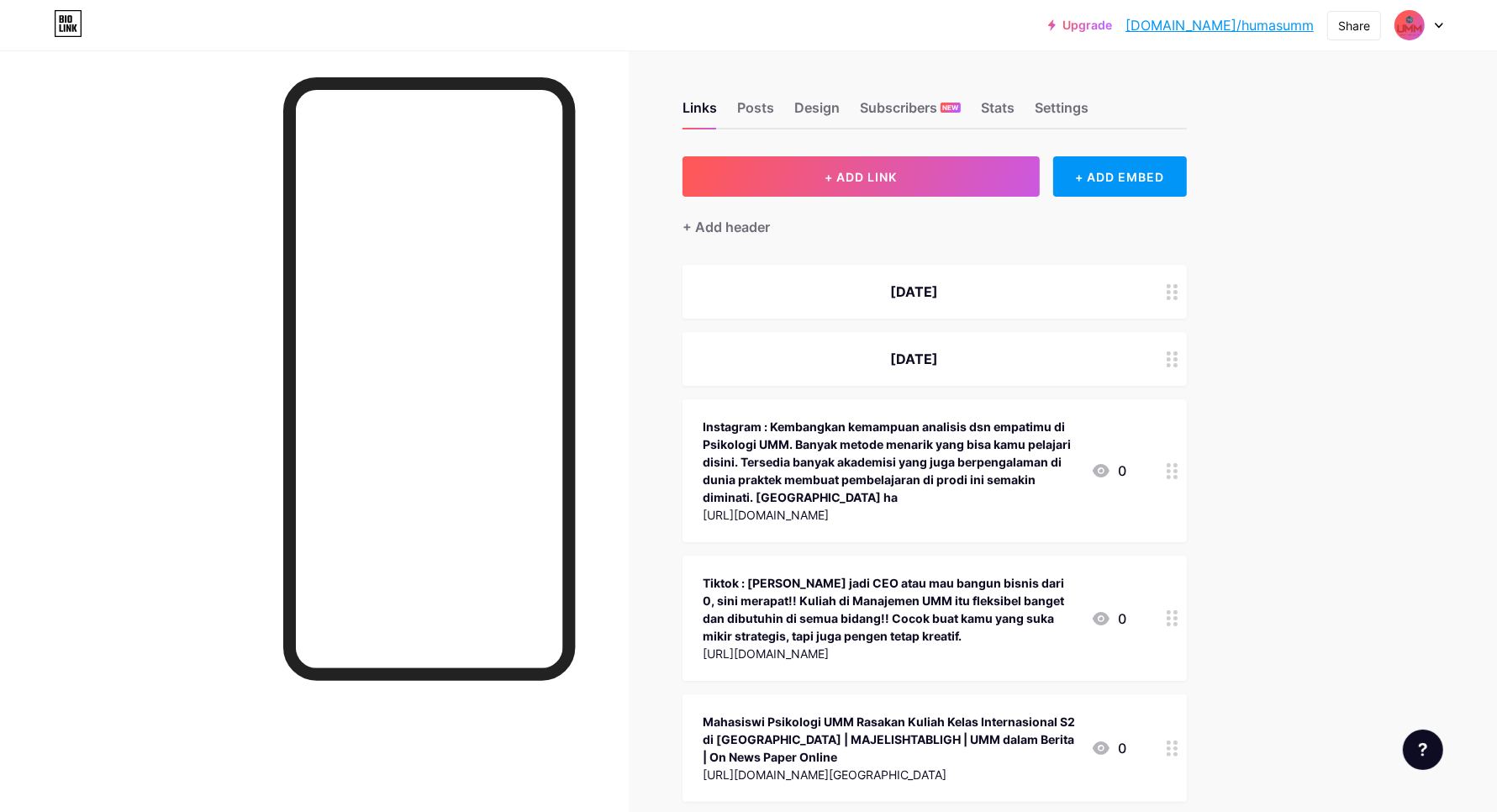 click at bounding box center [1173, 292] 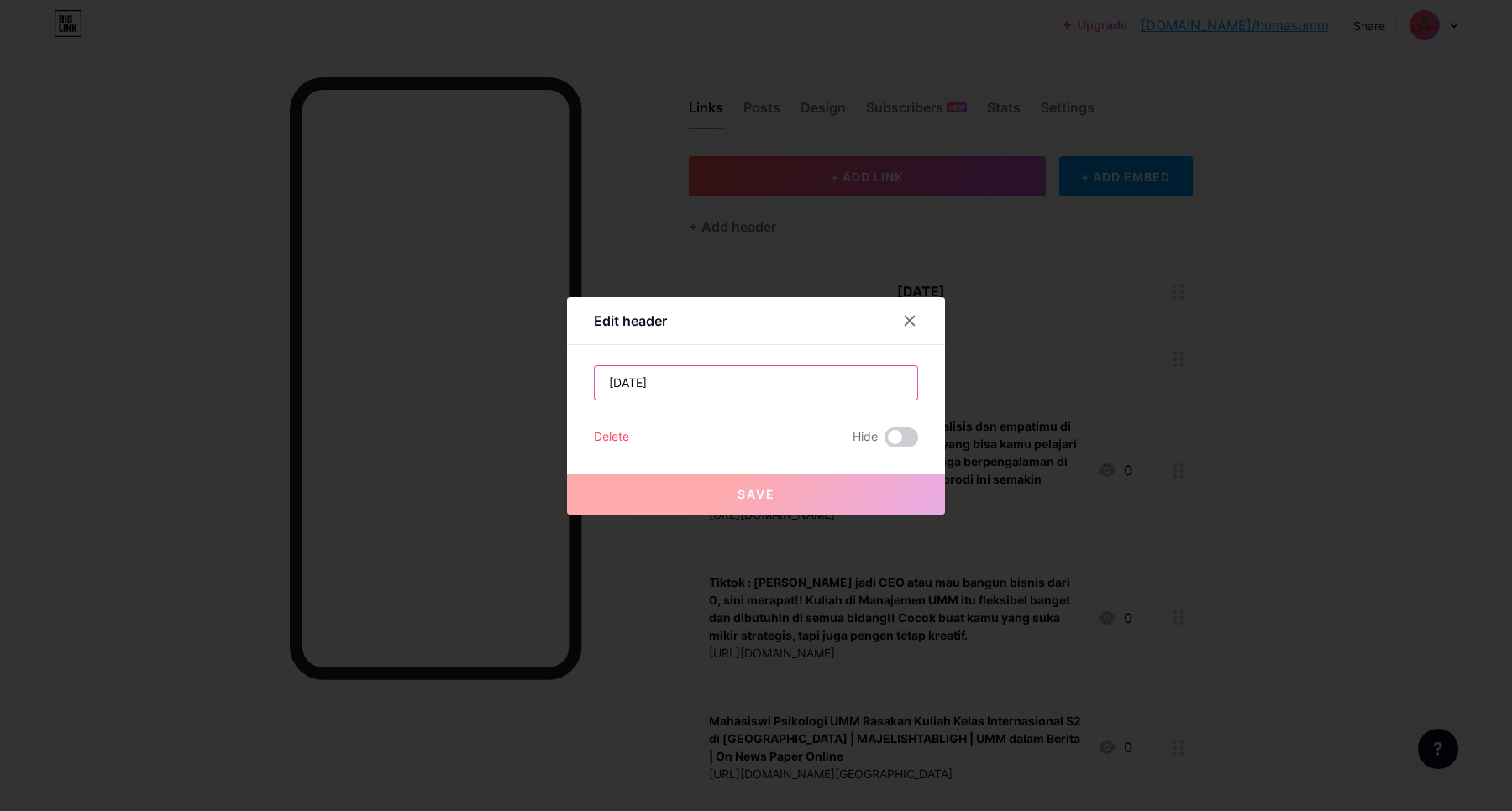 click on "[DATE]" at bounding box center (756, 383) 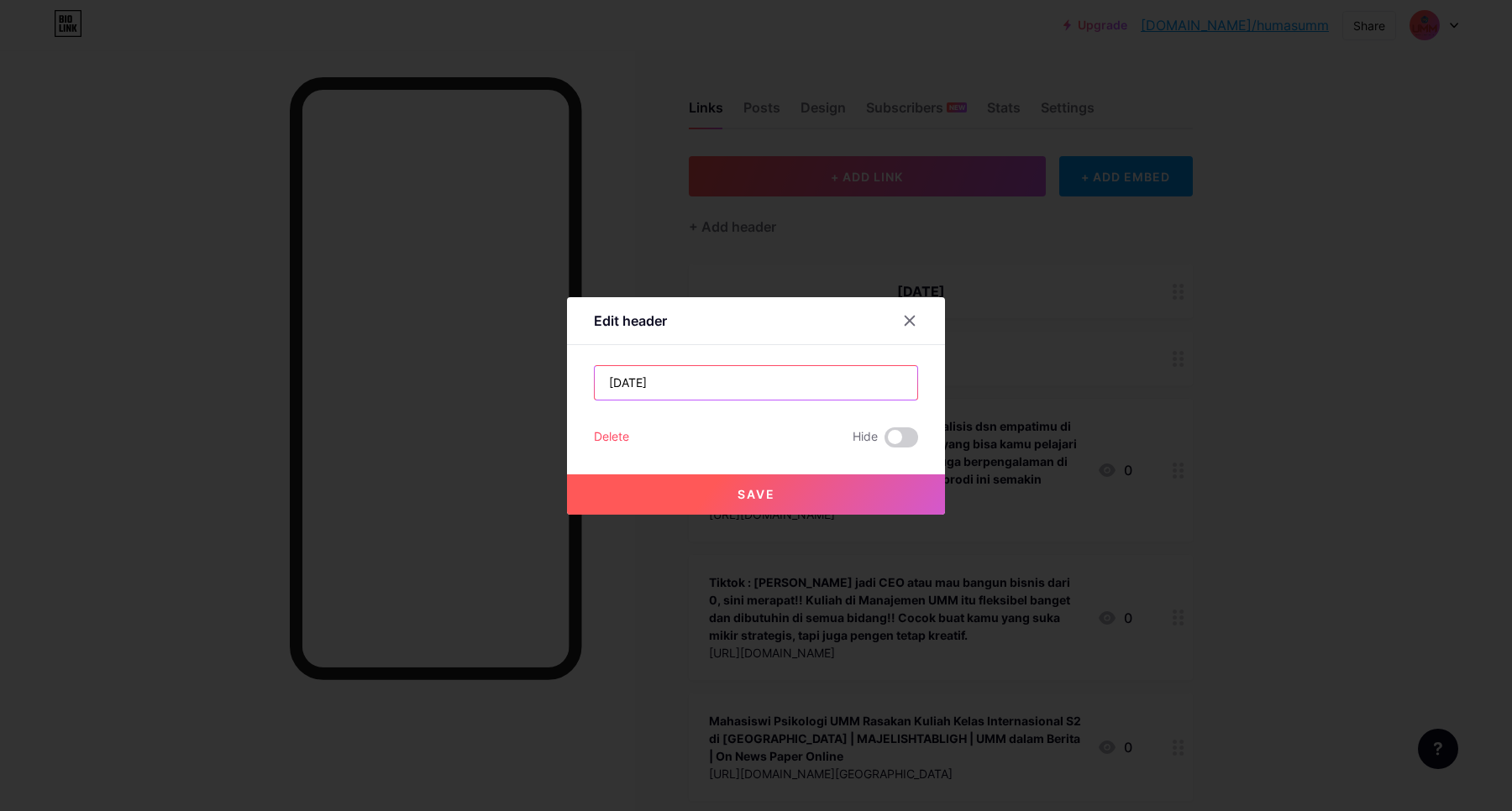 type on "[DATE]" 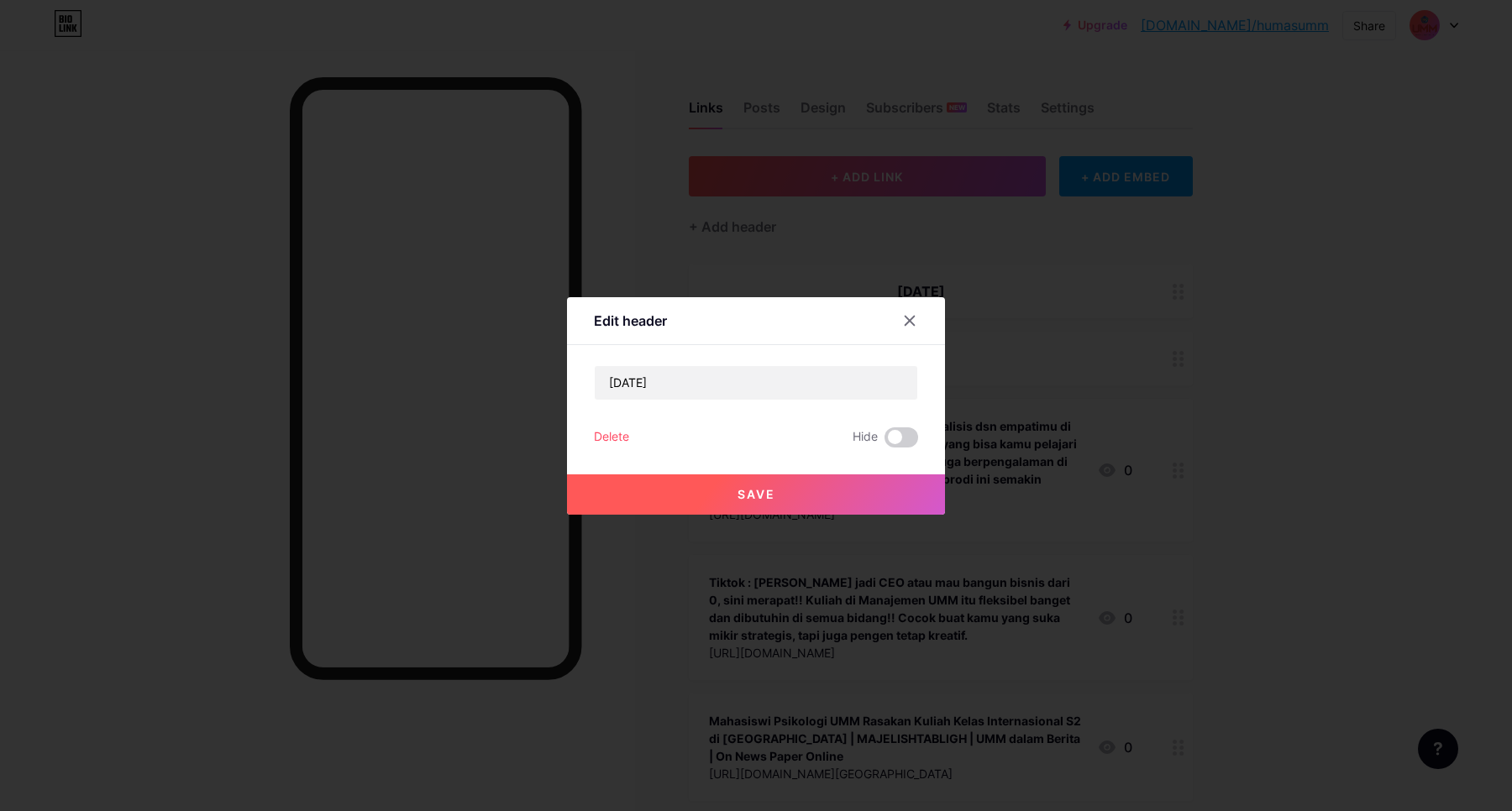 click on "Save" at bounding box center (756, 494) 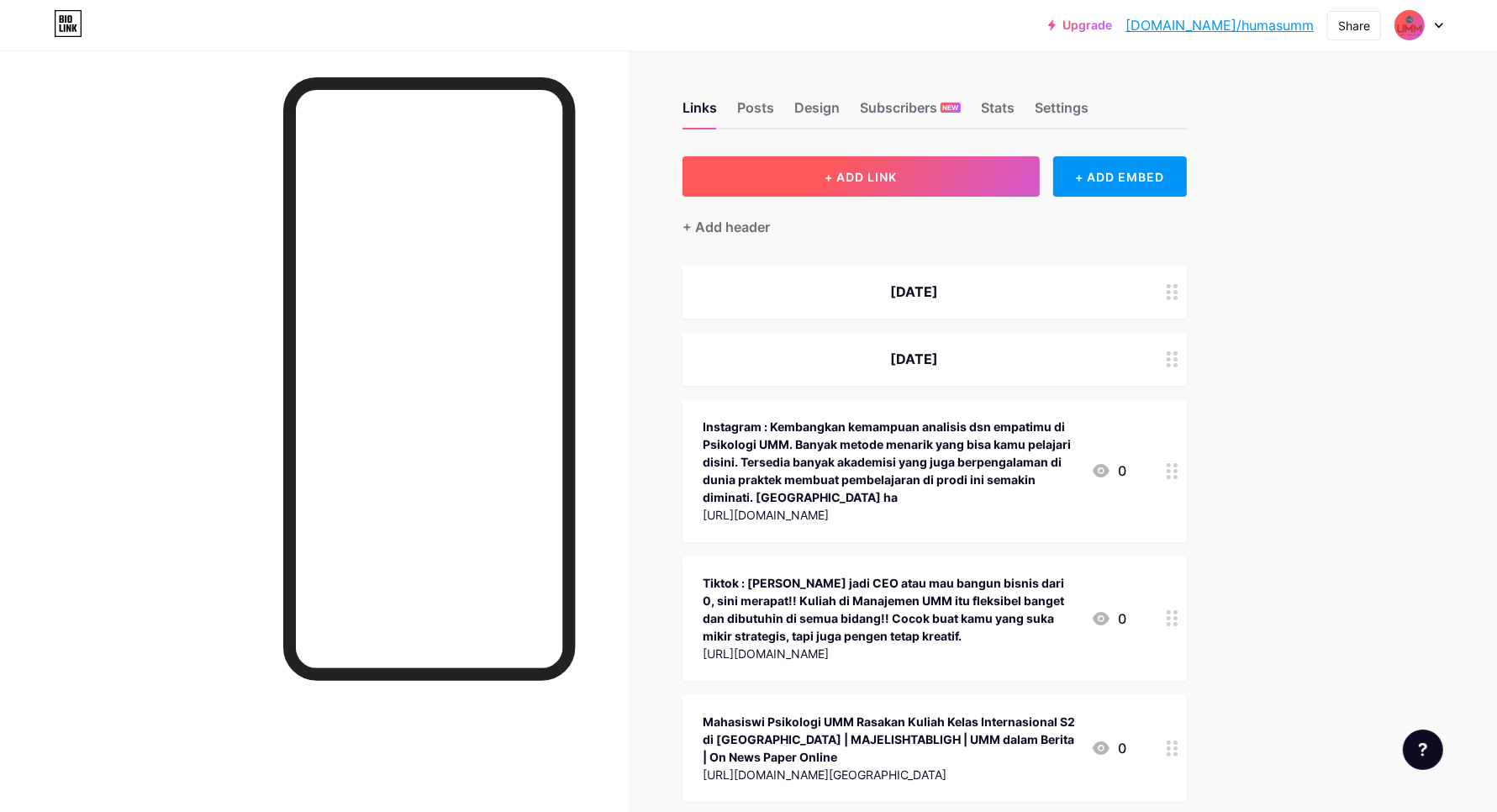 click on "+ ADD LINK" at bounding box center (861, 177) 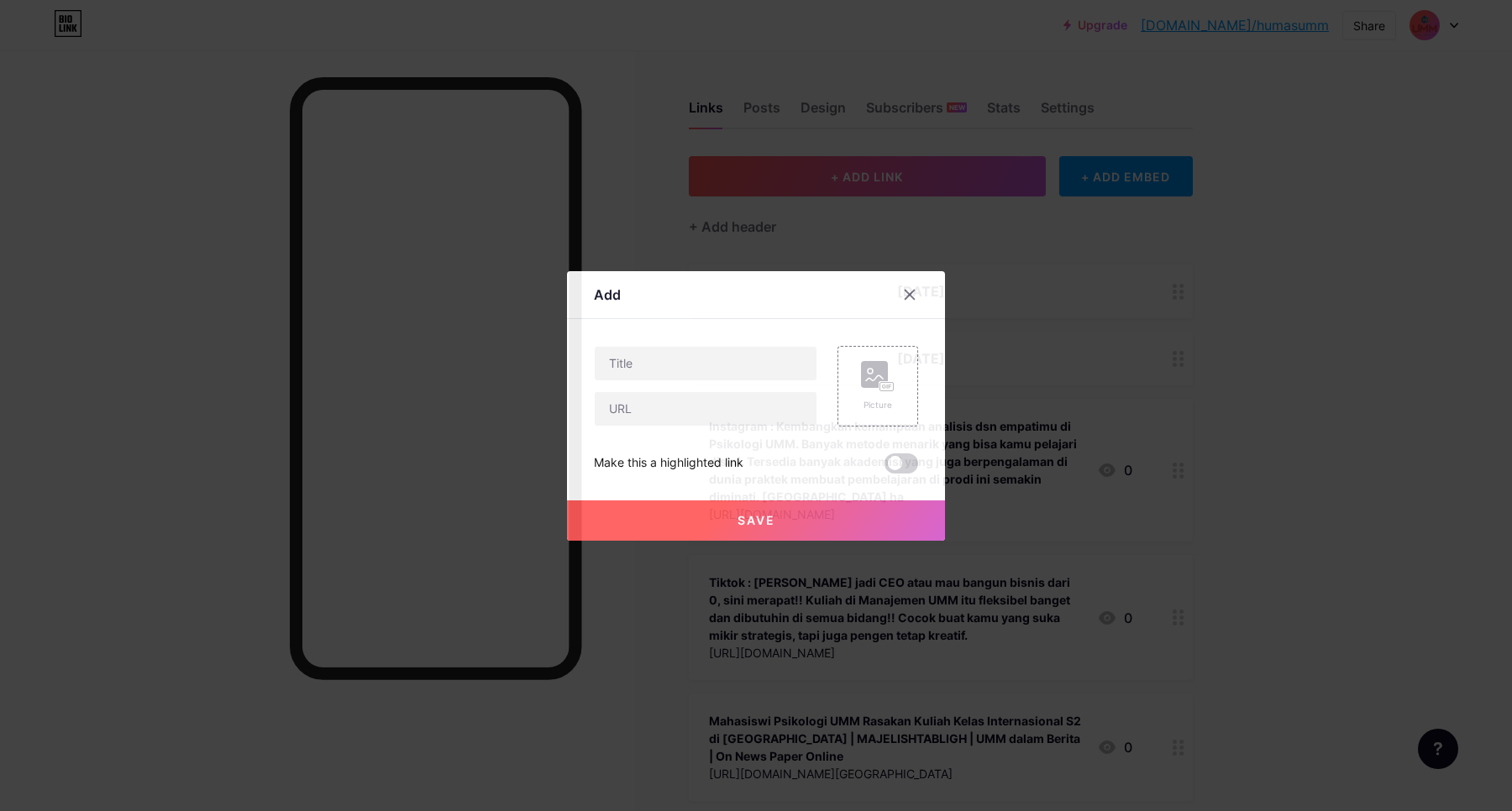 type 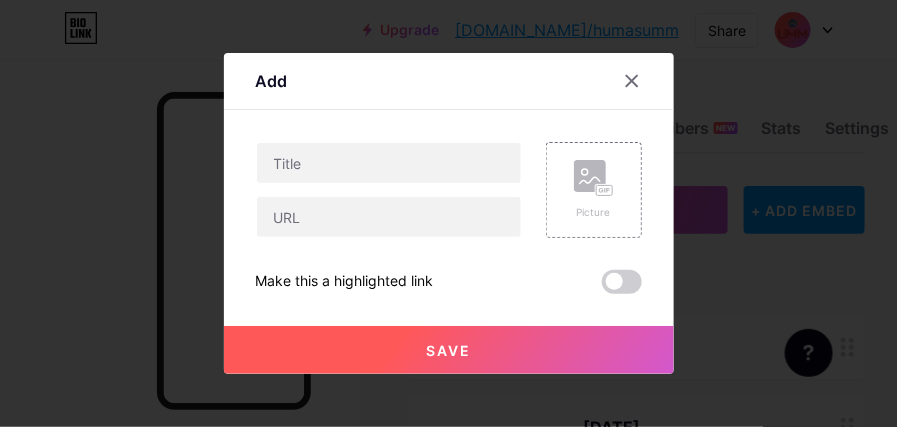 click at bounding box center (448, 213) 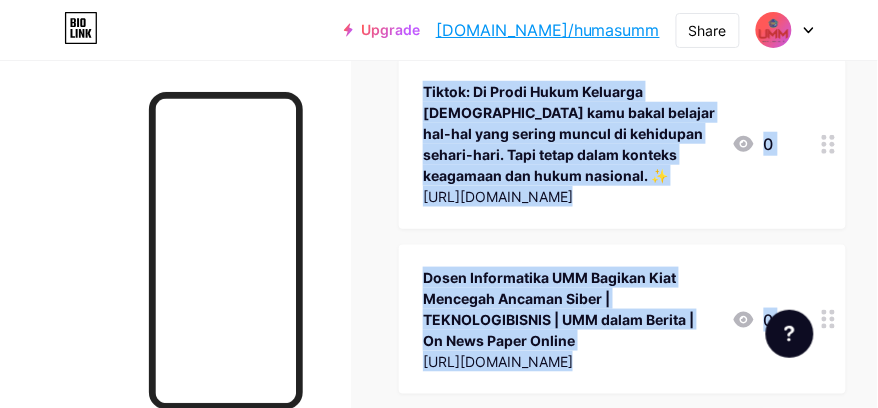 drag, startPoint x: 470, startPoint y: 407, endPoint x: 428, endPoint y: 396, distance: 43.416588 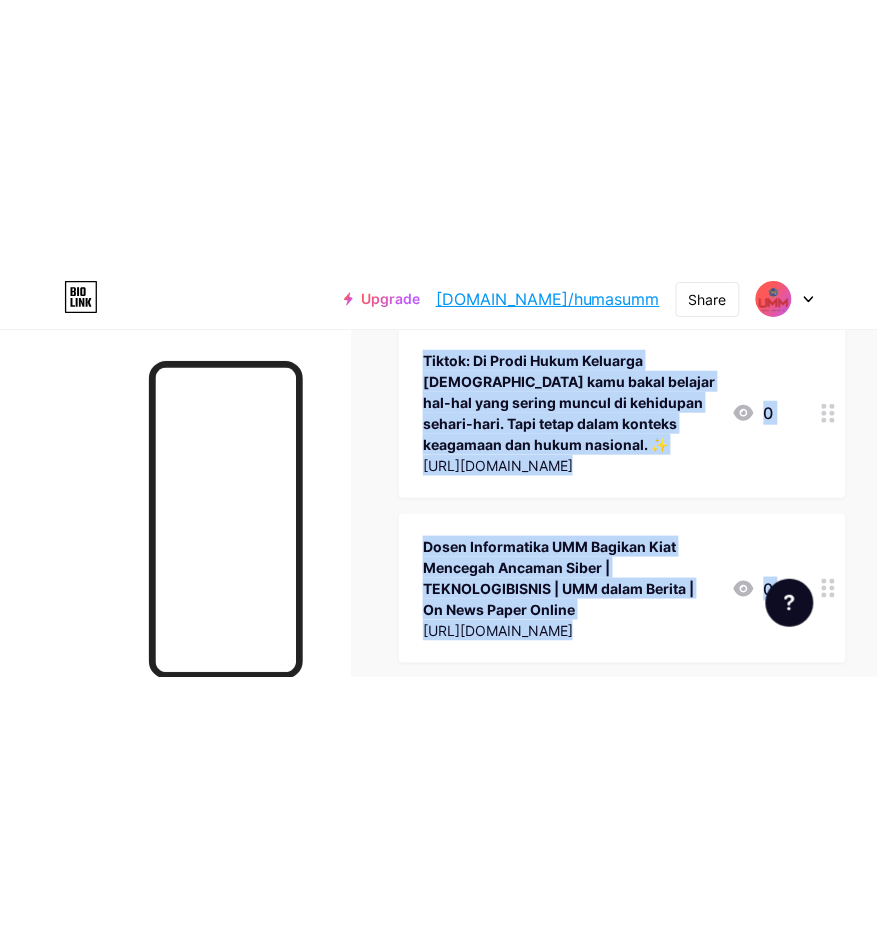 scroll, scrollTop: 6120, scrollLeft: 0, axis: vertical 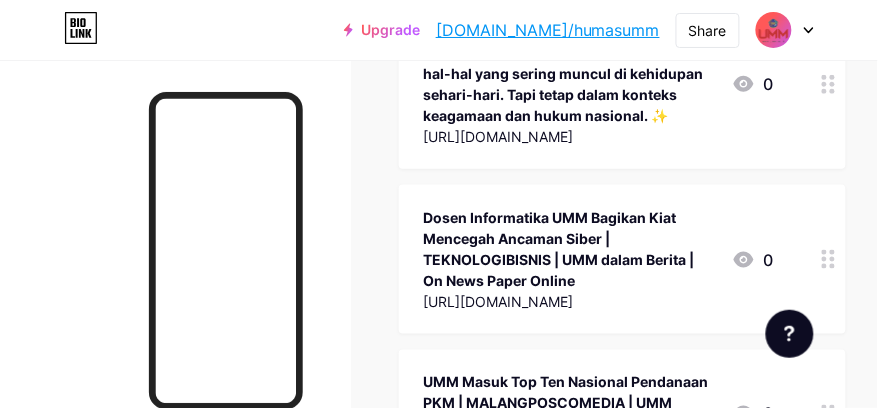click at bounding box center (175, 264) 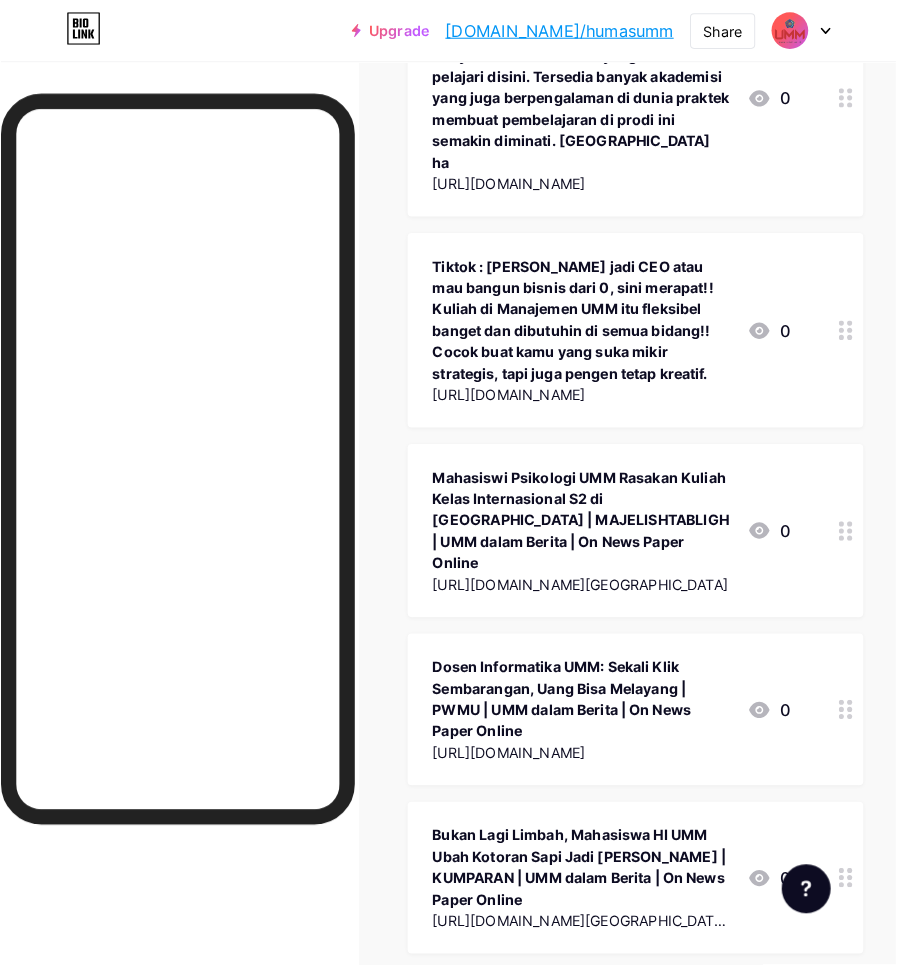 scroll, scrollTop: 0, scrollLeft: 0, axis: both 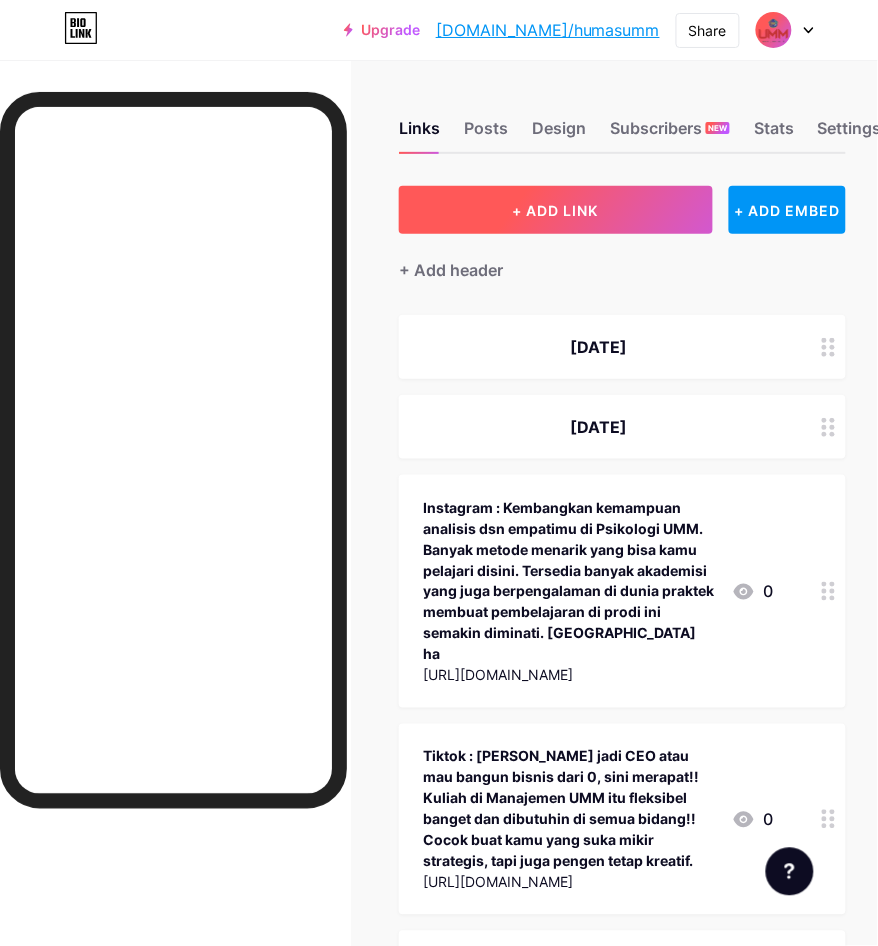 click on "+ ADD LINK" at bounding box center (555, 210) 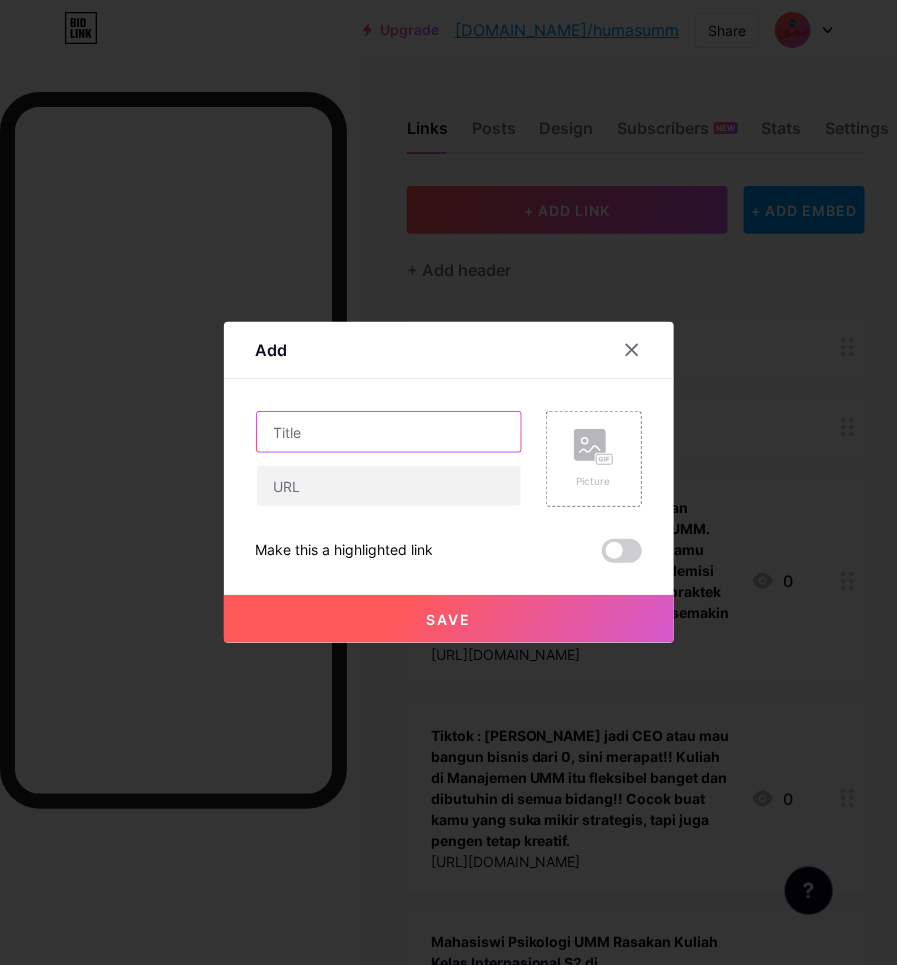 click at bounding box center [389, 432] 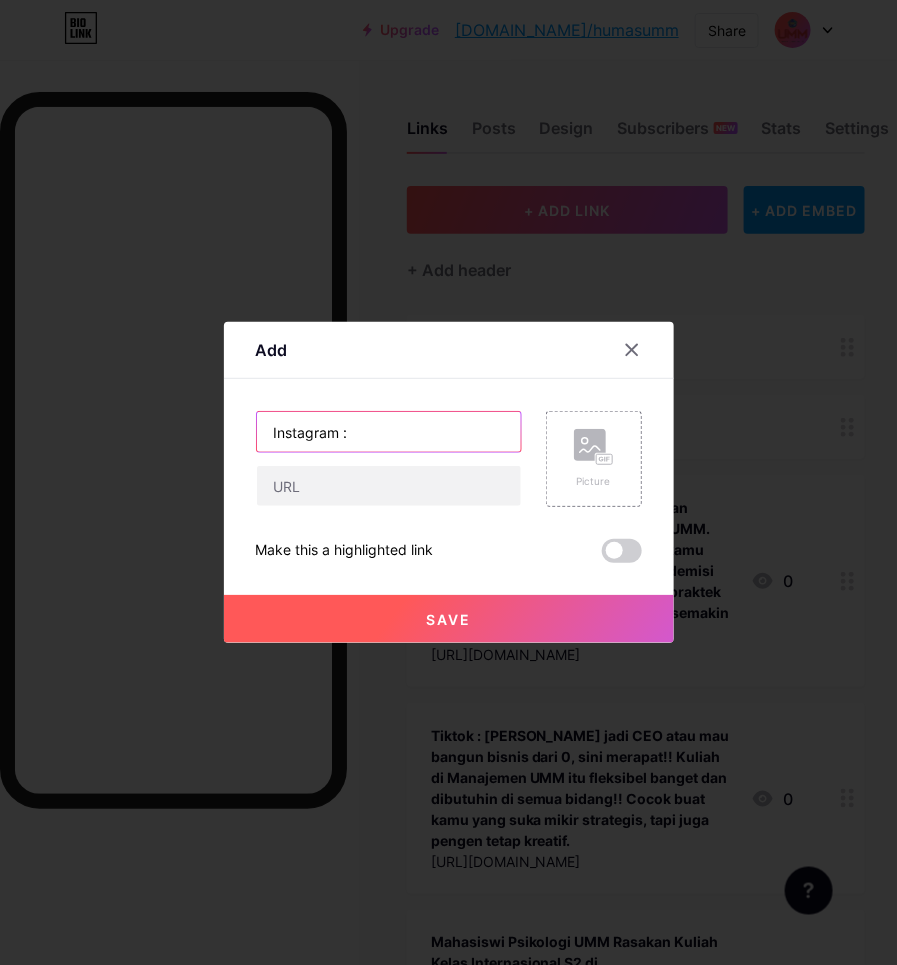 click on "Instagram :" at bounding box center (389, 432) 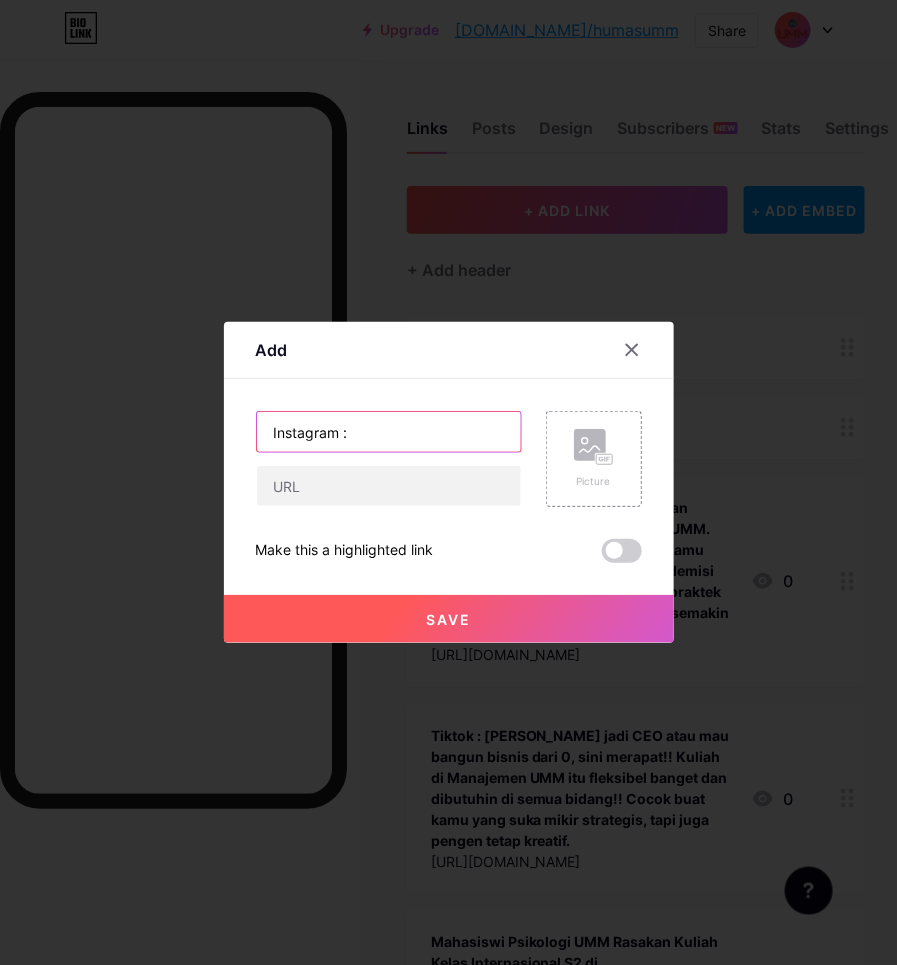 paste on "Selamat kepada @abi_mufid atas prestasinya sebagai juara 2 Pilmapres Tingkat LLDIKTI Wil VII tahun 2025.  Ini menjadi penanda bahwa mahasiswa UMM selalu bisa bersaing. Semangat mufid semoga bisa menular ke mahasiswa lainya yah." 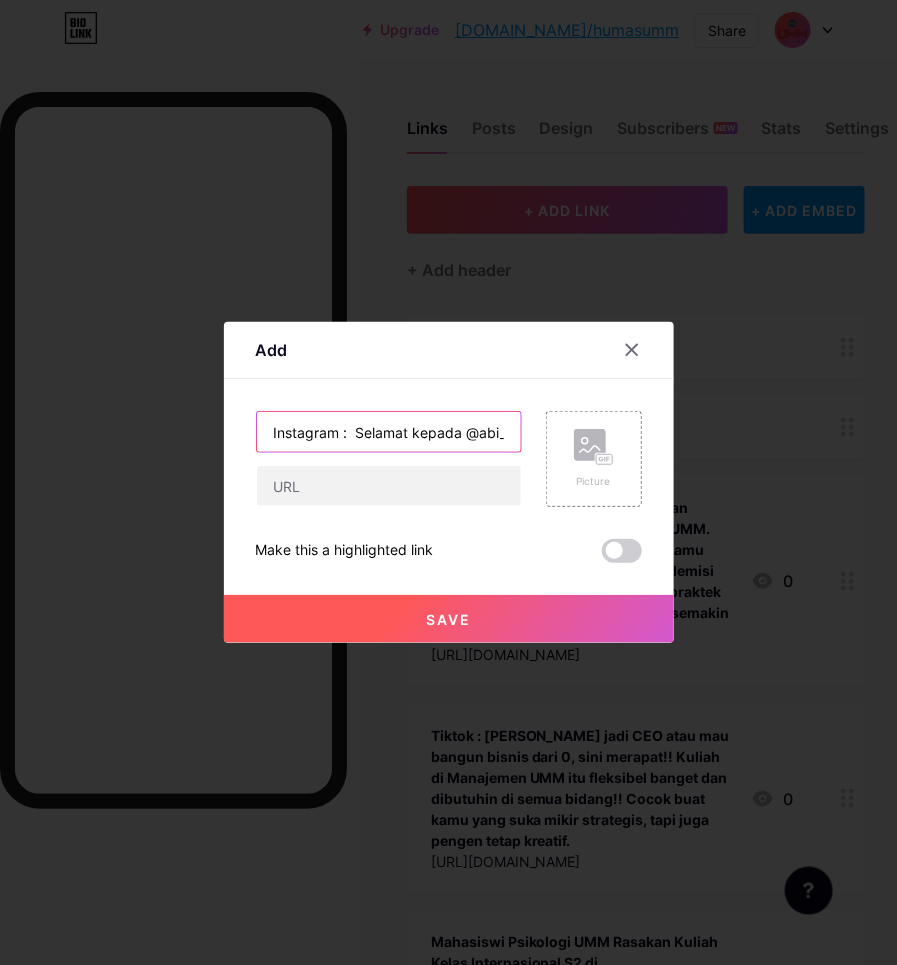 scroll, scrollTop: 0, scrollLeft: 1407, axis: horizontal 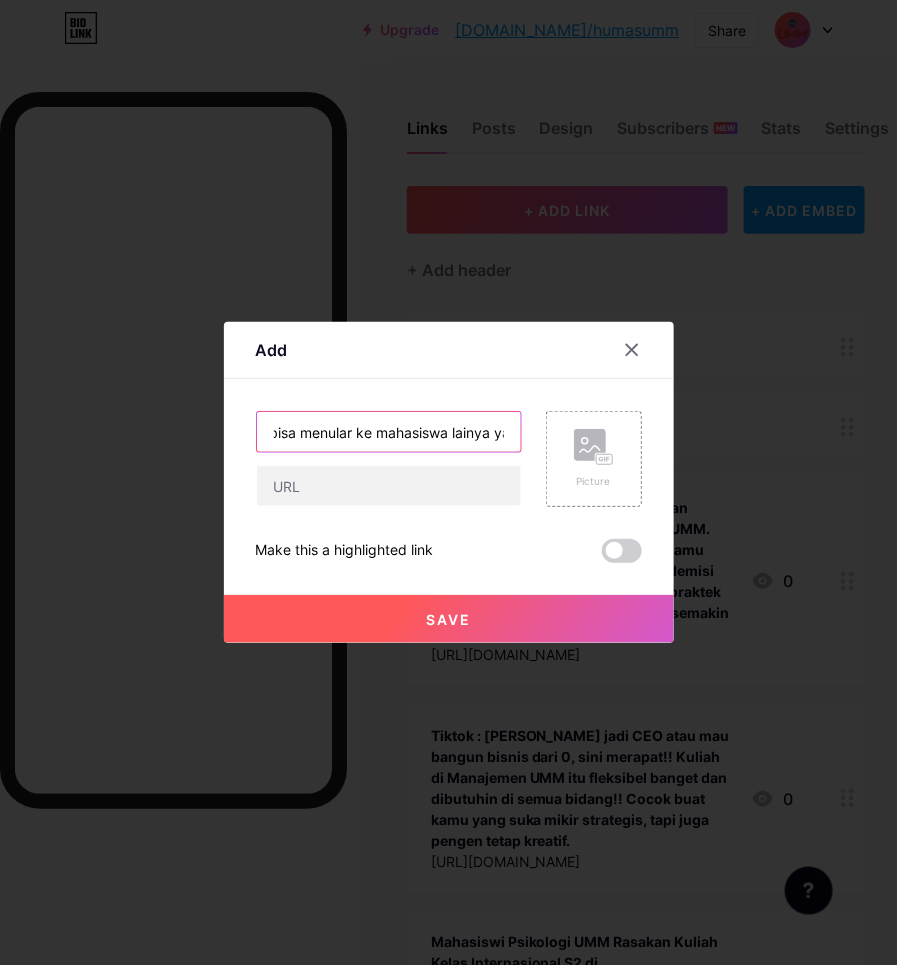 type on "Instagram :  Selamat kepada @abi_mufid atas prestasinya sebagai juara 2 Pilmapres Tingkat LLDIKTI Wil VII tahun 2025.  Ini menjadi penanda bahwa mahasiswa UMM selalu bisa bersaing. Semangat mufid semoga bisa menular ke mahasiswa lainya yah." 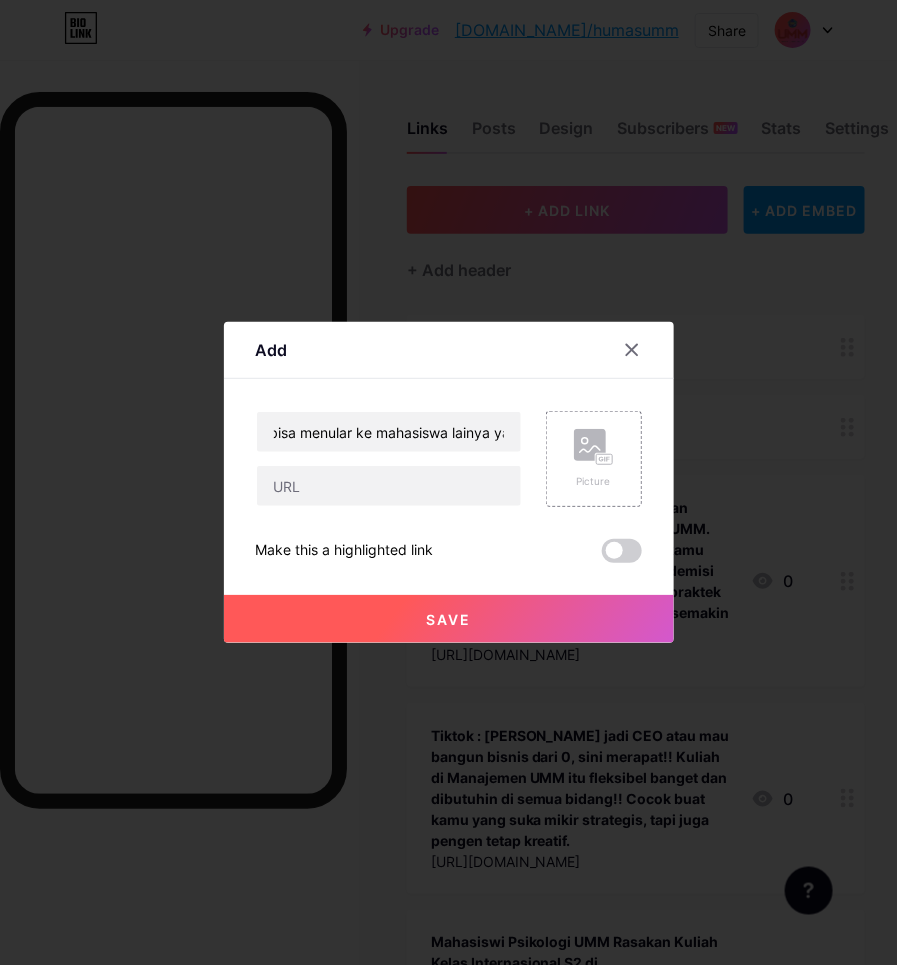 scroll, scrollTop: 0, scrollLeft: 0, axis: both 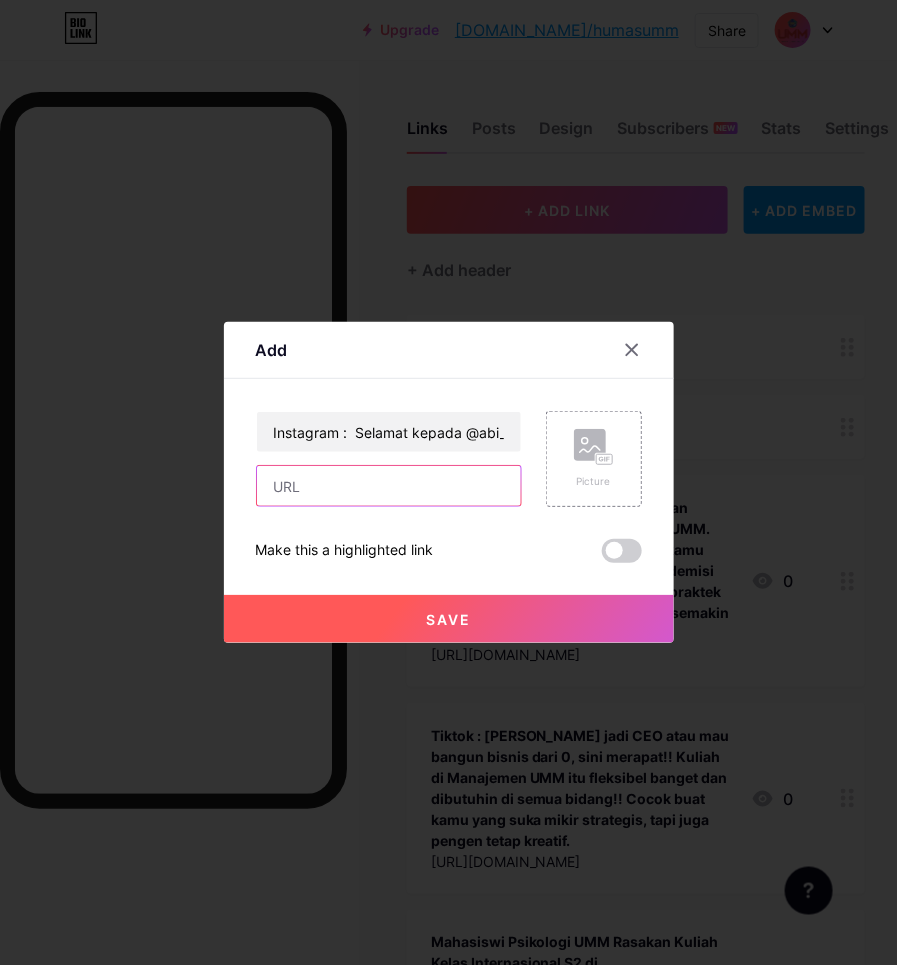 click at bounding box center [389, 486] 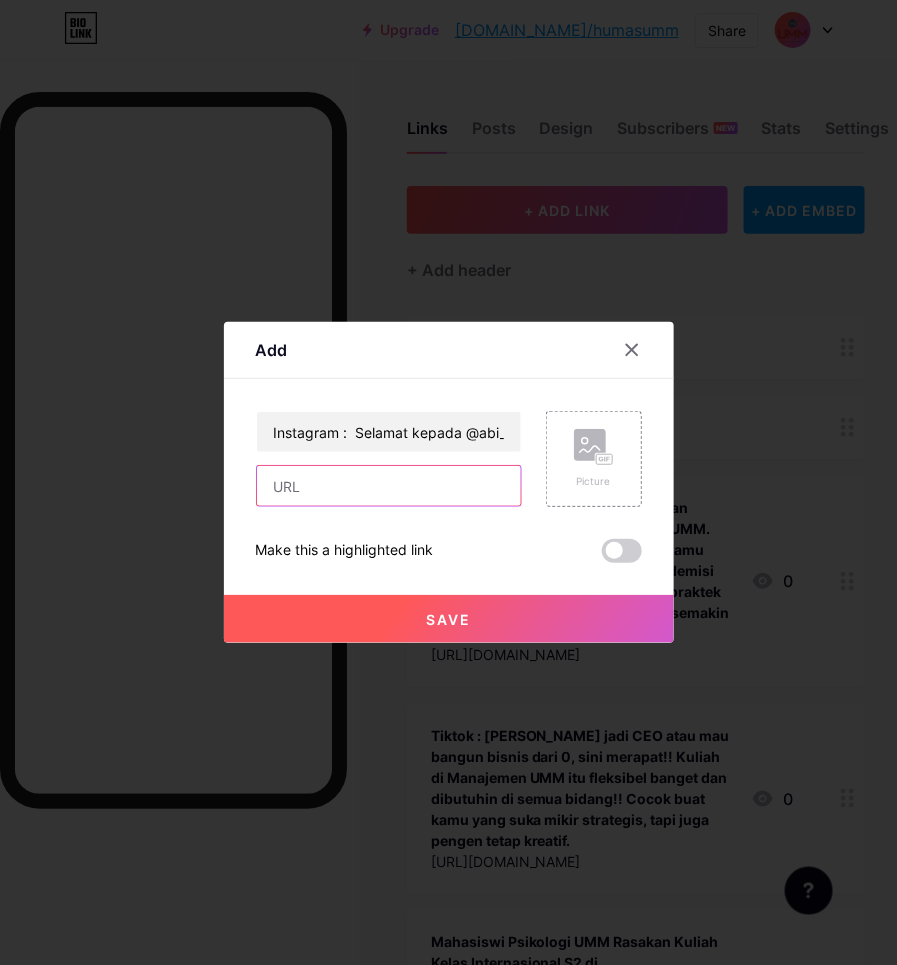 click at bounding box center [389, 486] 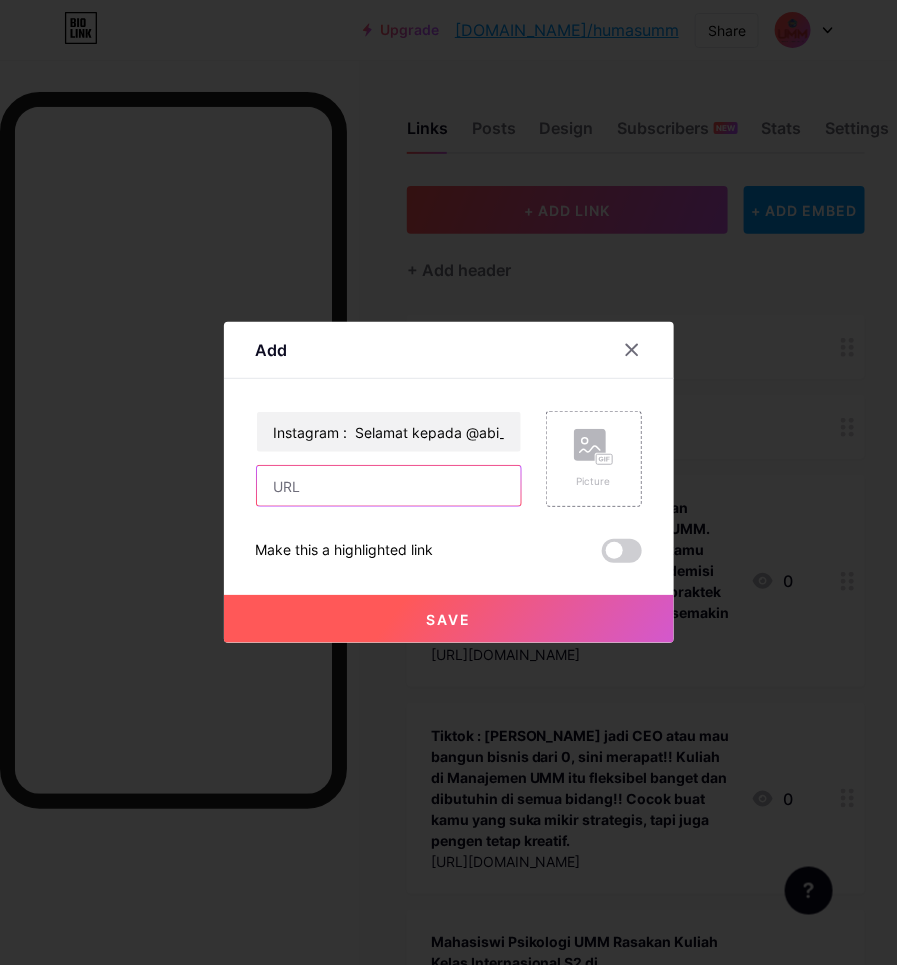 paste on "[URL][DOMAIN_NAME]" 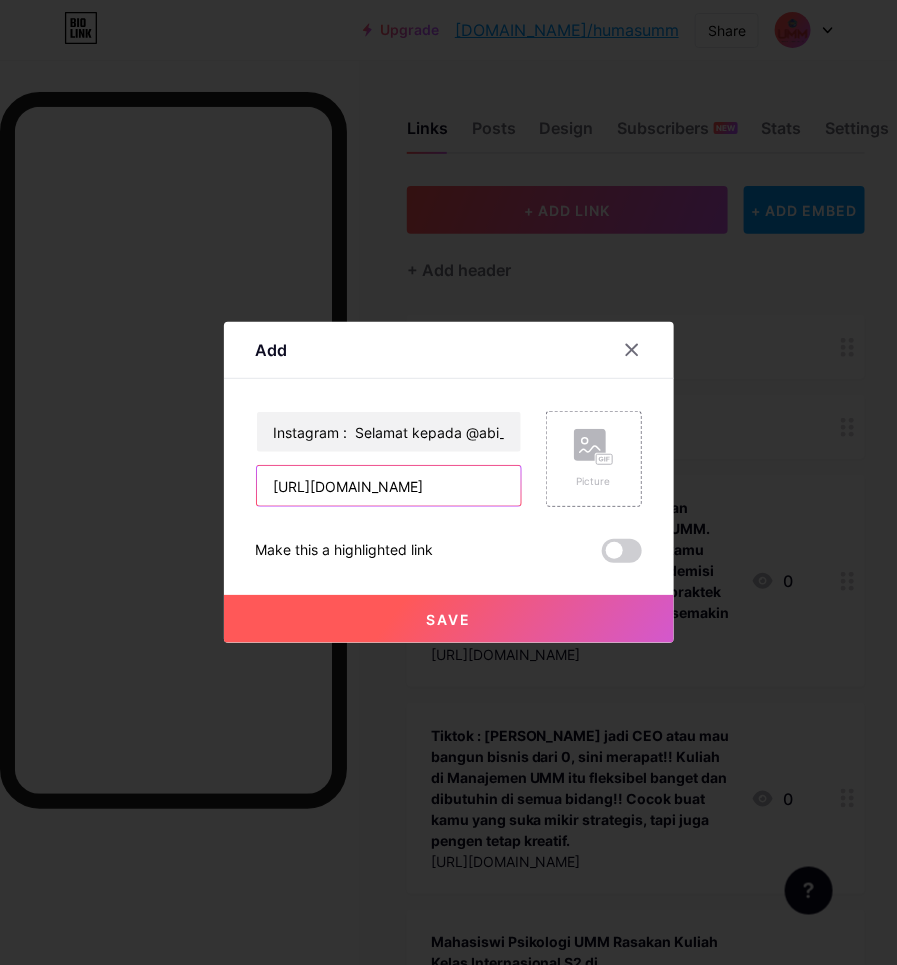 scroll, scrollTop: 0, scrollLeft: 347, axis: horizontal 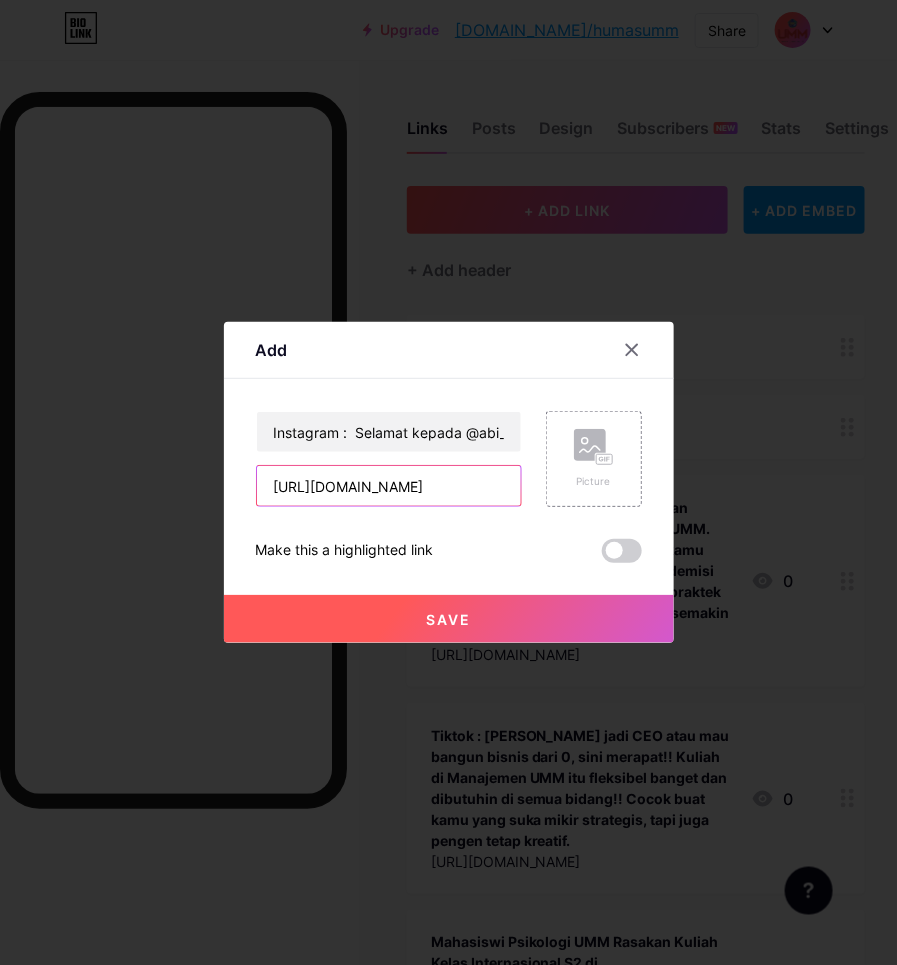 type on "[URL][DOMAIN_NAME]" 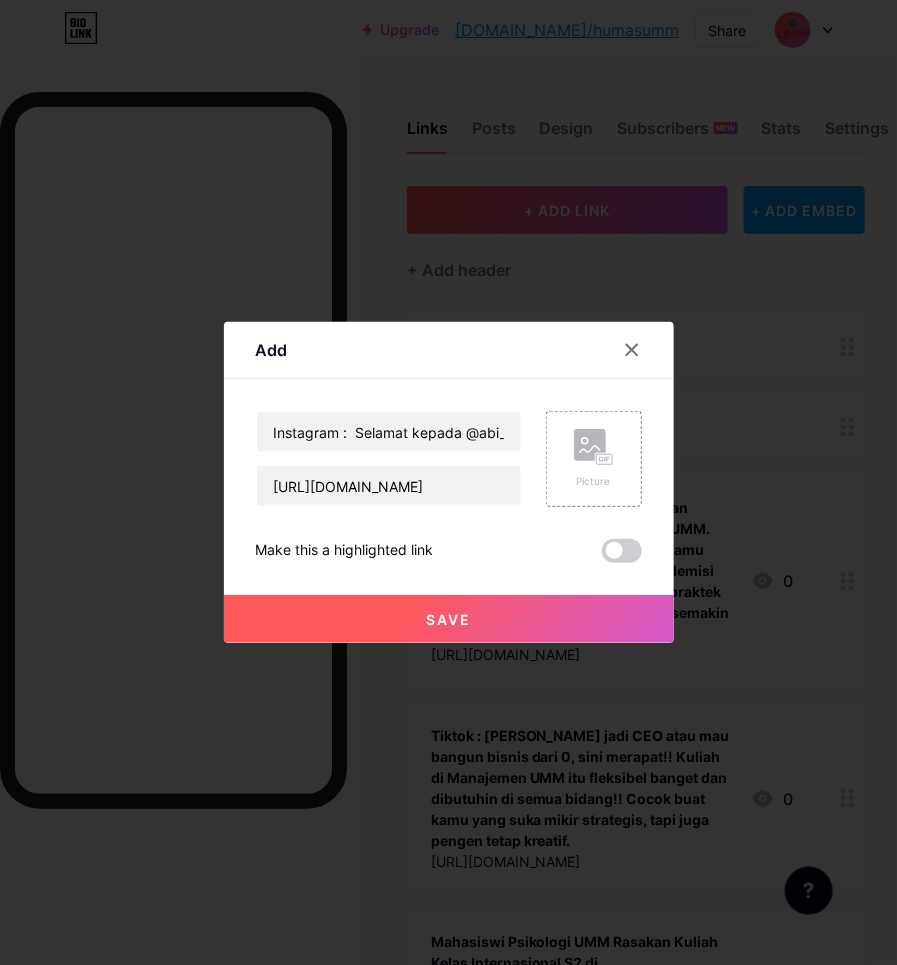 scroll, scrollTop: 0, scrollLeft: 0, axis: both 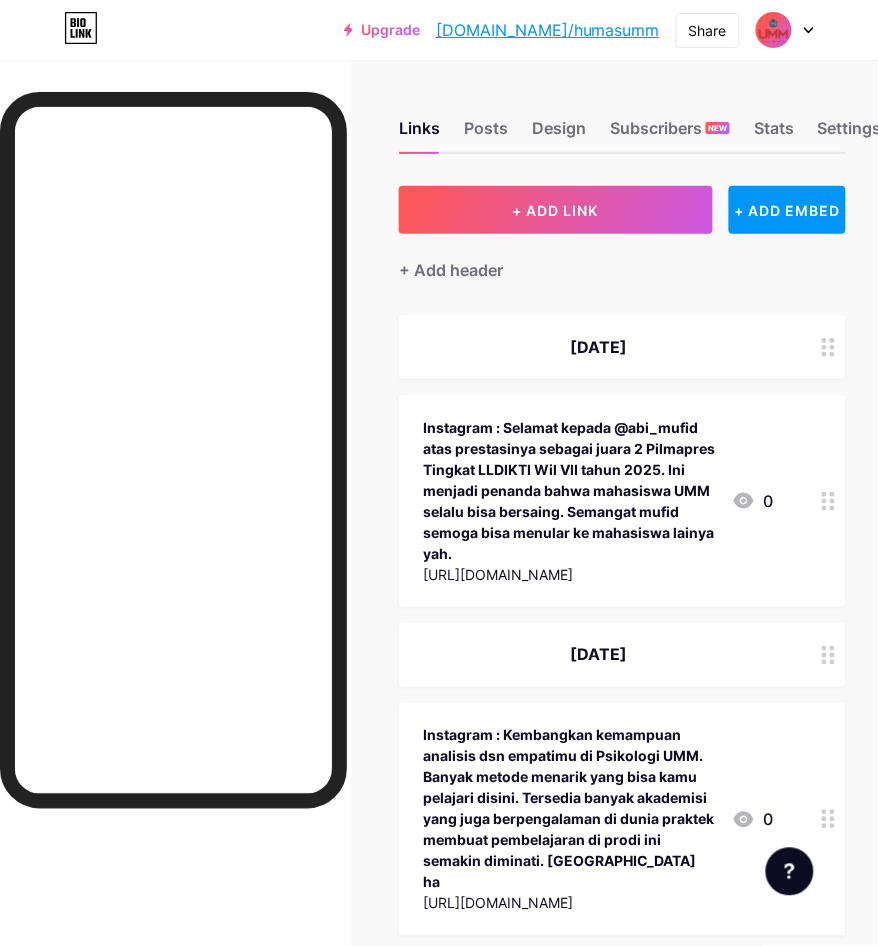 click 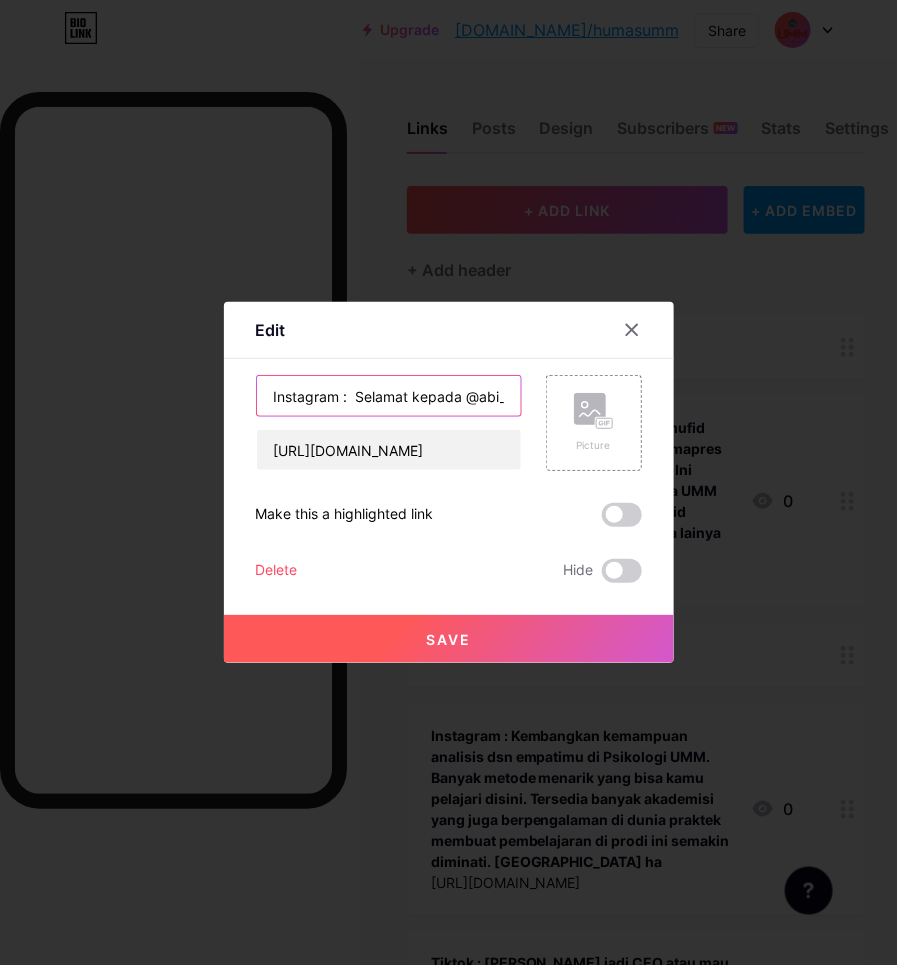 click on "Instagram :  Selamat kepada @abi_mufid atas prestasinya sebagai juara 2 Pilmapres Tingkat LLDIKTI Wil VII tahun 2025.  Ini menjadi penanda bahwa mahasiswa UMM selalu bisa bersaing. Semangat mufid semoga bisa menular ke mahasiswa lainya yah." at bounding box center [389, 396] 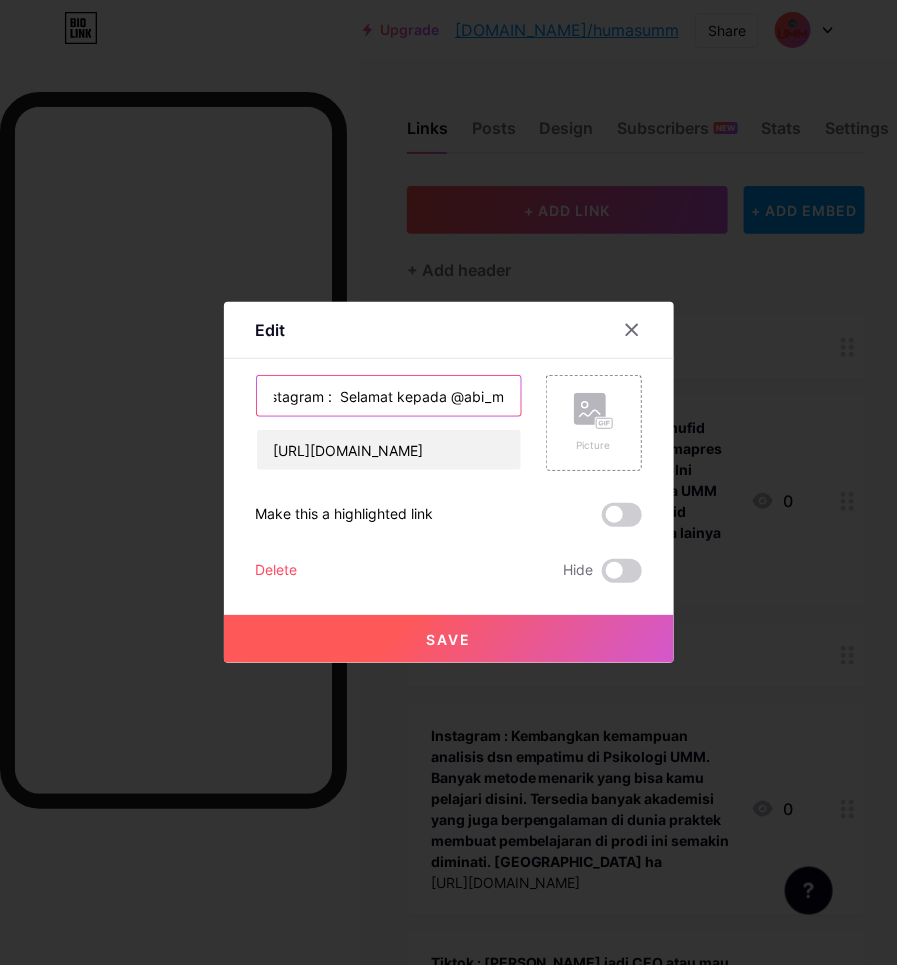 scroll, scrollTop: 0, scrollLeft: 1407, axis: horizontal 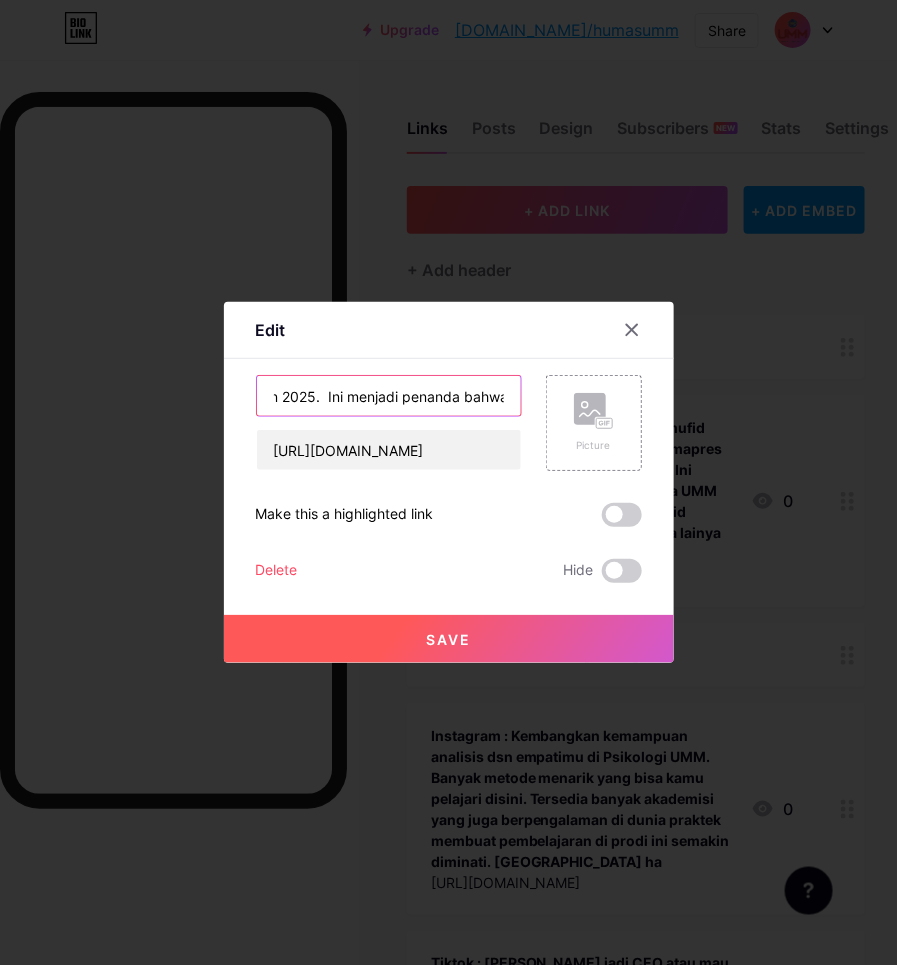 drag, startPoint x: 491, startPoint y: 393, endPoint x: 303, endPoint y: 396, distance: 188.02394 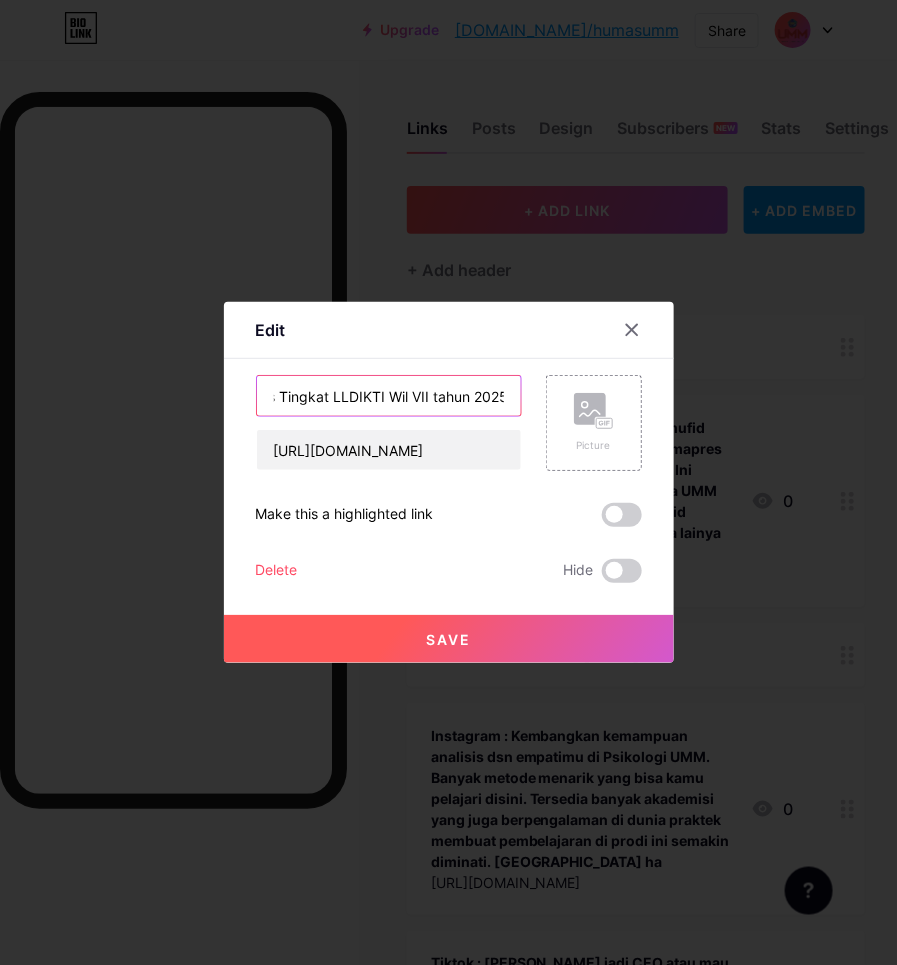 scroll, scrollTop: 0, scrollLeft: 550, axis: horizontal 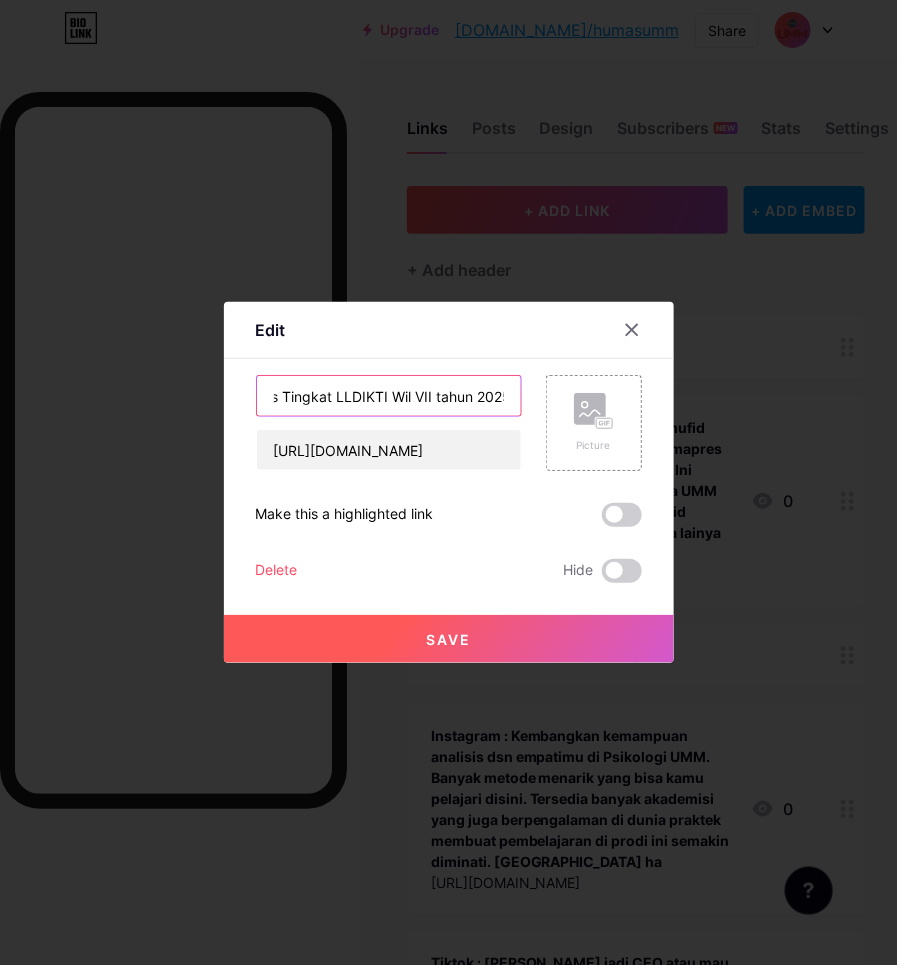 type on "Instagram :  Selamat kepada @abi_mufid atas prestasinya sebagai juara 2 Pilmapres Tingkat LLDIKTI Wil VII tahun 2025." 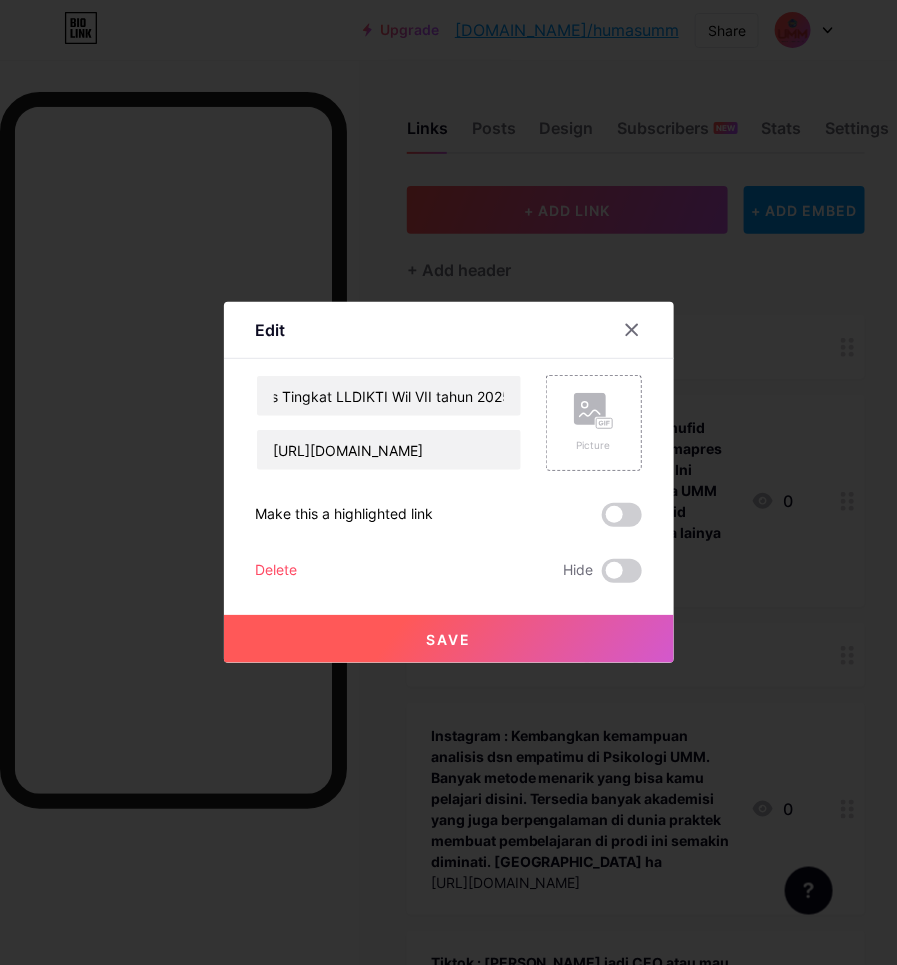 click on "Save" at bounding box center (448, 639) 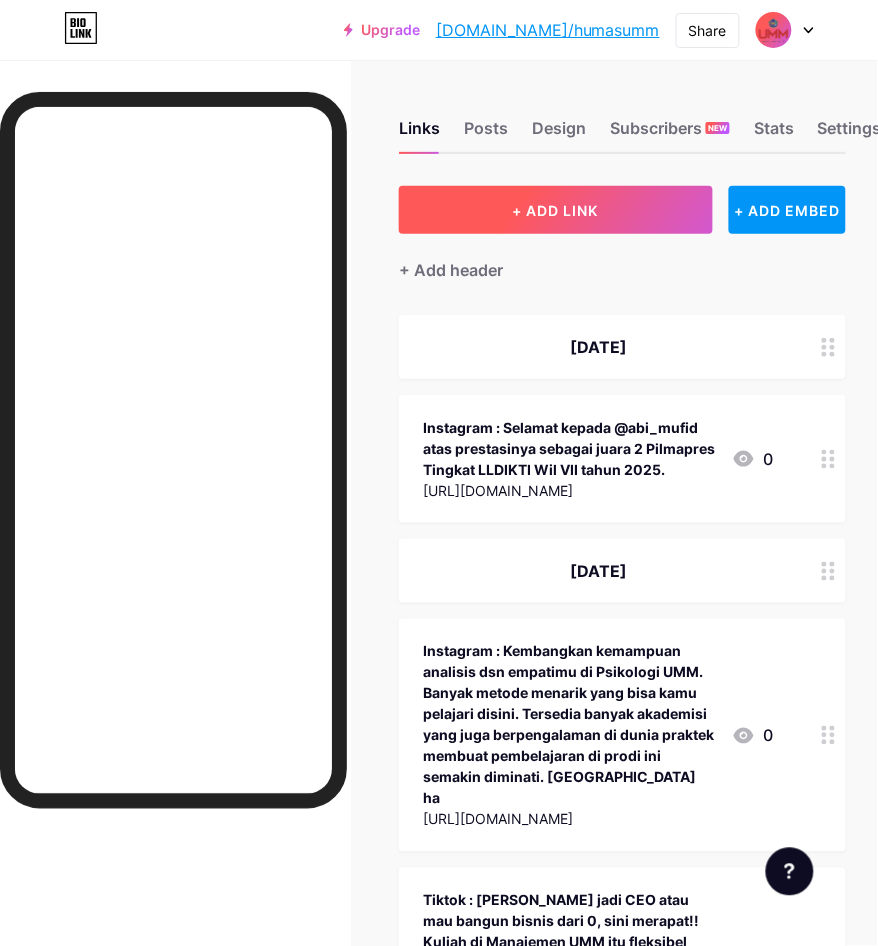 click on "+ ADD LINK" at bounding box center [556, 210] 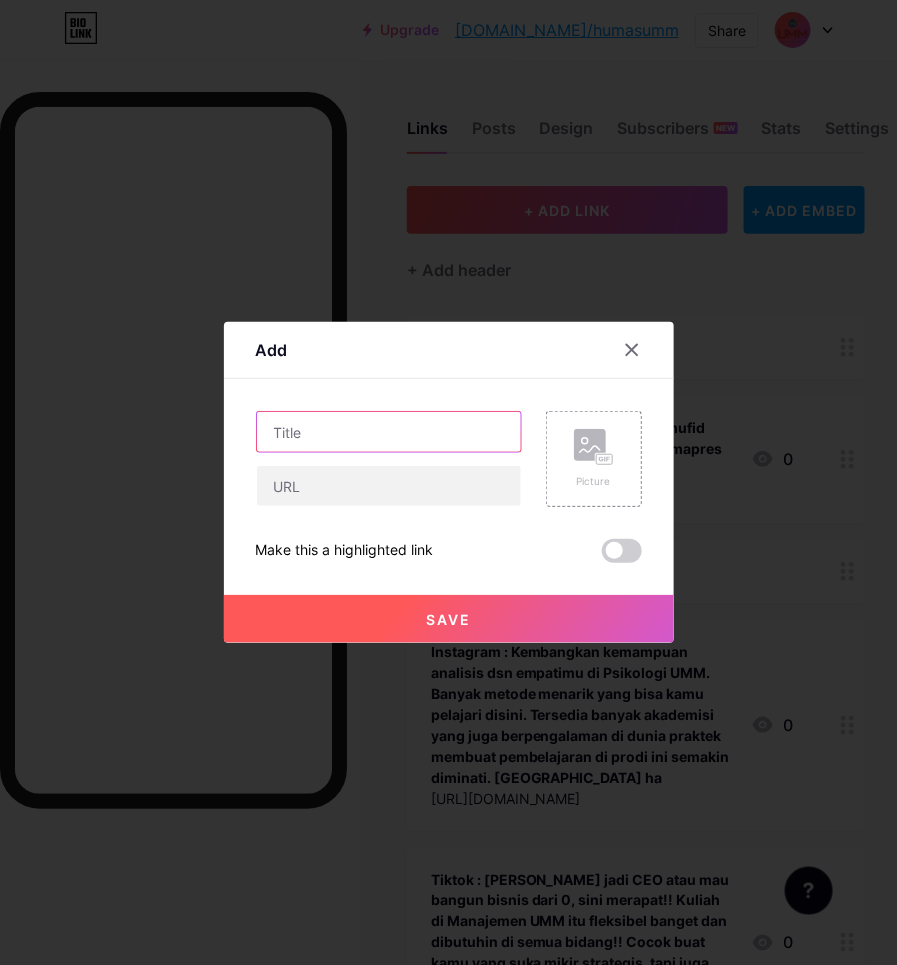 click at bounding box center [389, 432] 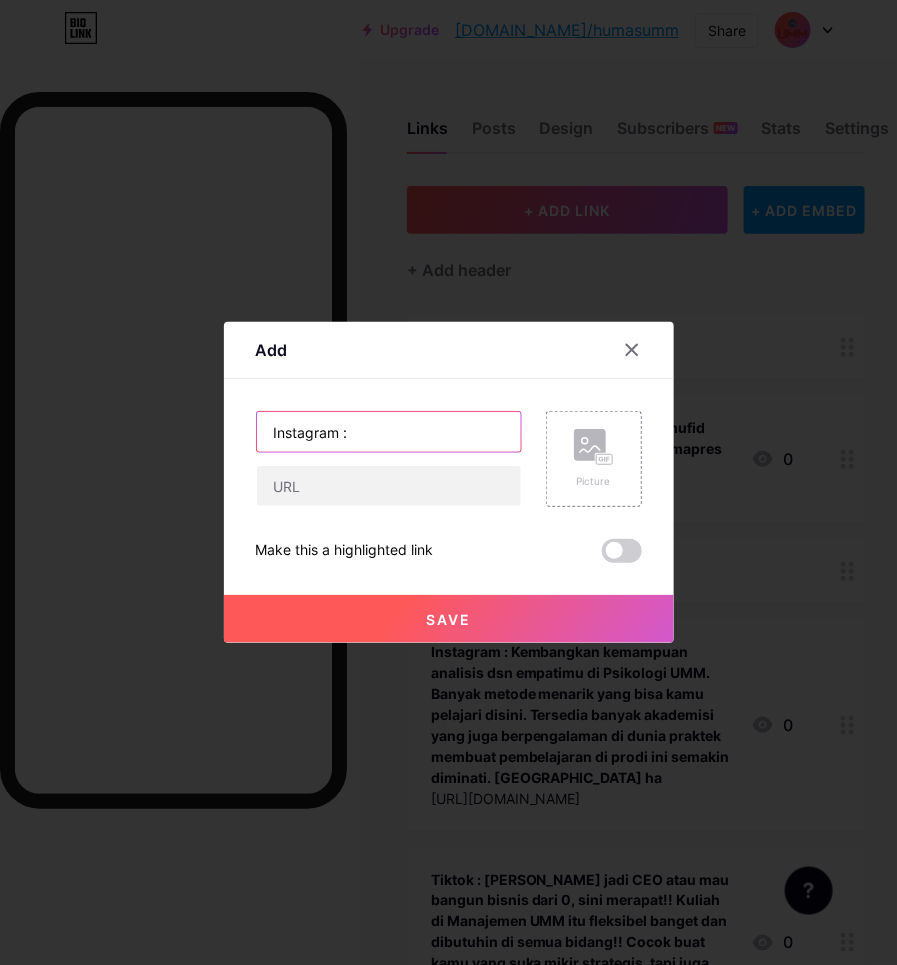click on "Instagram :" at bounding box center [389, 432] 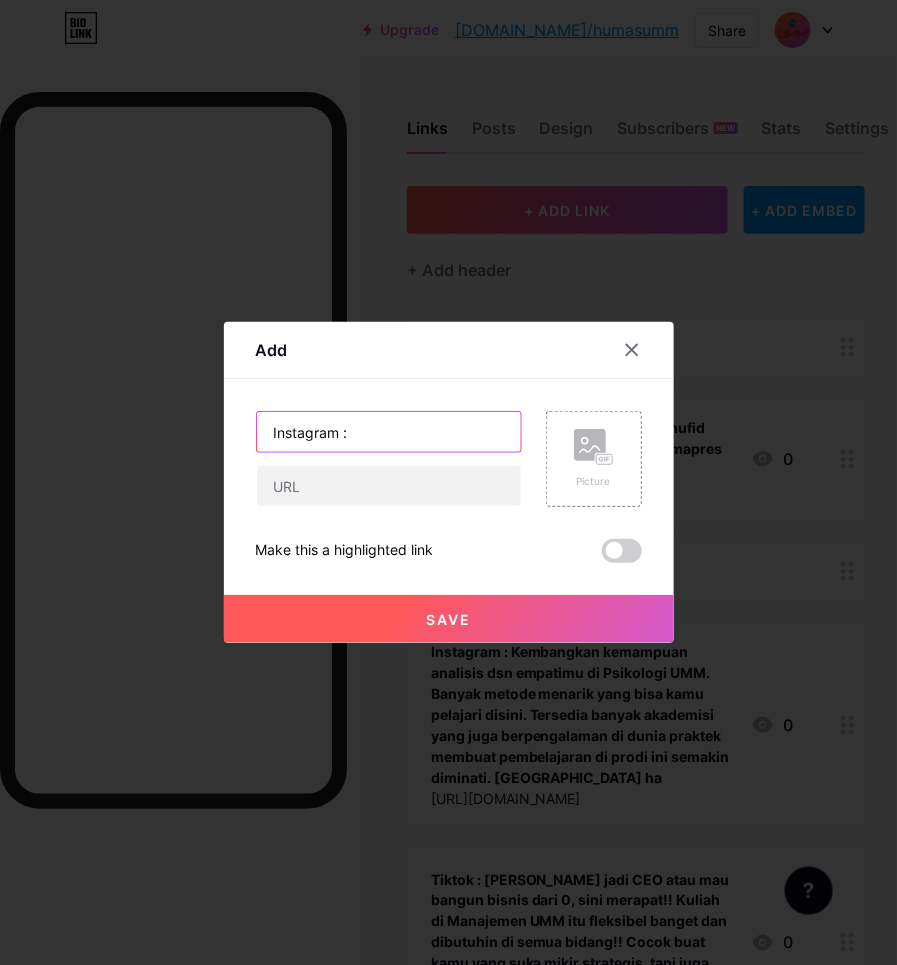 paste on "Ini dia beragam karya inovasi peternakan UMM!  Selama tujuh tahun lamanya, prokegiatan ini sudah menjadi bagian dari pendekatan pembelajaran berbasis proyek di Prodi Peternakan UMM." 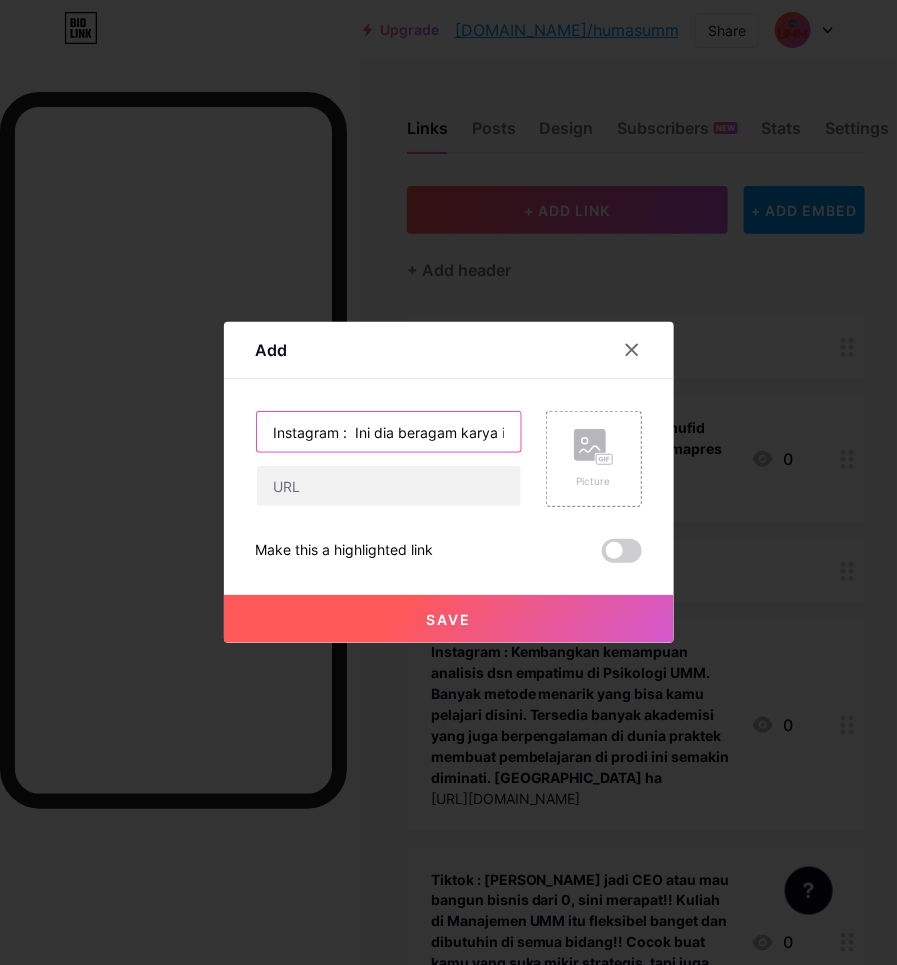 scroll, scrollTop: 0, scrollLeft: 1076, axis: horizontal 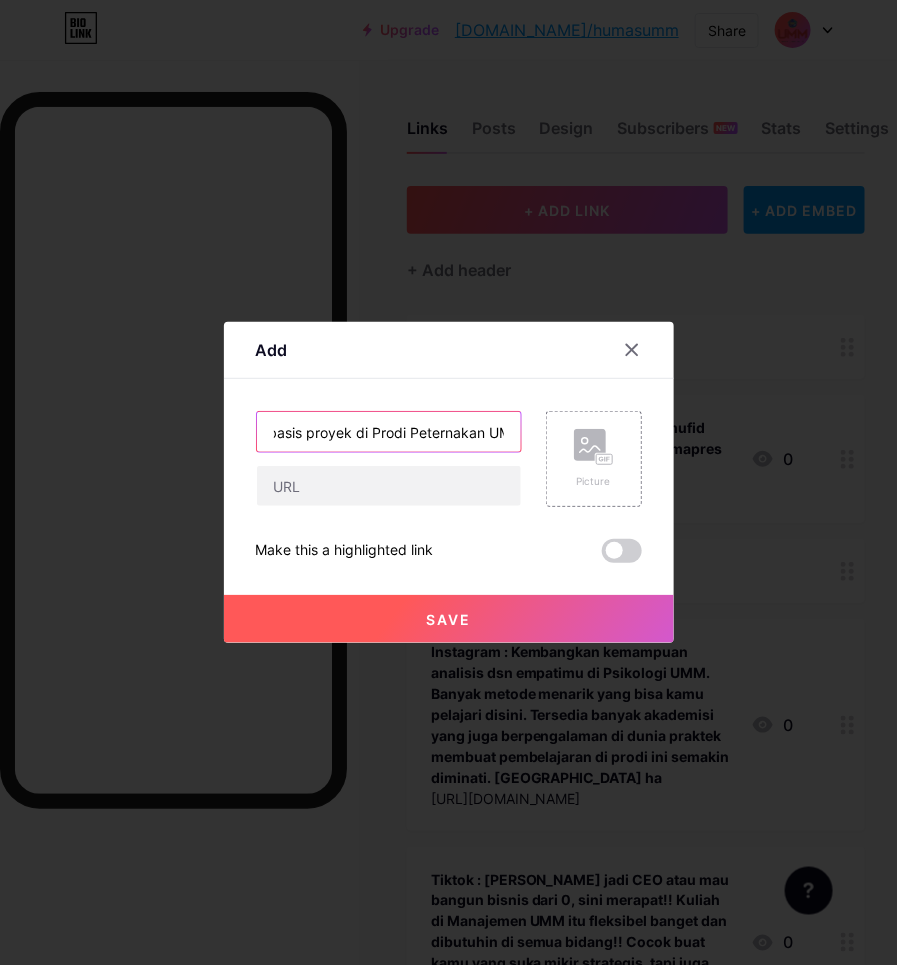 type on "Instagram :  Ini dia beragam karya inovasi peternakan UMM!  Selama tujuh tahun lamanya, prokegiatan ini sudah menjadi bagian dari pendekatan pembelajaran berbasis proyek di Prodi Peternakan UMM." 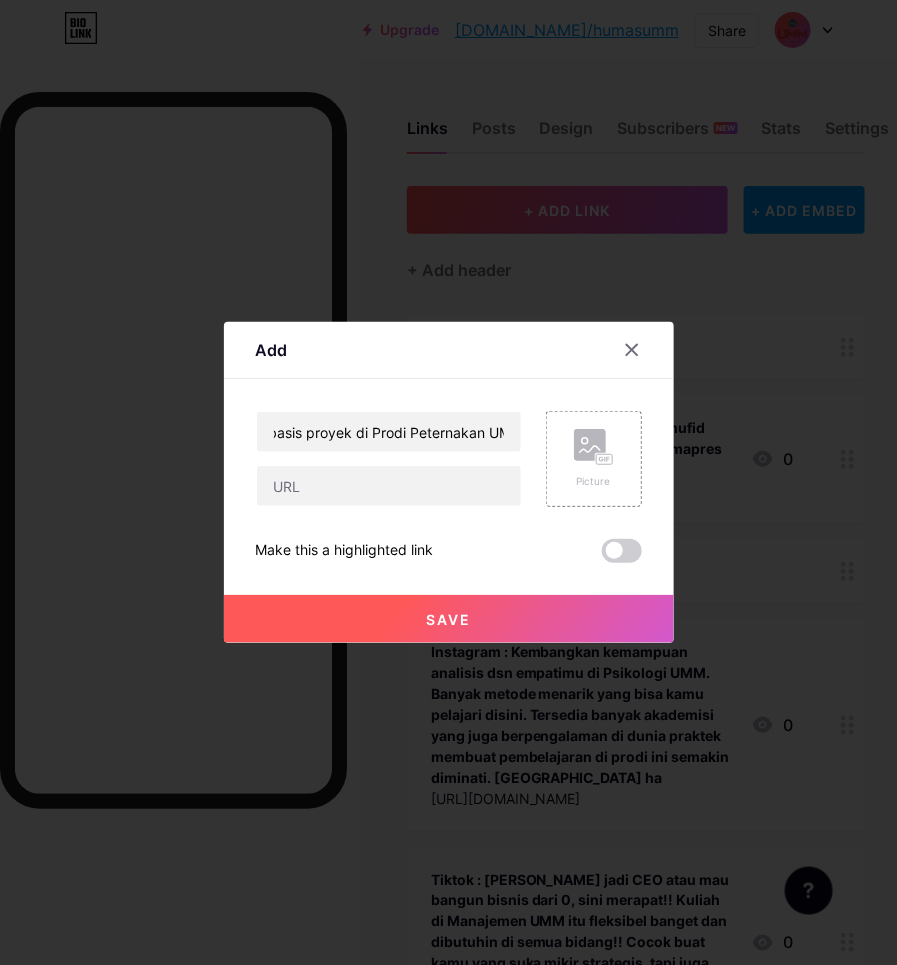 scroll, scrollTop: 0, scrollLeft: 0, axis: both 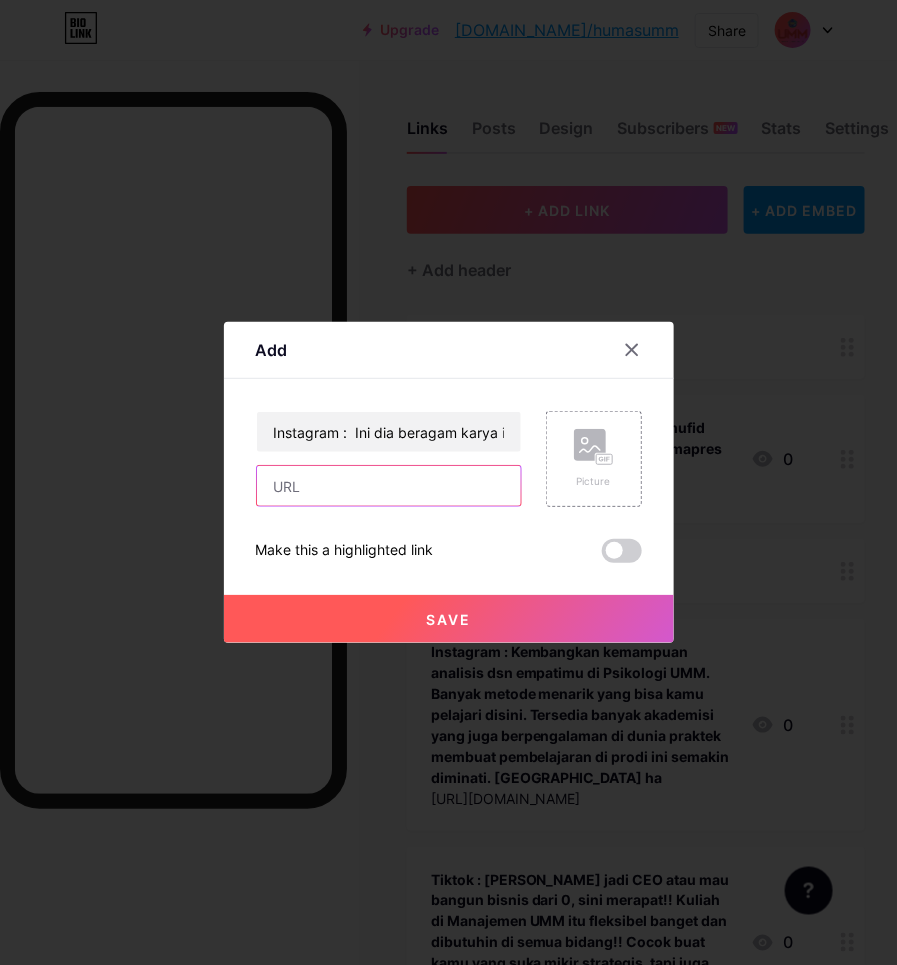 click at bounding box center (389, 486) 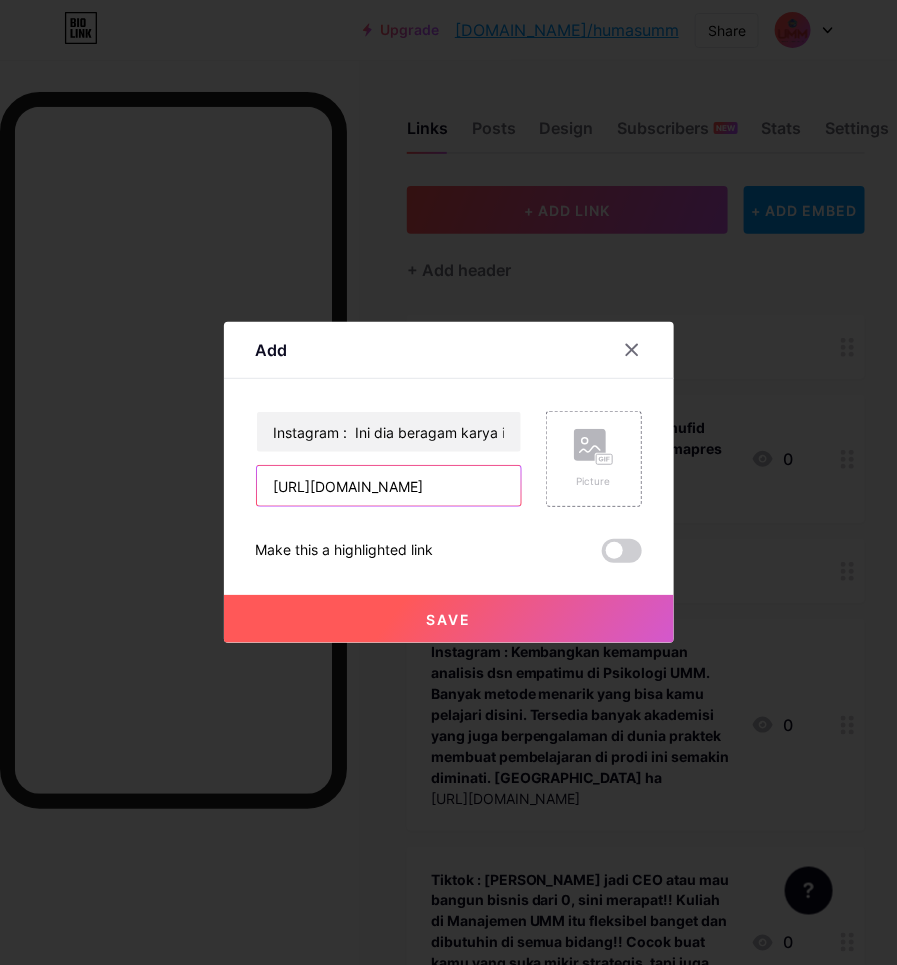 scroll, scrollTop: 0, scrollLeft: 356, axis: horizontal 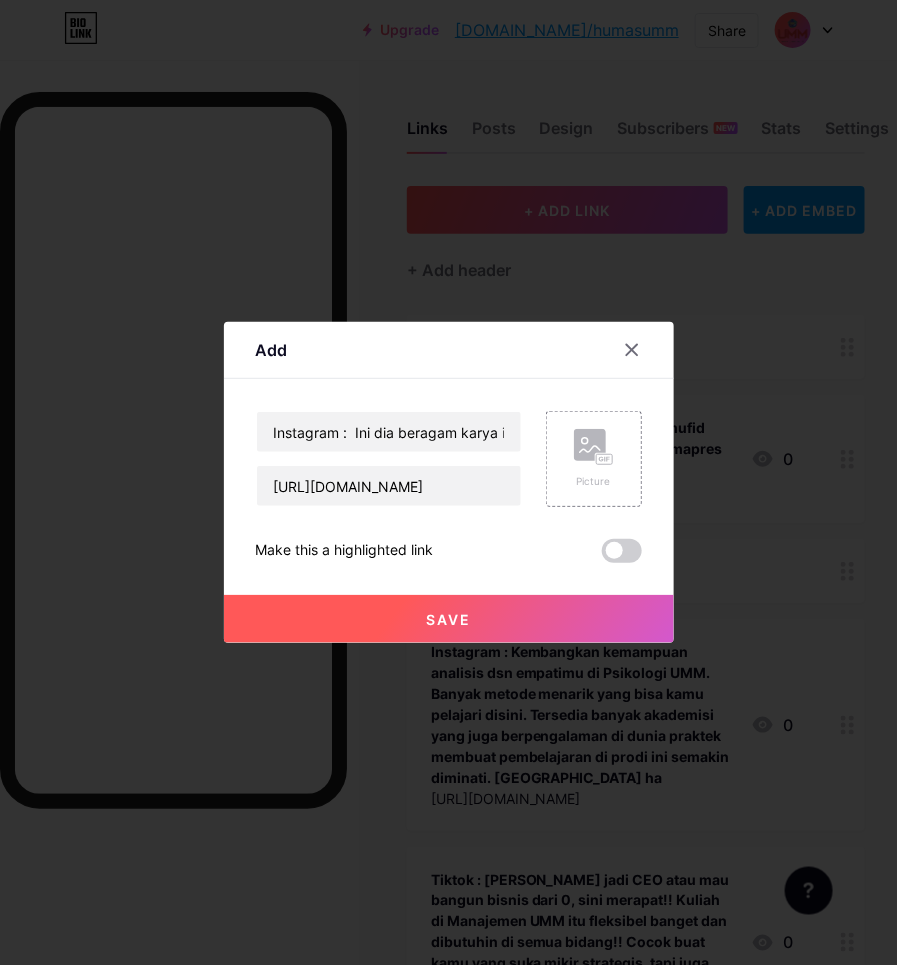click on "Save" at bounding box center (449, 619) 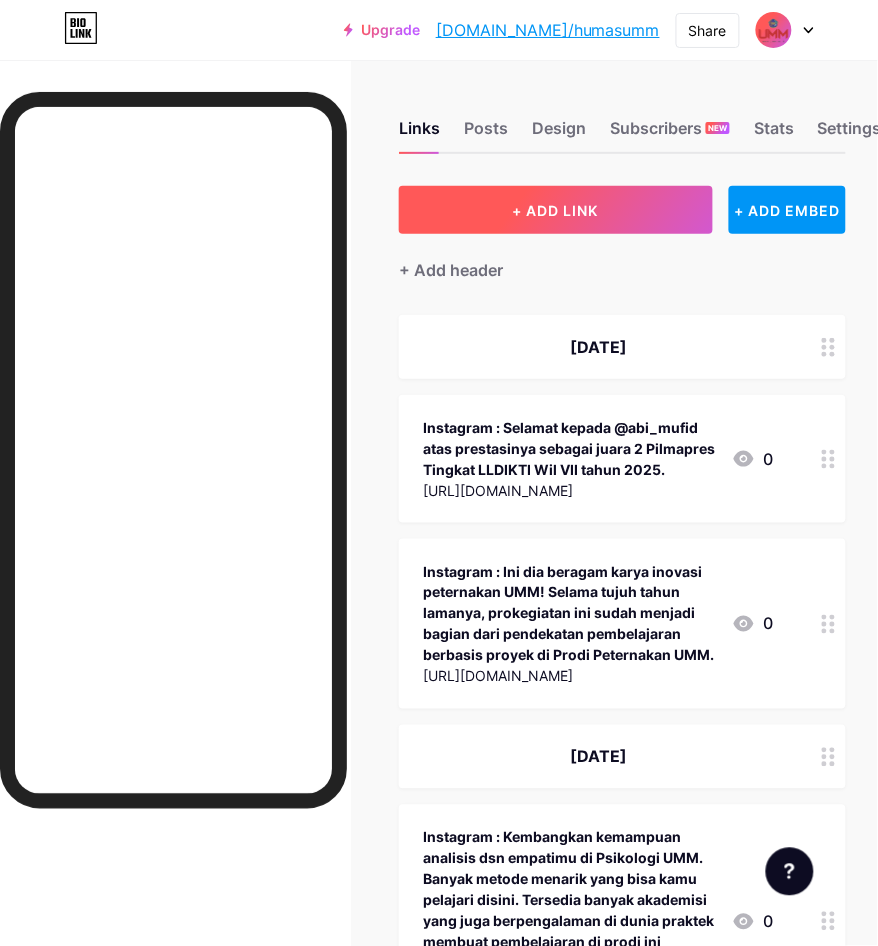 click on "+ ADD LINK" at bounding box center (555, 210) 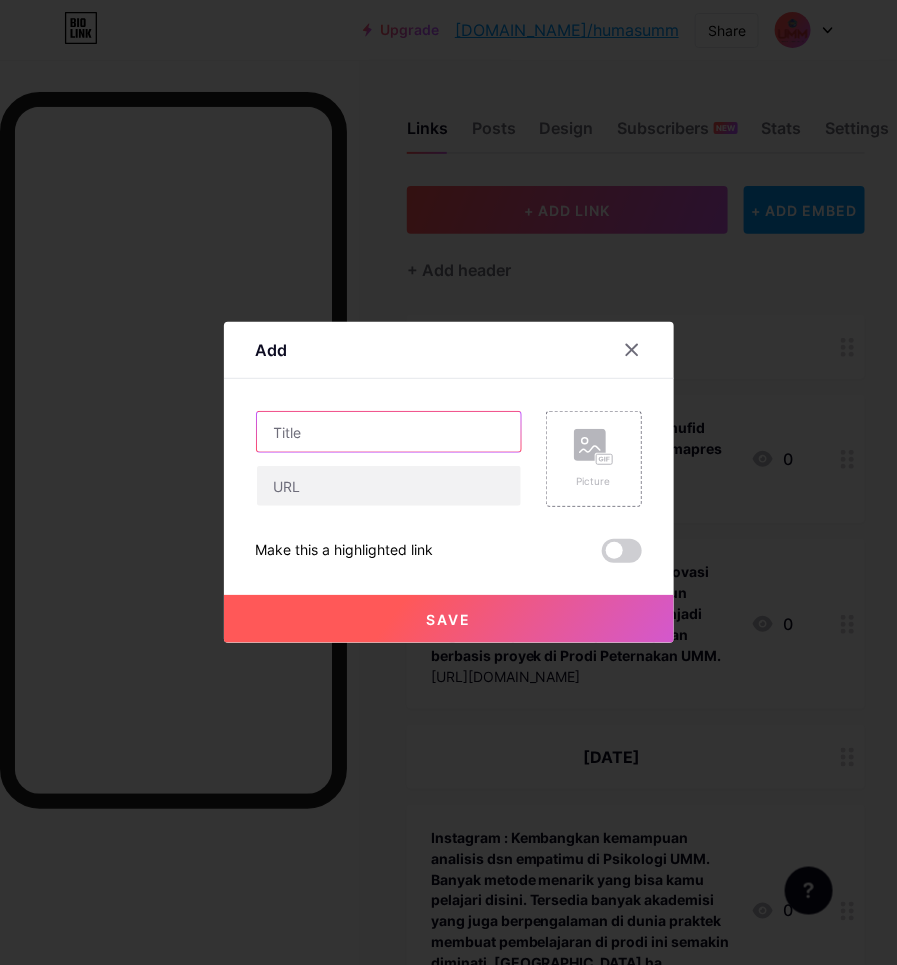 drag, startPoint x: 438, startPoint y: 432, endPoint x: 437, endPoint y: 421, distance: 11.045361 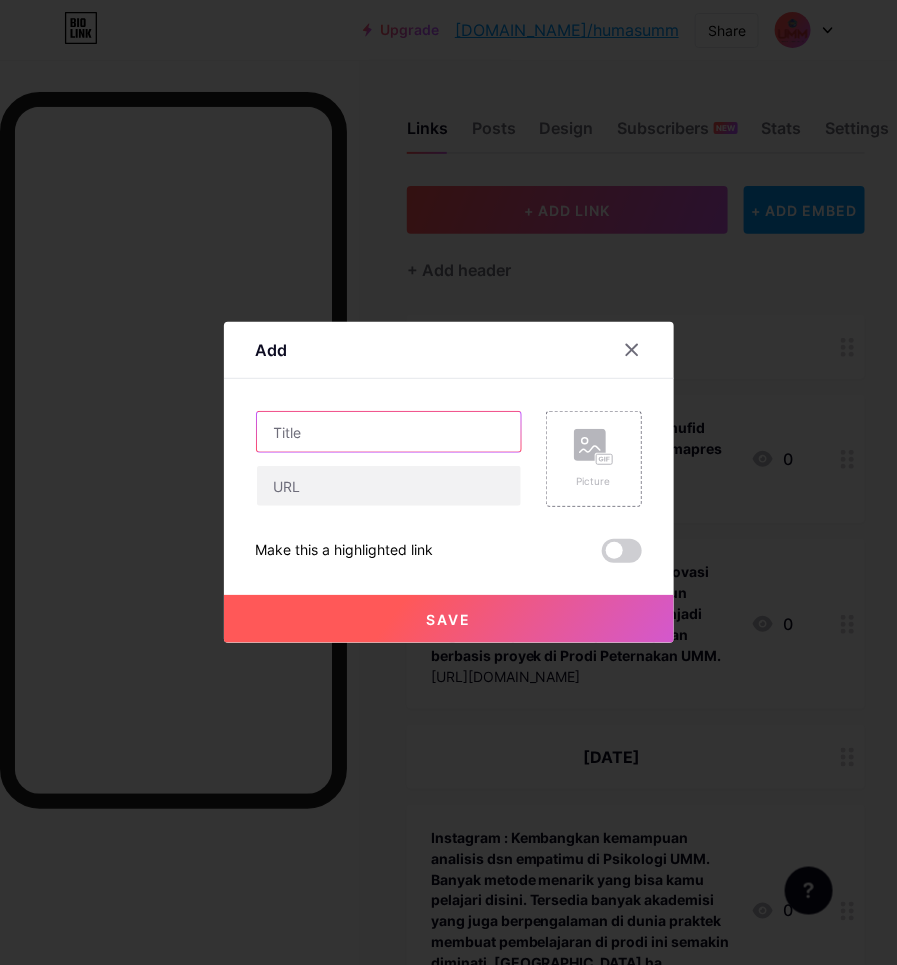 click at bounding box center (389, 432) 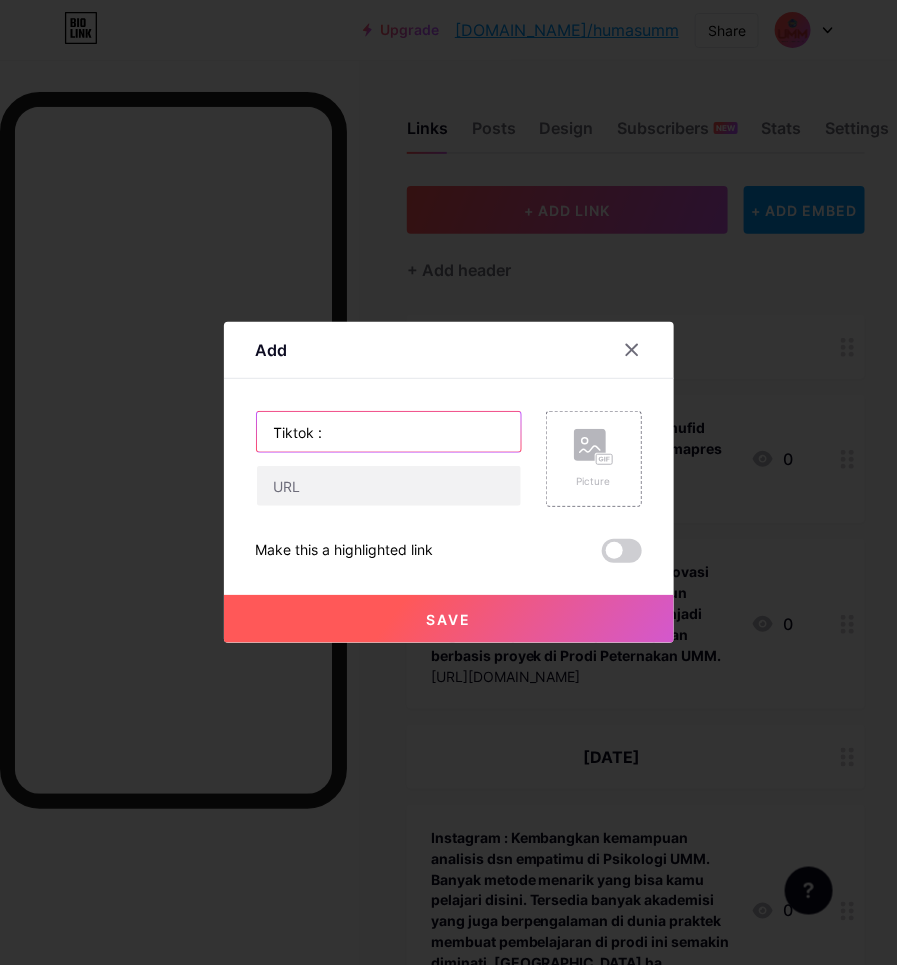 click on "Tiktok :" at bounding box center [389, 432] 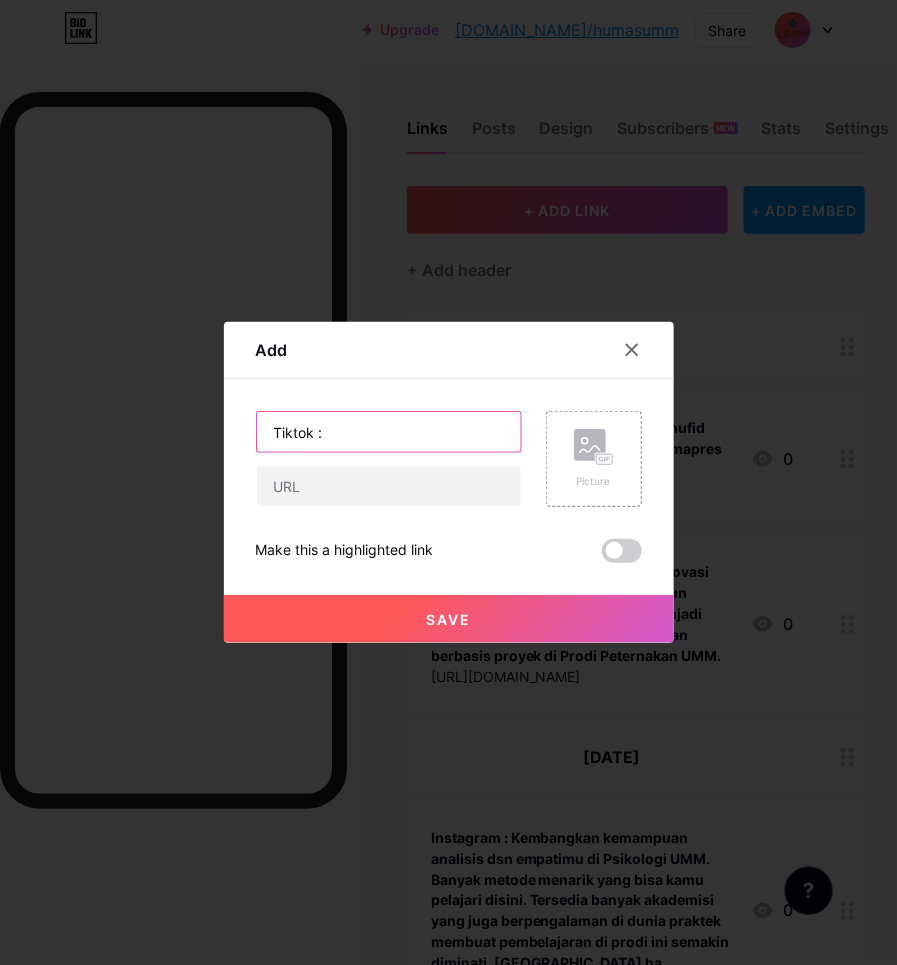 paste on "Bebek merah UMM join the trend pacu jalur ✨🥰" 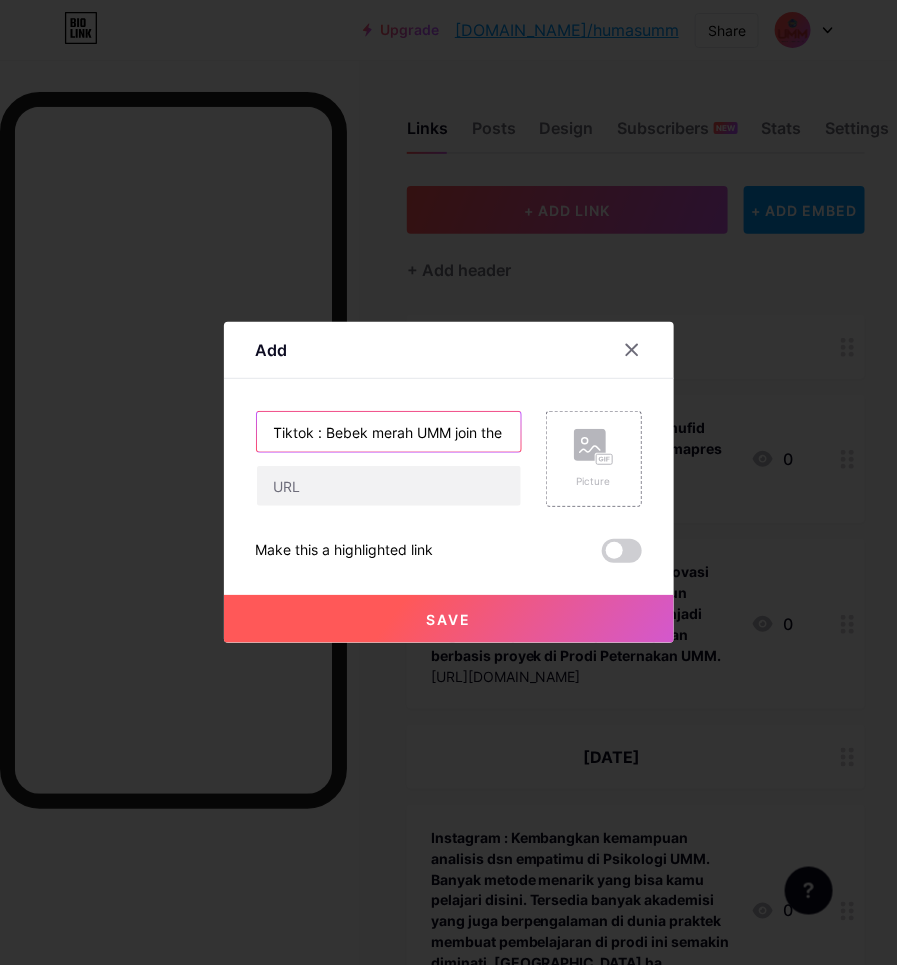 scroll, scrollTop: 0, scrollLeft: 145, axis: horizontal 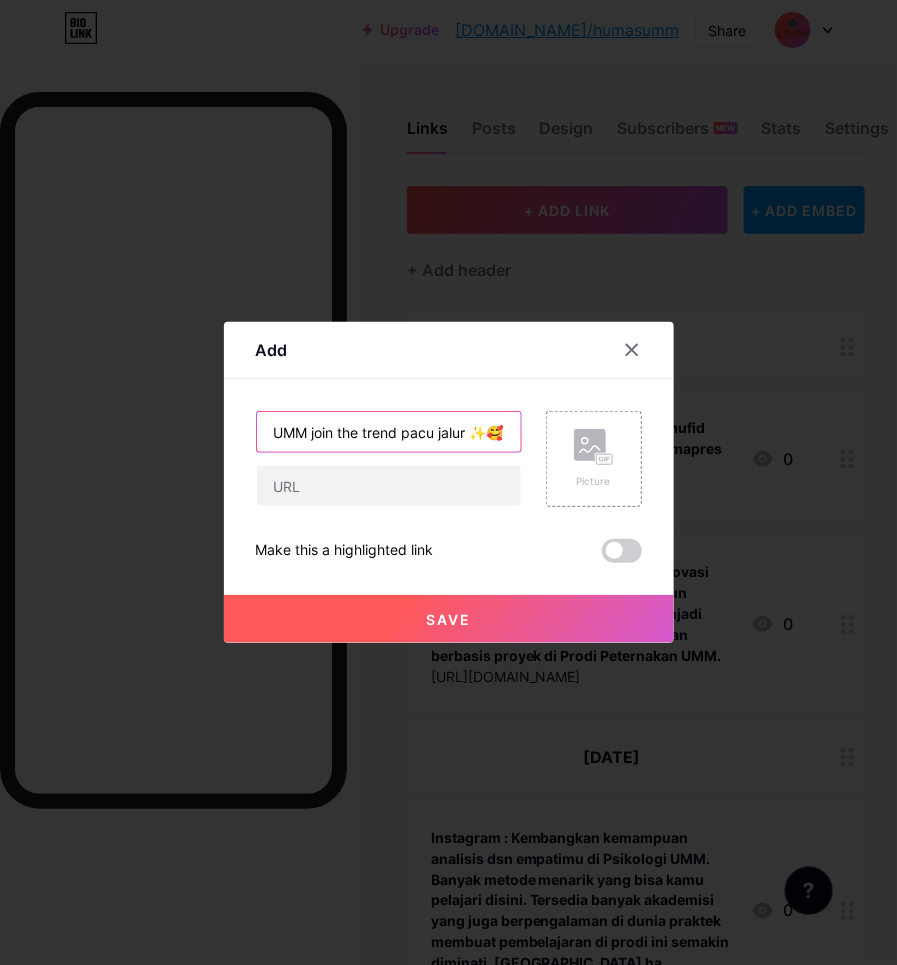 type on "Tiktok : Bebek merah UMM join the trend pacu jalur ✨🥰" 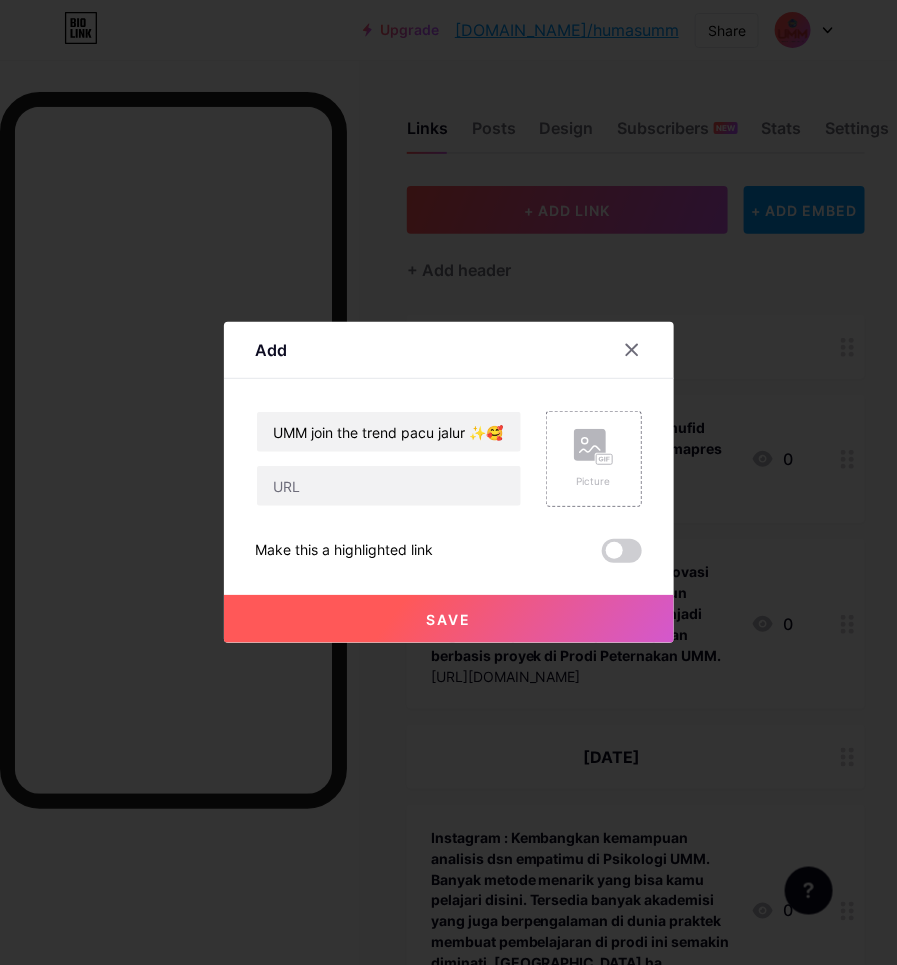 scroll, scrollTop: 0, scrollLeft: 0, axis: both 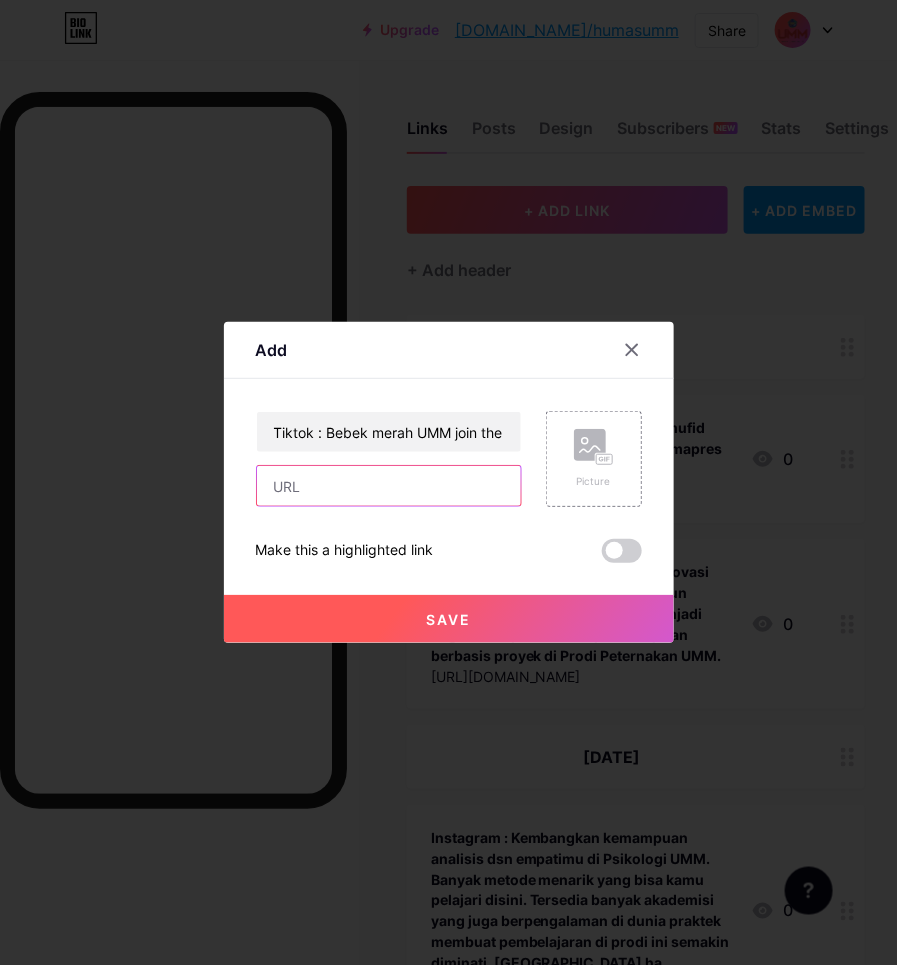 click at bounding box center [389, 486] 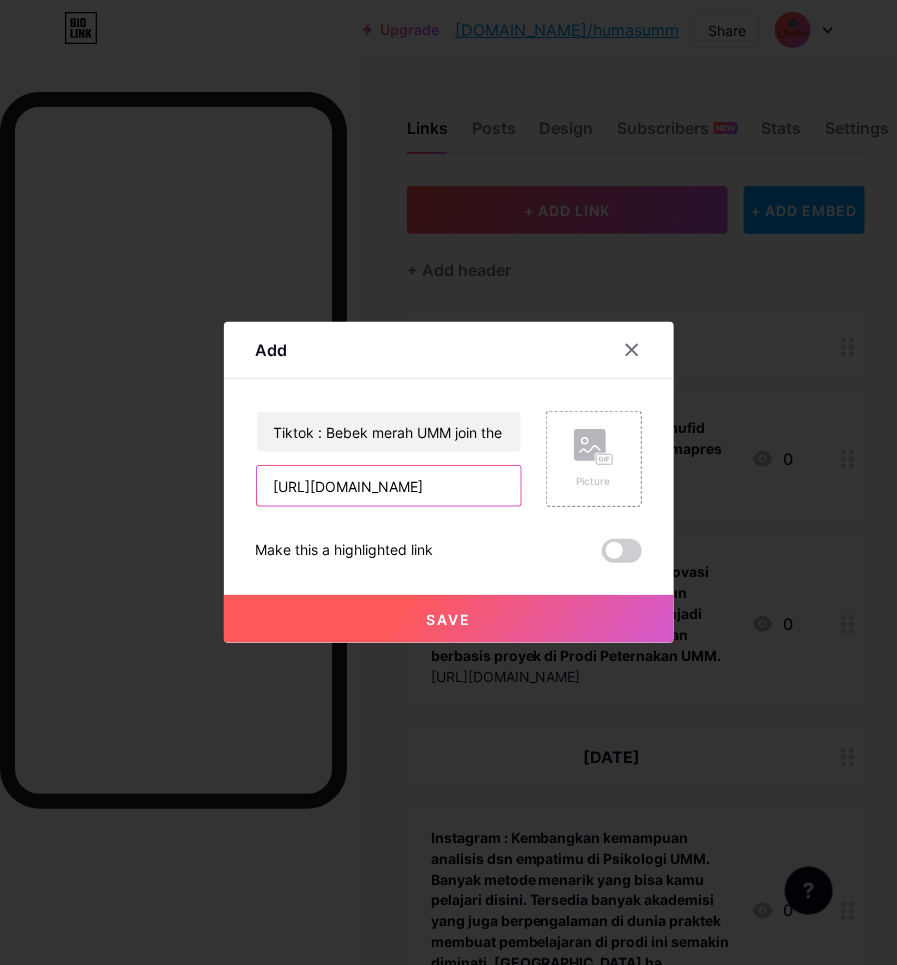 scroll, scrollTop: 0, scrollLeft: 410, axis: horizontal 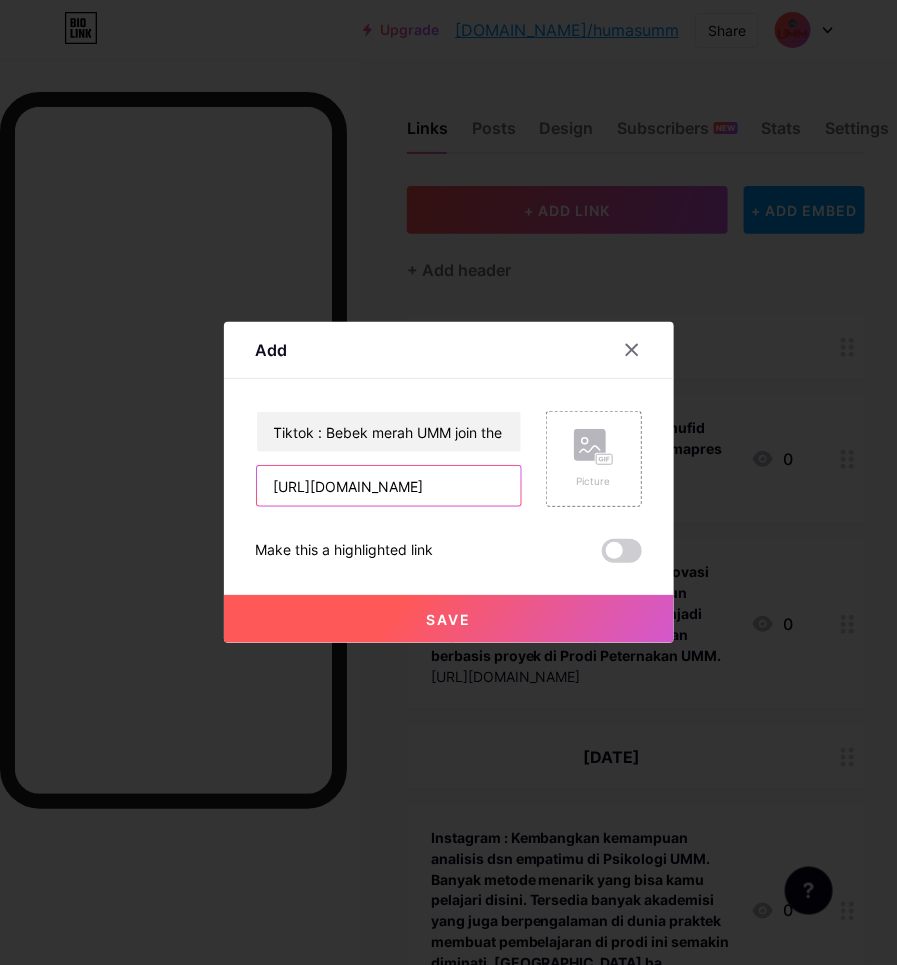 type on "[URL][DOMAIN_NAME]" 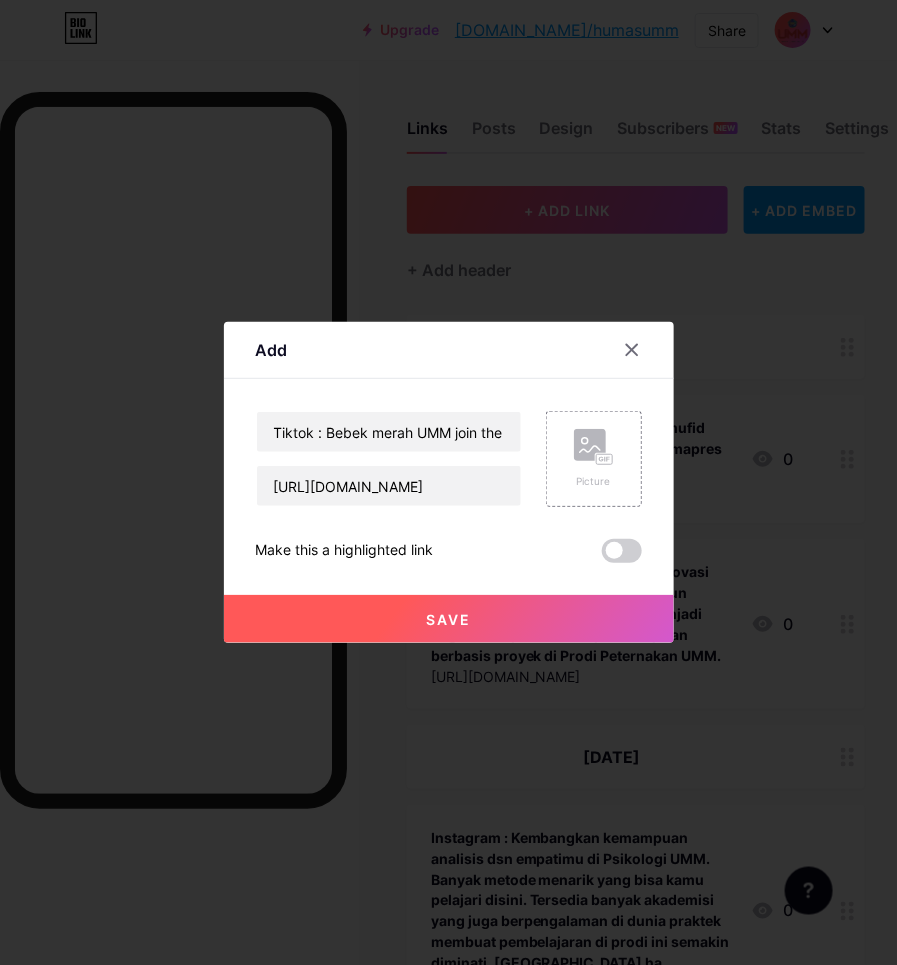 scroll, scrollTop: 0, scrollLeft: 0, axis: both 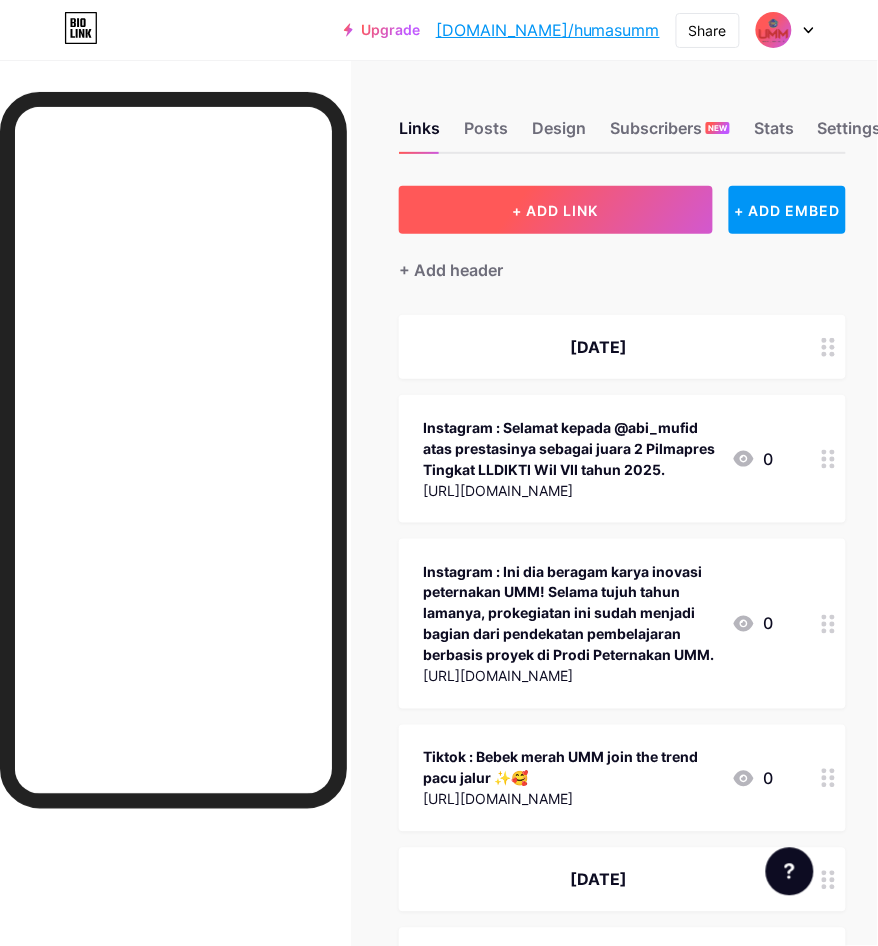 click on "+ ADD LINK" at bounding box center [556, 210] 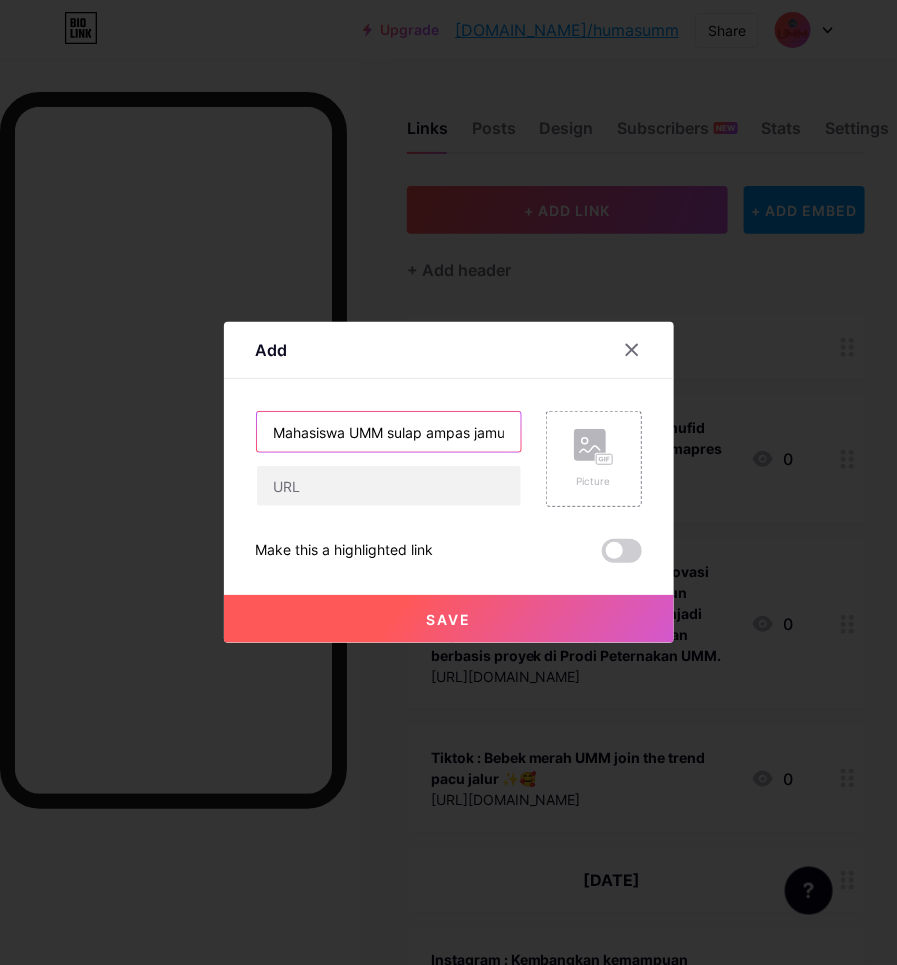 click on "Mahasiswa UMM sulap ampas jamu jadi suplemen pakan ternak sapi perah" at bounding box center [389, 432] 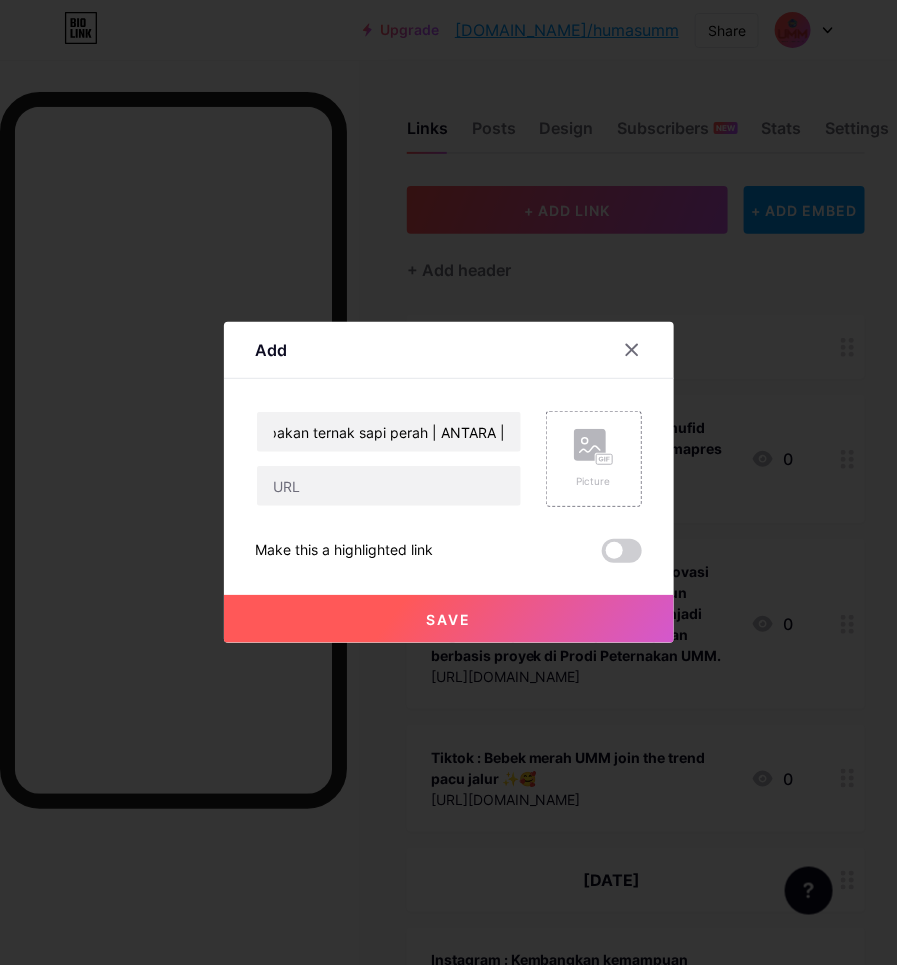 scroll, scrollTop: 0, scrollLeft: 0, axis: both 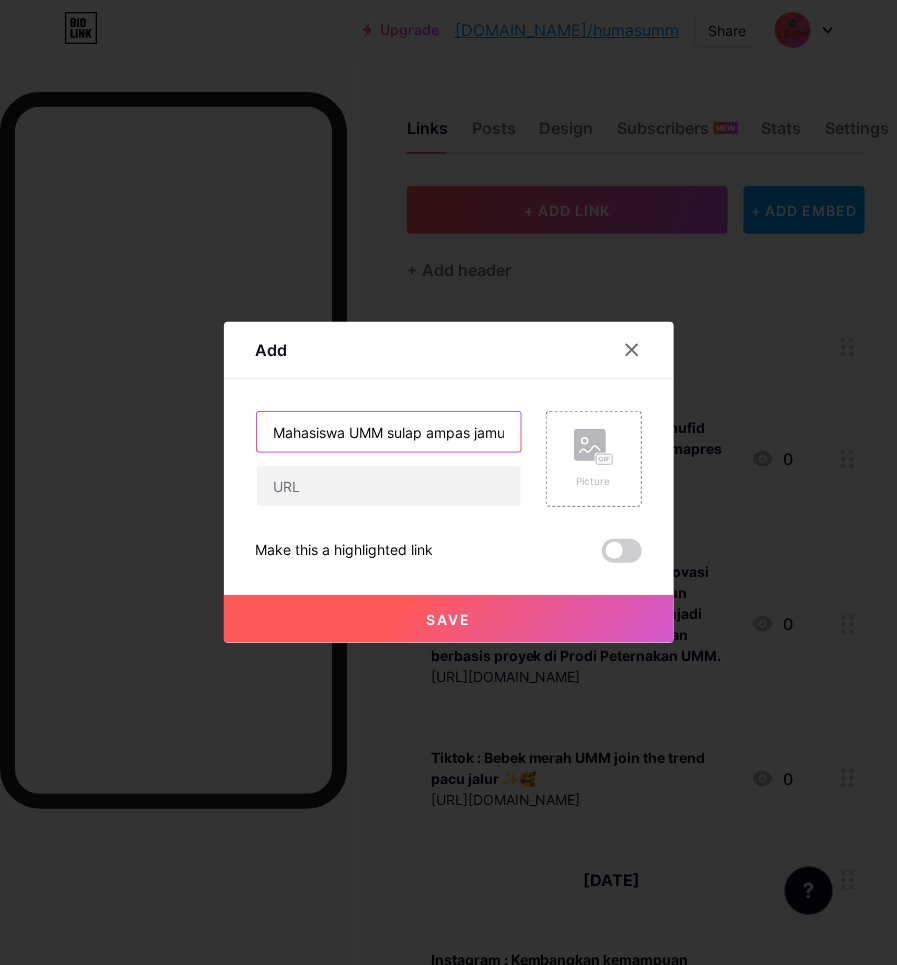 click on "Mahasiswa UMM sulap ampas jamu jadi suplemen pakan ternak sapi perah | ANTARA |" at bounding box center [389, 432] 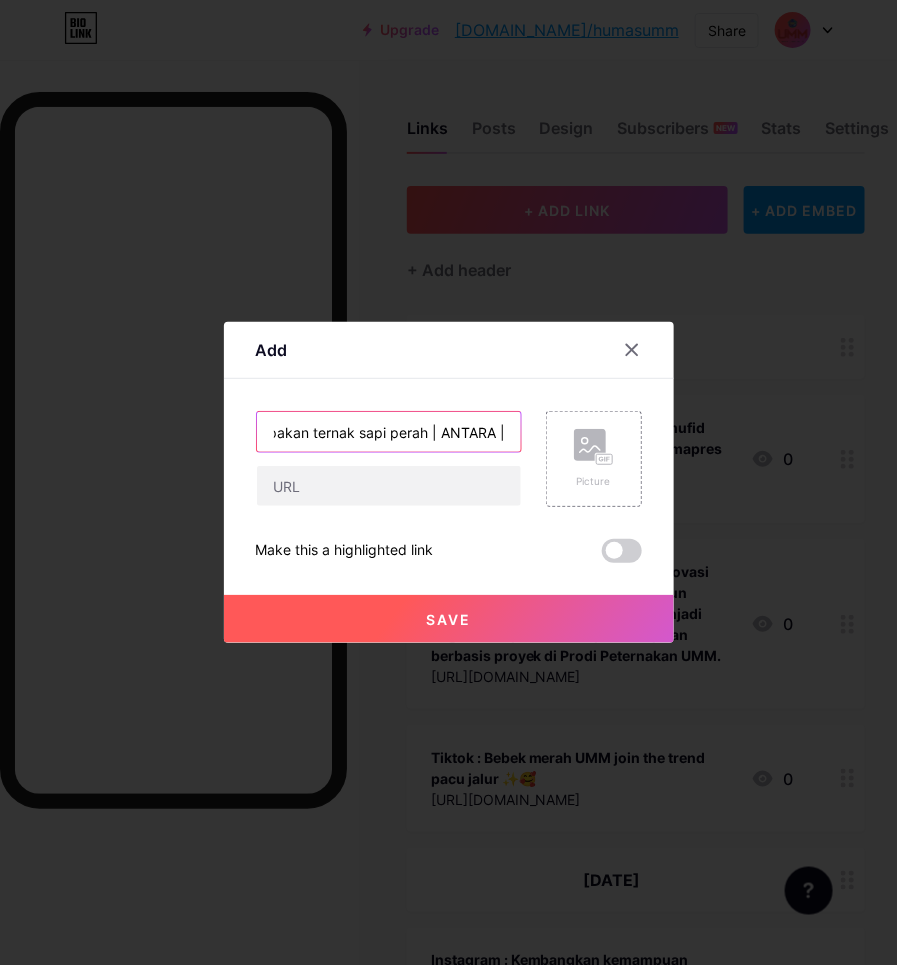 paste on "UMM dalam Berita | On News Paper  Online" 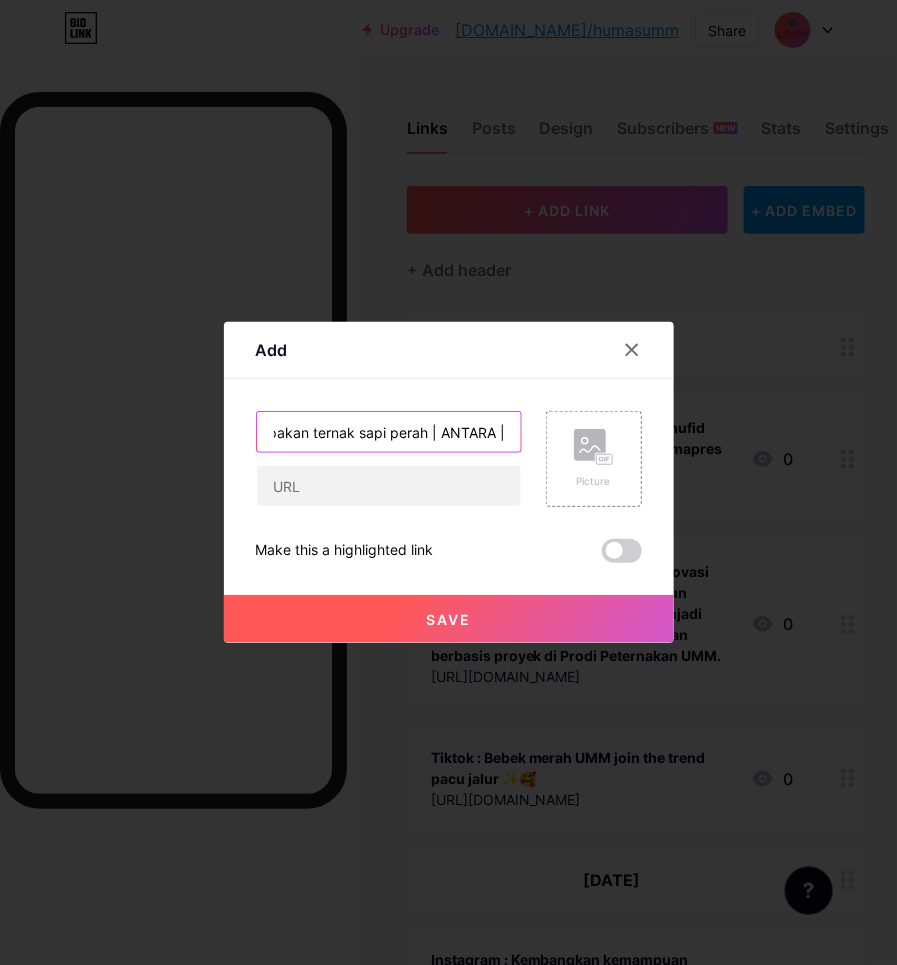 scroll, scrollTop: 0, scrollLeft: 613, axis: horizontal 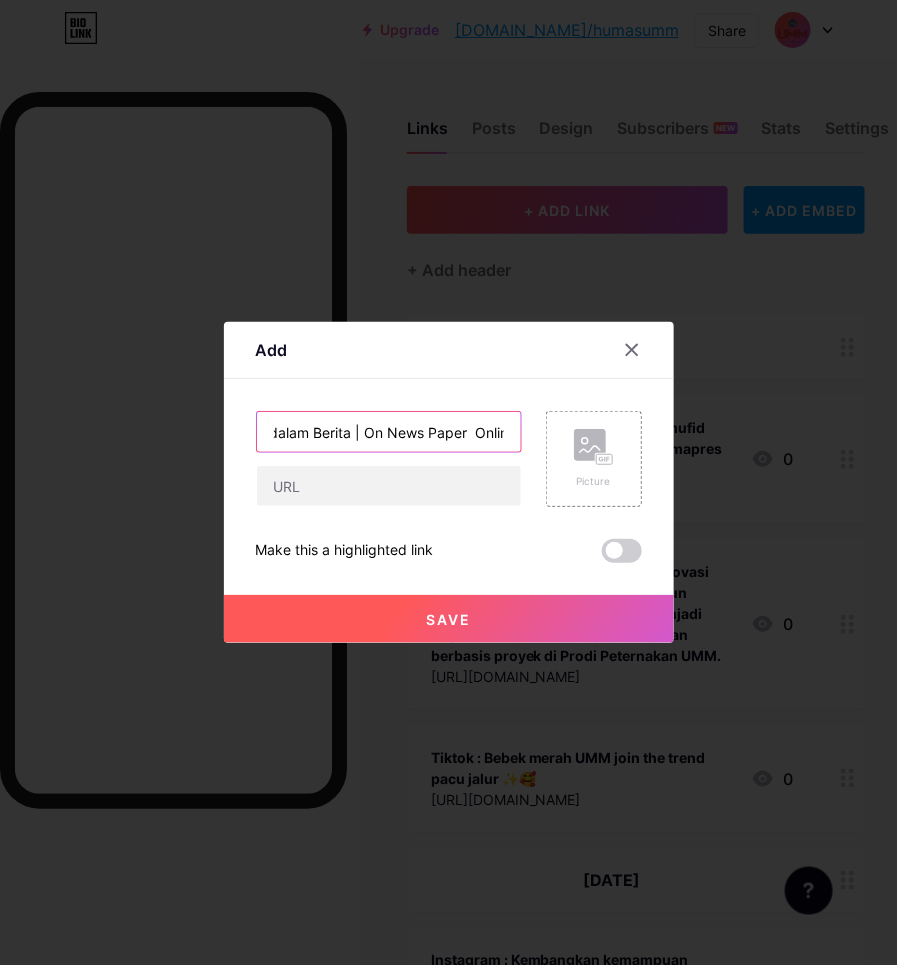 type on "Mahasiswa UMM sulap ampas jamu jadi suplemen pakan ternak sapi perah | ANTARA | UMM dalam Berita | On News Paper  Online" 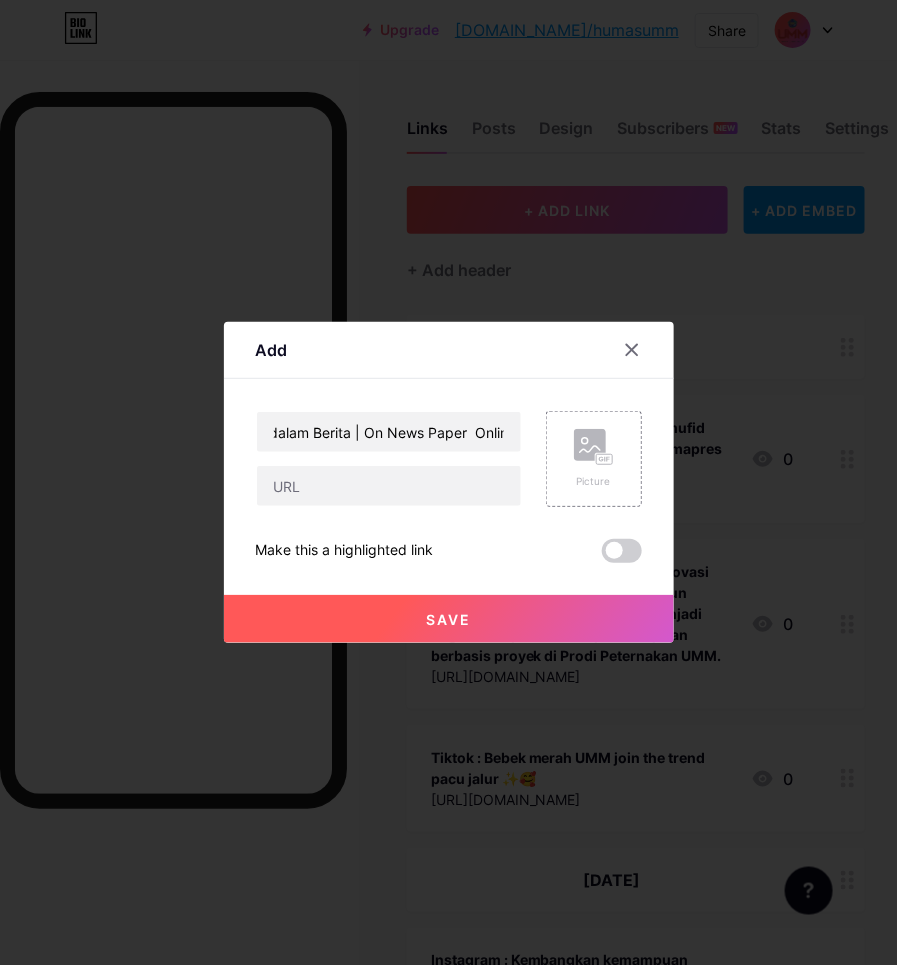 scroll, scrollTop: 0, scrollLeft: 0, axis: both 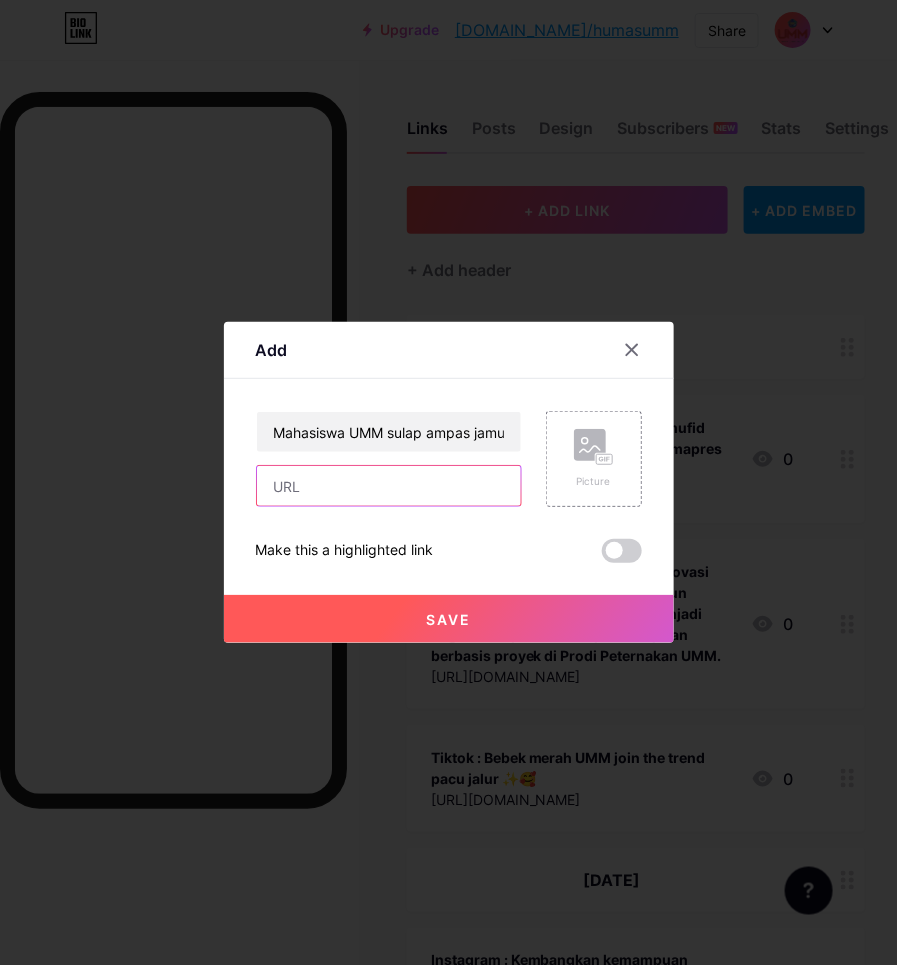 click at bounding box center (389, 486) 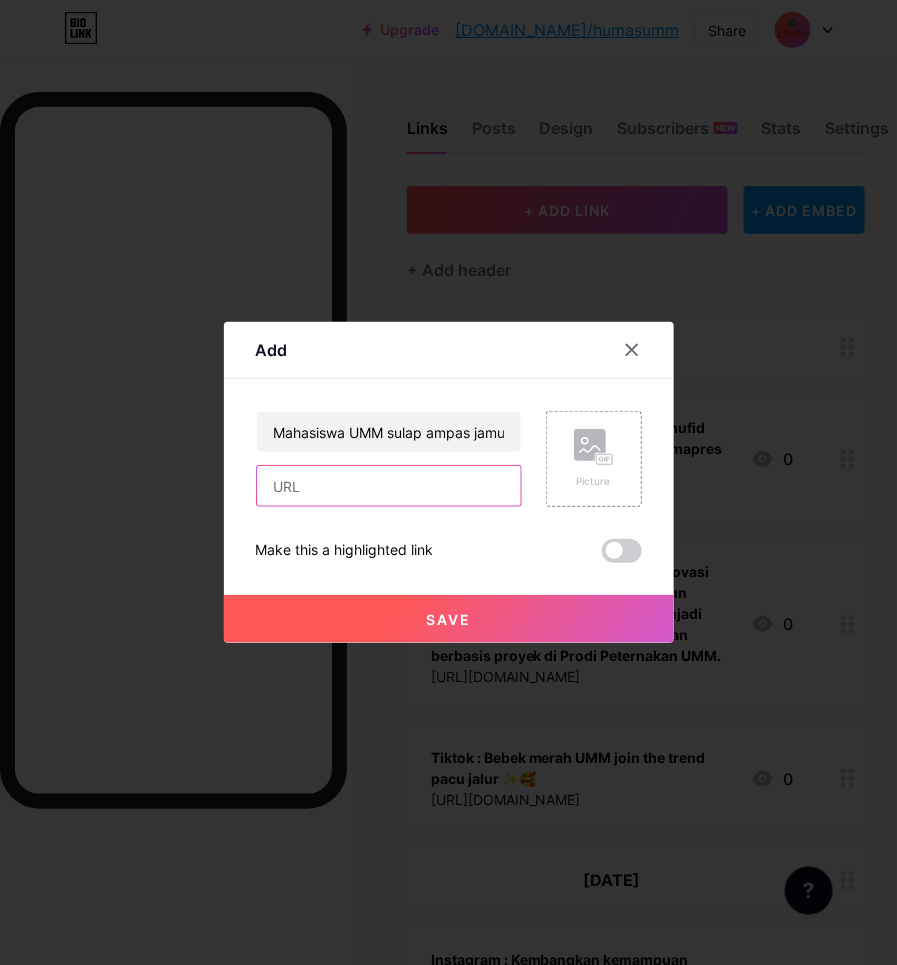 paste on "[URL][DOMAIN_NAME]" 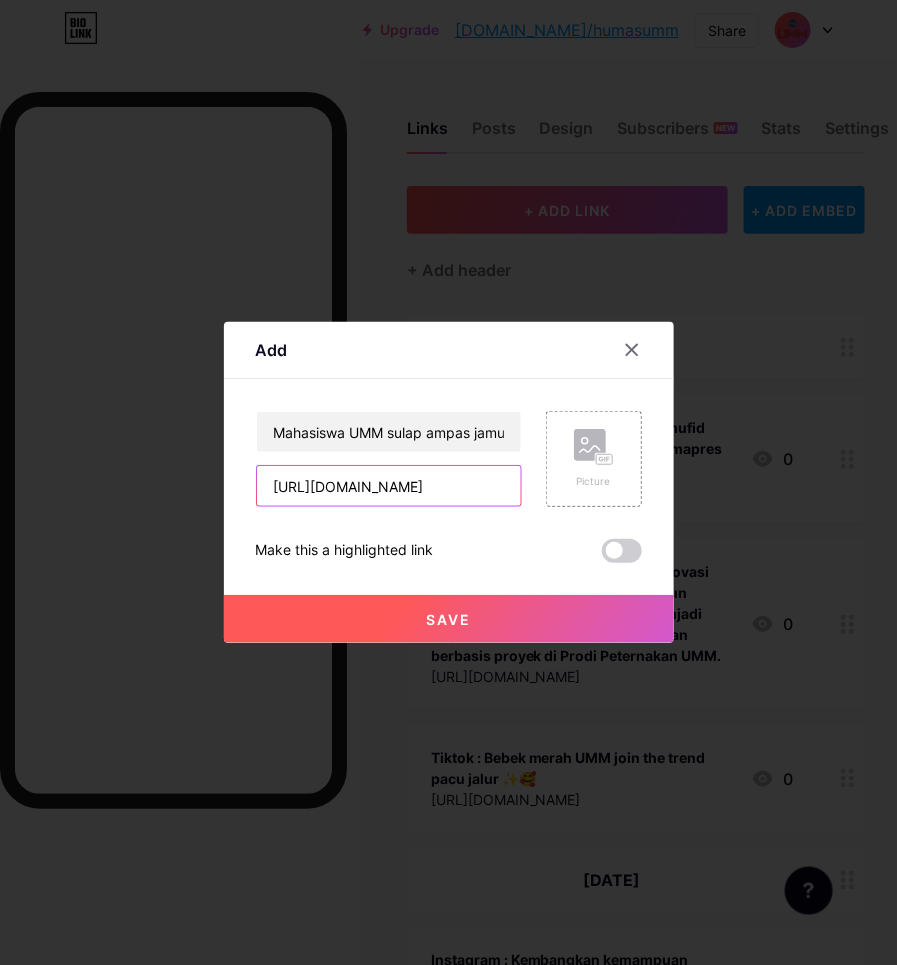 scroll, scrollTop: 0, scrollLeft: 593, axis: horizontal 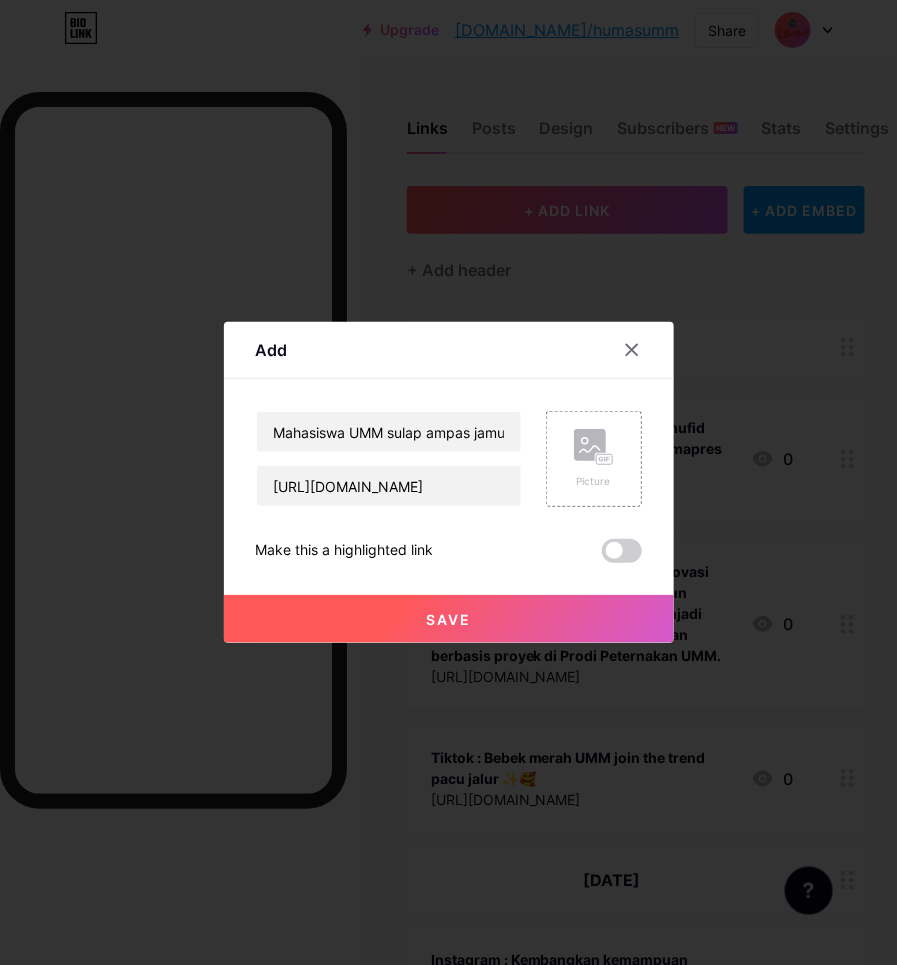 click on "Save" at bounding box center [449, 619] 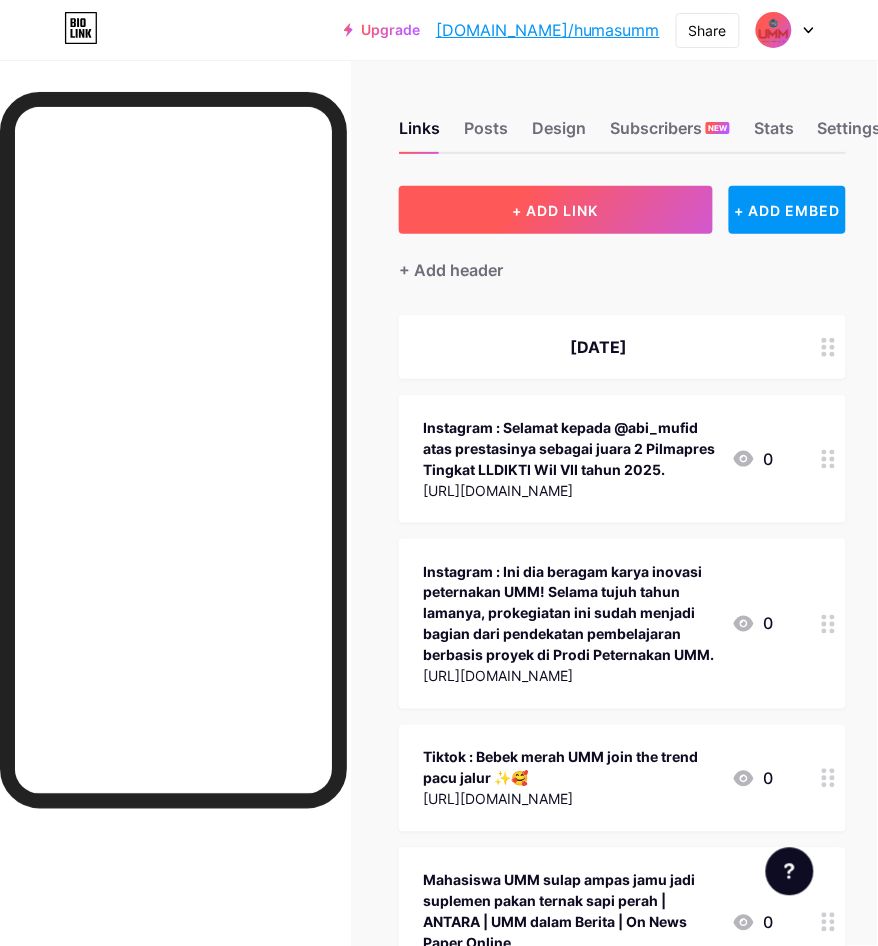 click on "+ ADD LINK" at bounding box center (556, 210) 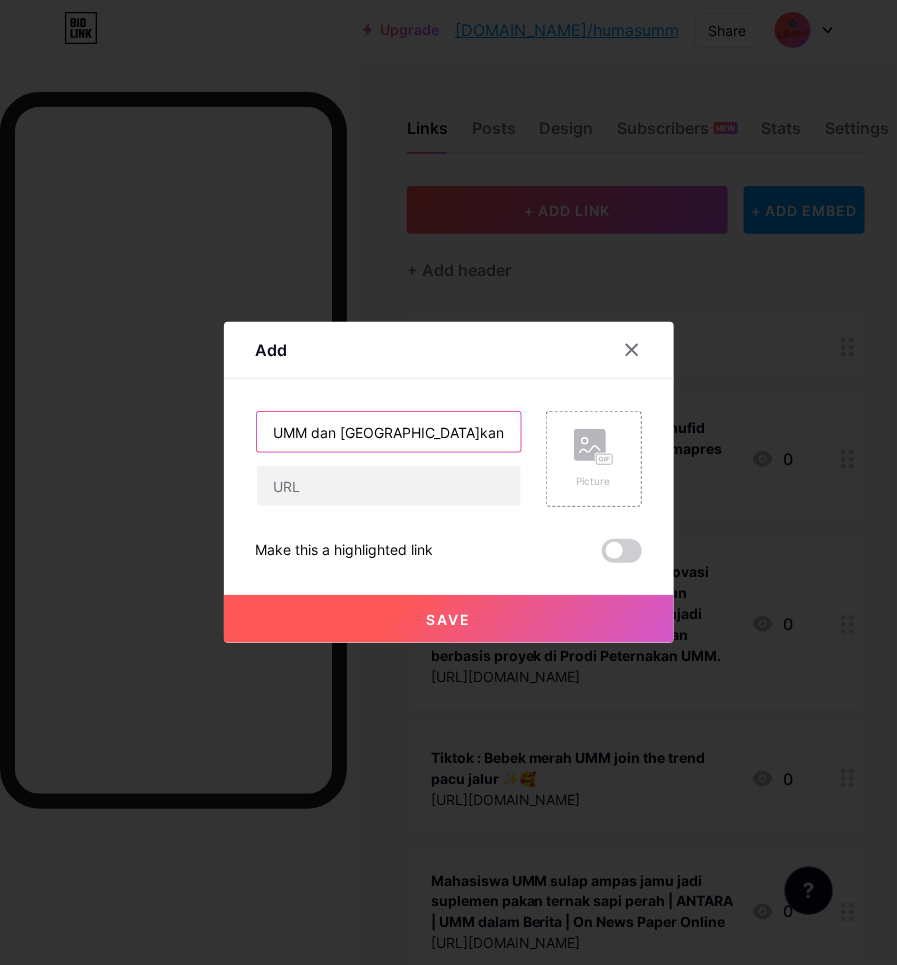 click on "UMM dan [GEOGRAPHIC_DATA]kan Program Internasional Lex sejak 2014" at bounding box center (389, 432) 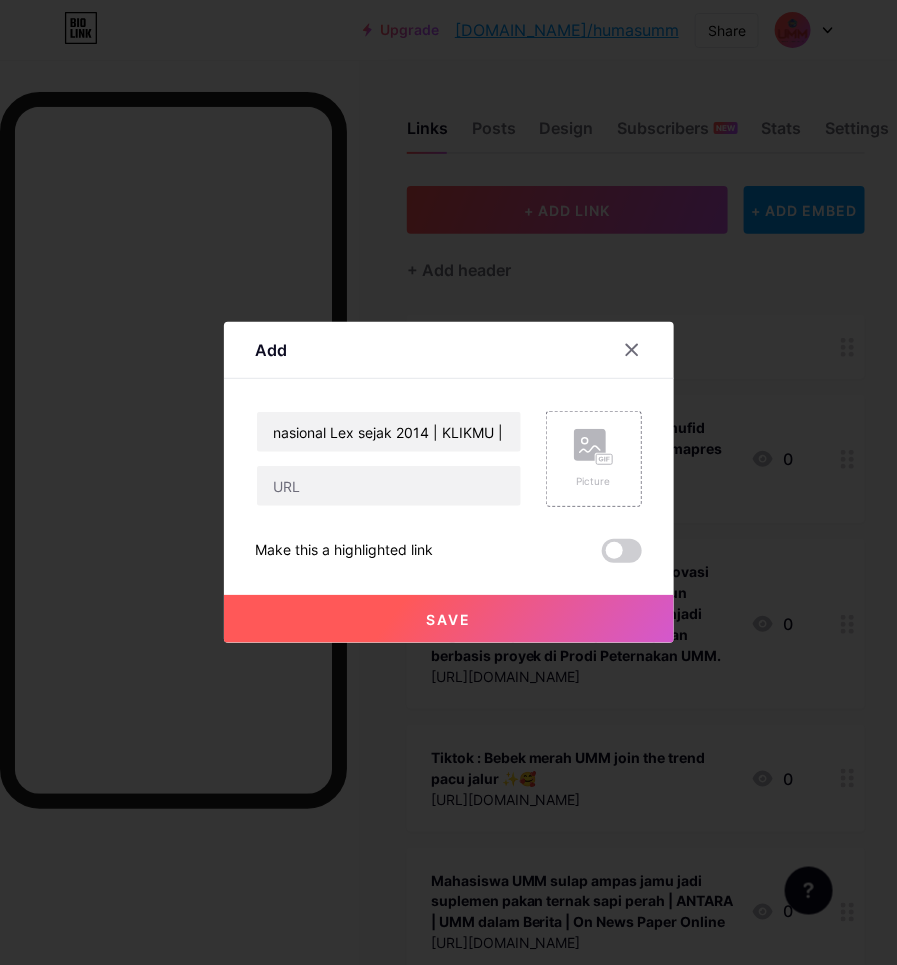 scroll, scrollTop: 0, scrollLeft: 0, axis: both 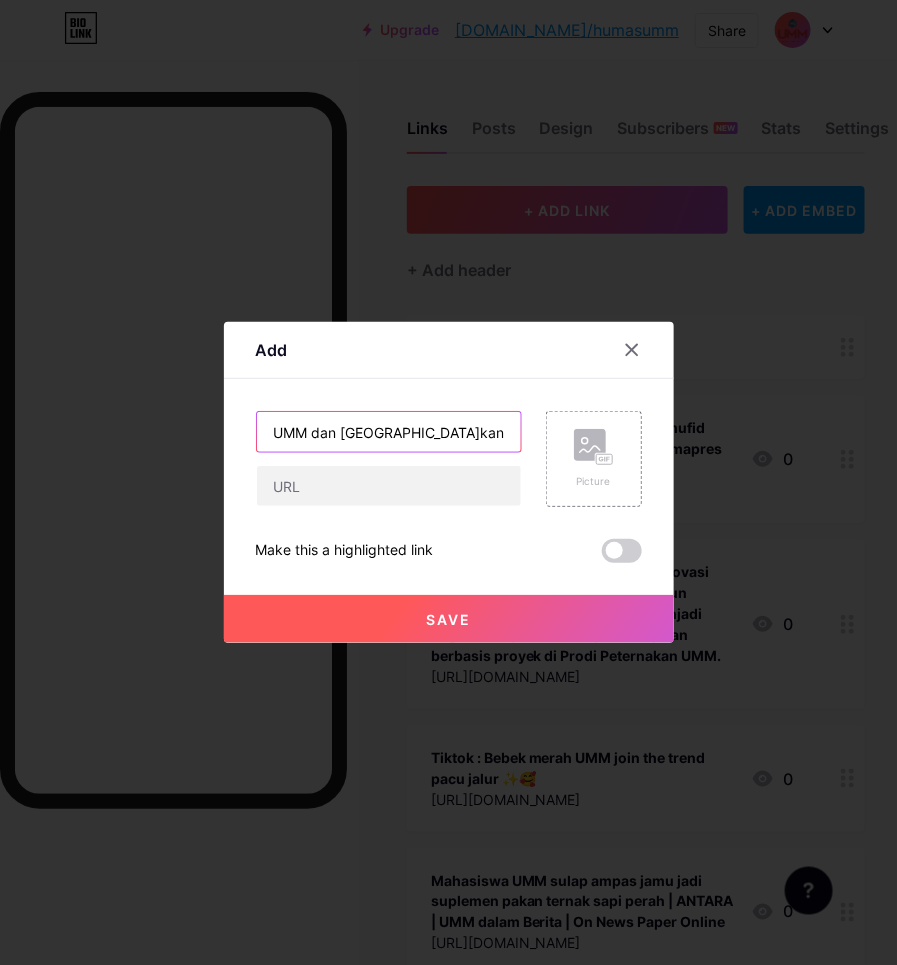 click on "UMM dan [GEOGRAPHIC_DATA]kan Program Internasional Lex sejak 2014 | KLIKMU |" at bounding box center (389, 432) 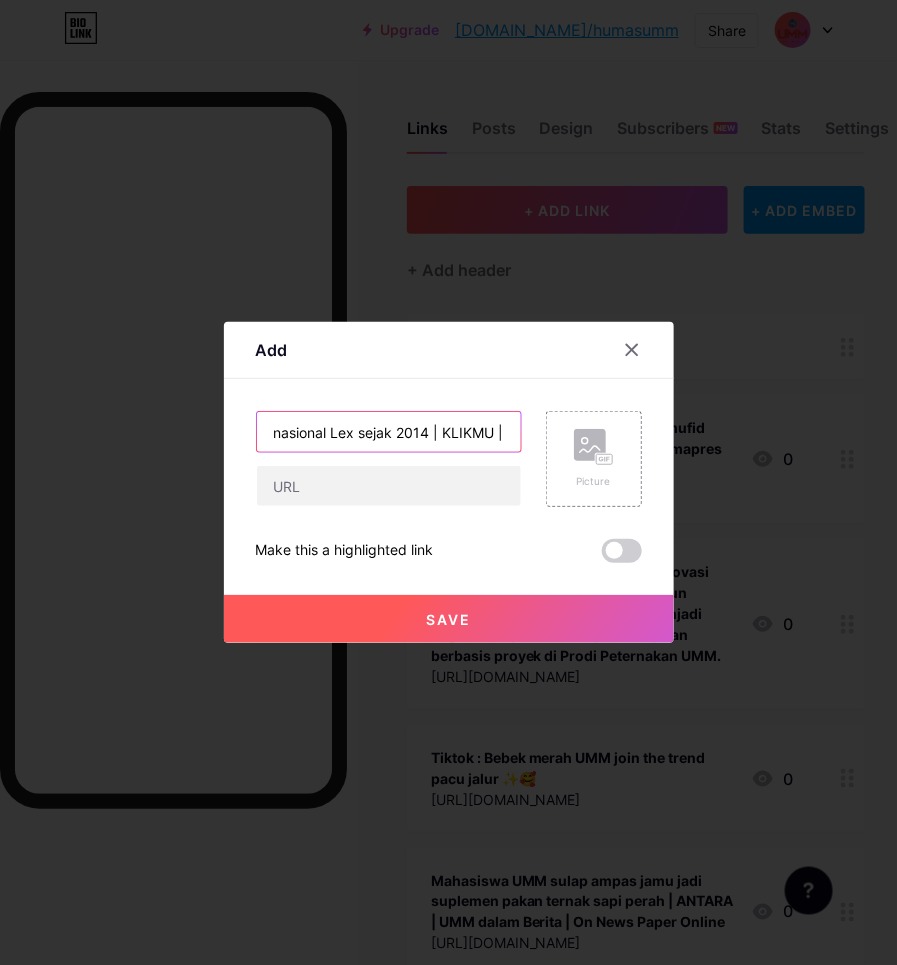 paste on "UMM dalam Berita | On News Paper  Online" 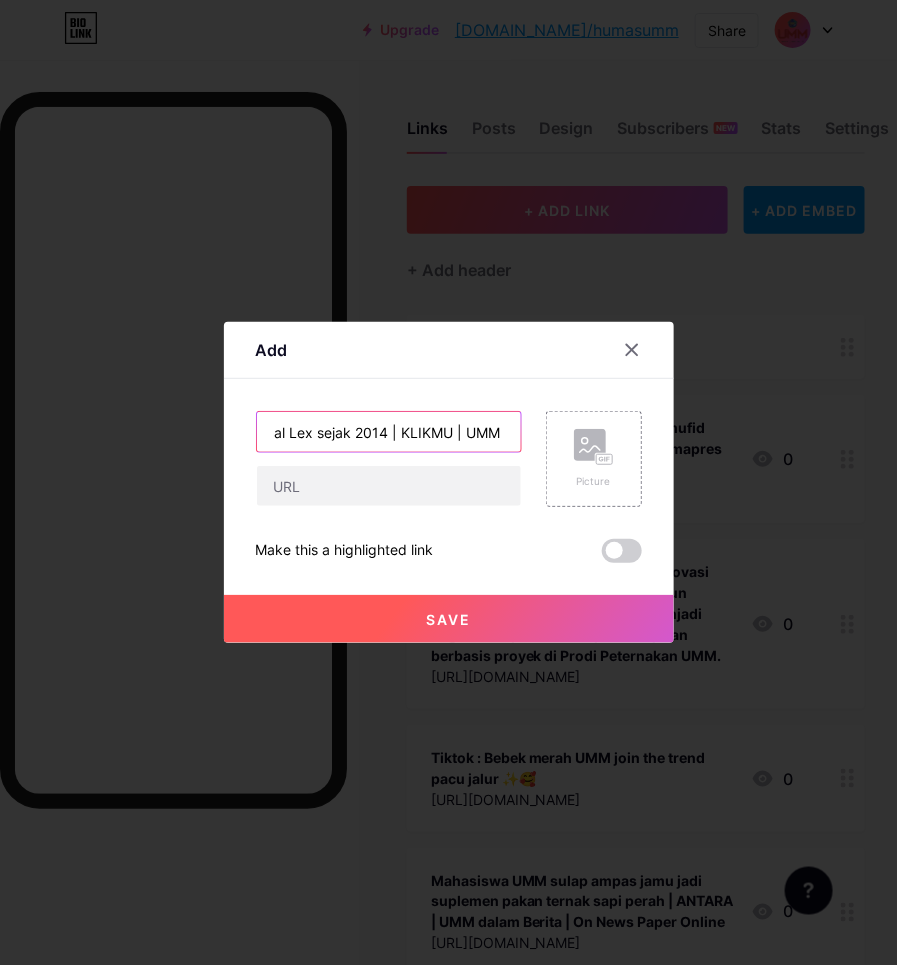 scroll, scrollTop: 0, scrollLeft: 645, axis: horizontal 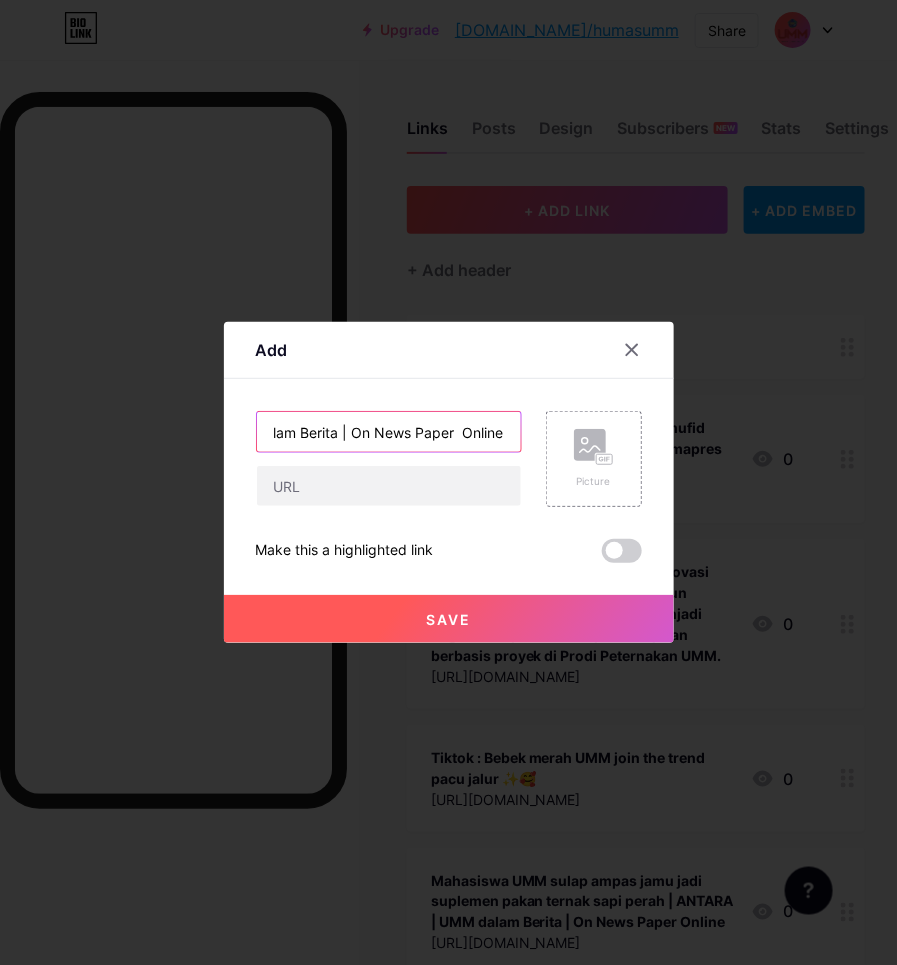 type on "UMM dan [GEOGRAPHIC_DATA]kan Program Internasional Lex sejak 2014 | KLIKMU | UMM dalam Berita | On News Paper  Online" 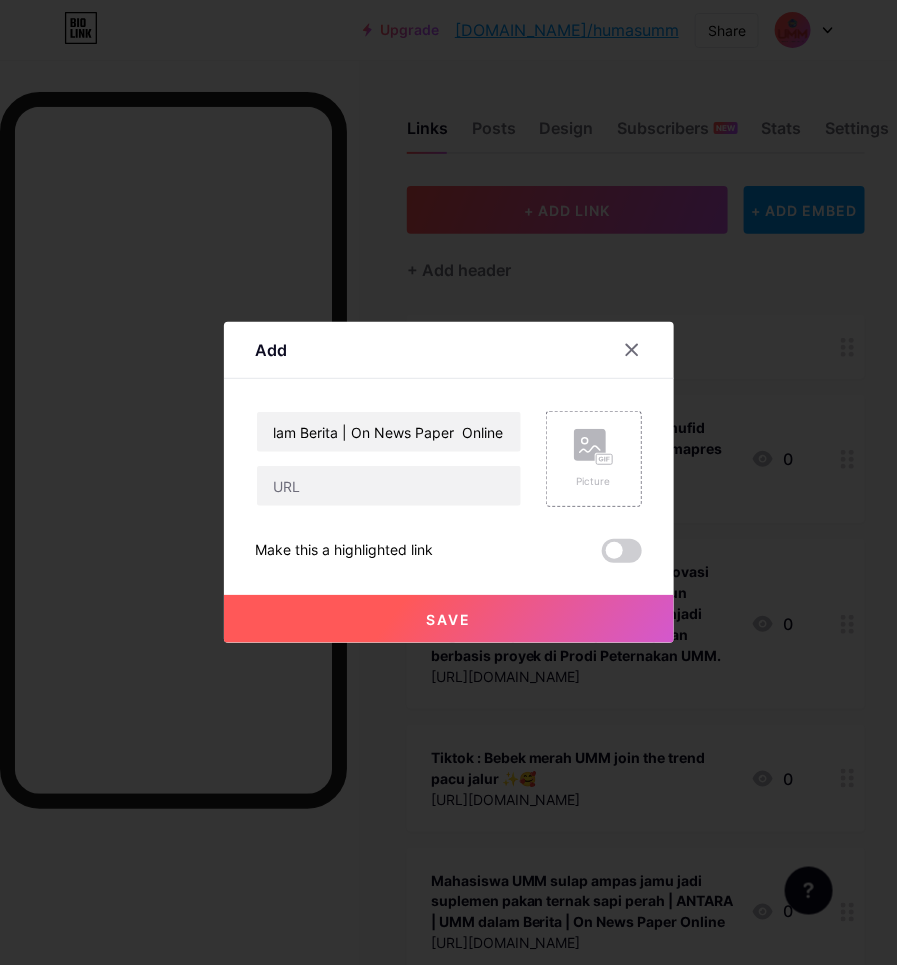 scroll, scrollTop: 0, scrollLeft: 0, axis: both 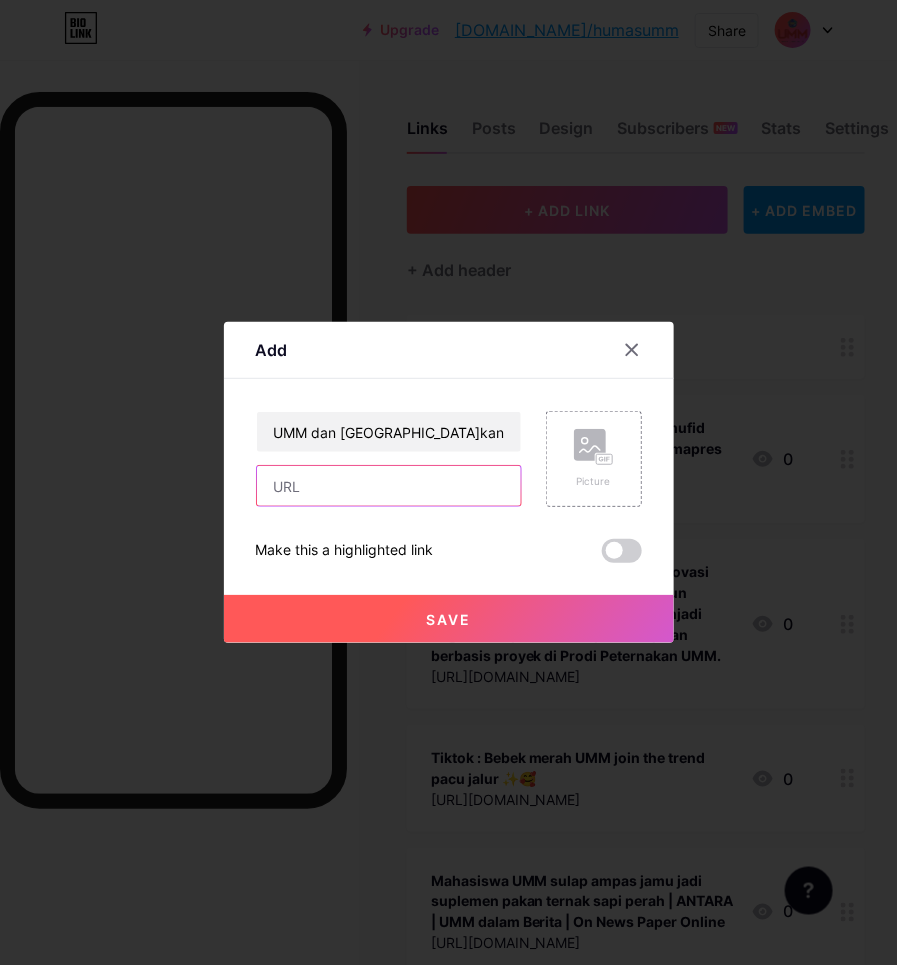 click at bounding box center [389, 486] 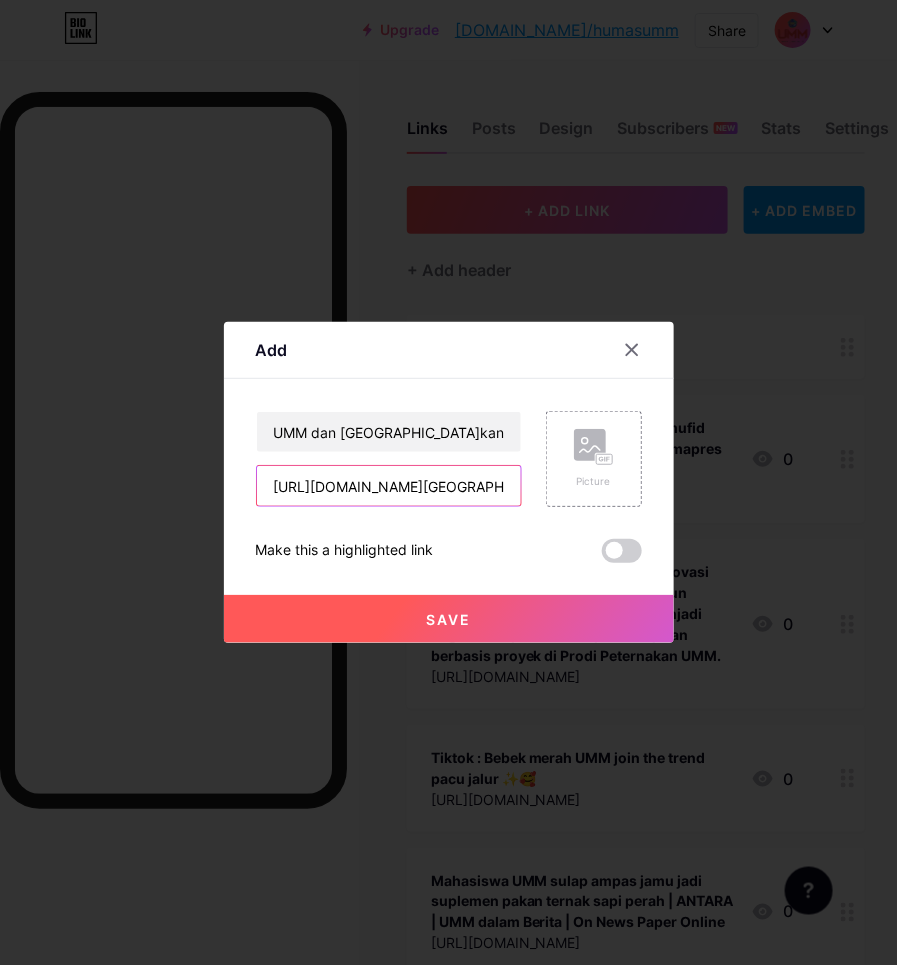 scroll, scrollTop: 0, scrollLeft: 421, axis: horizontal 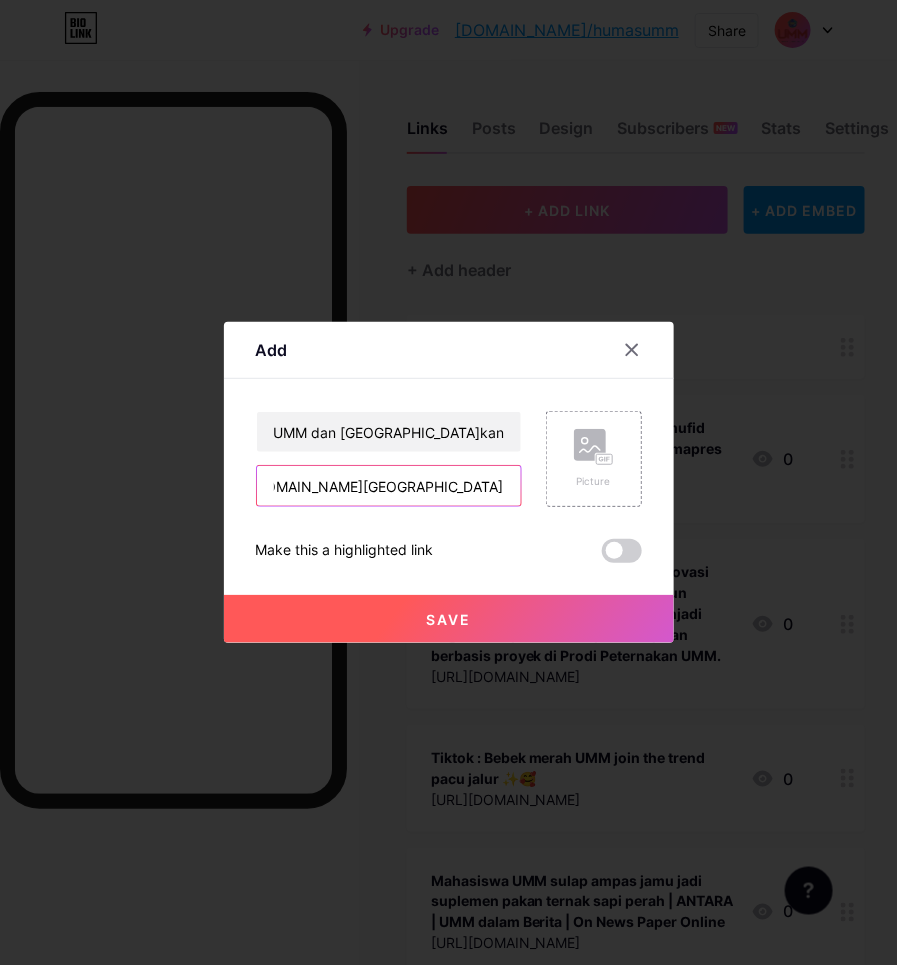 type on "[URL][DOMAIN_NAME][GEOGRAPHIC_DATA]" 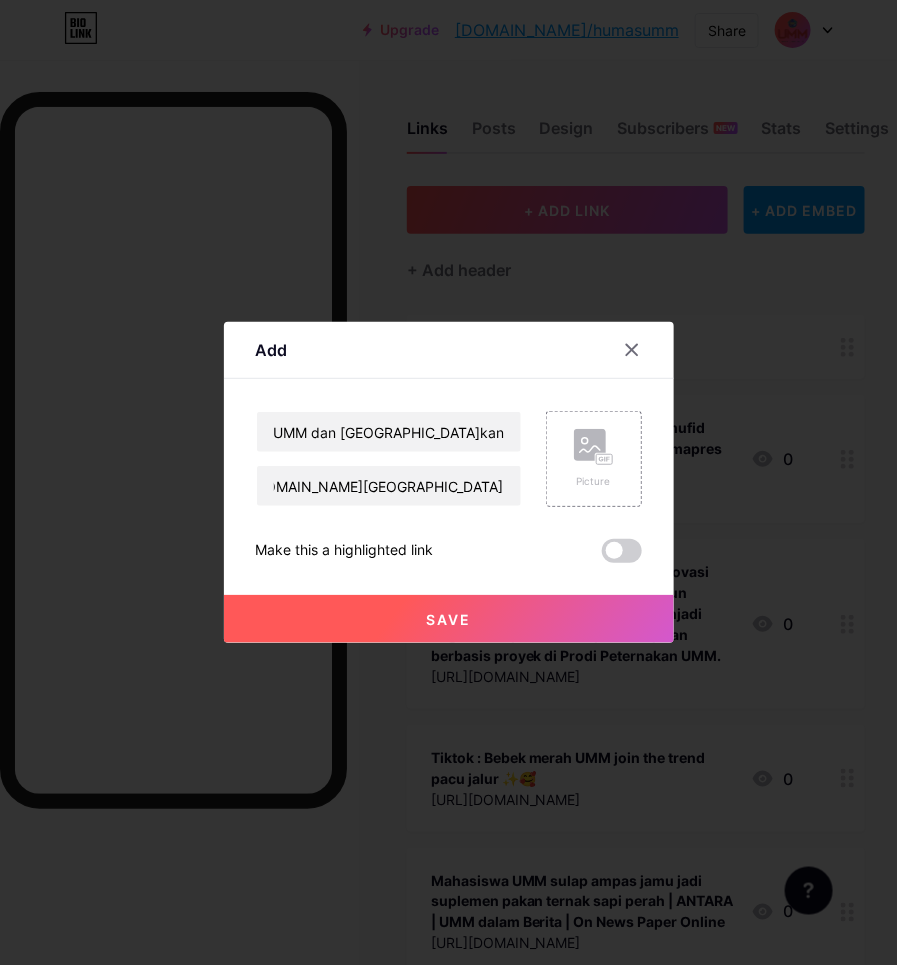 click on "Save" at bounding box center (449, 619) 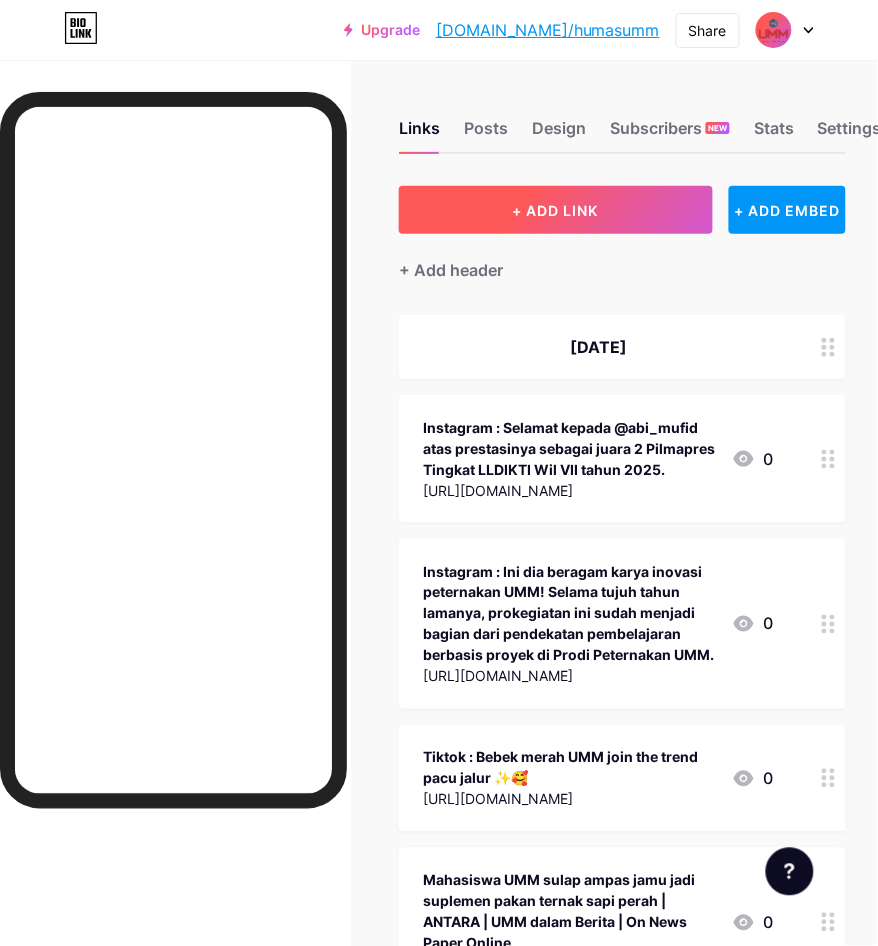 click on "+ ADD LINK" at bounding box center [556, 210] 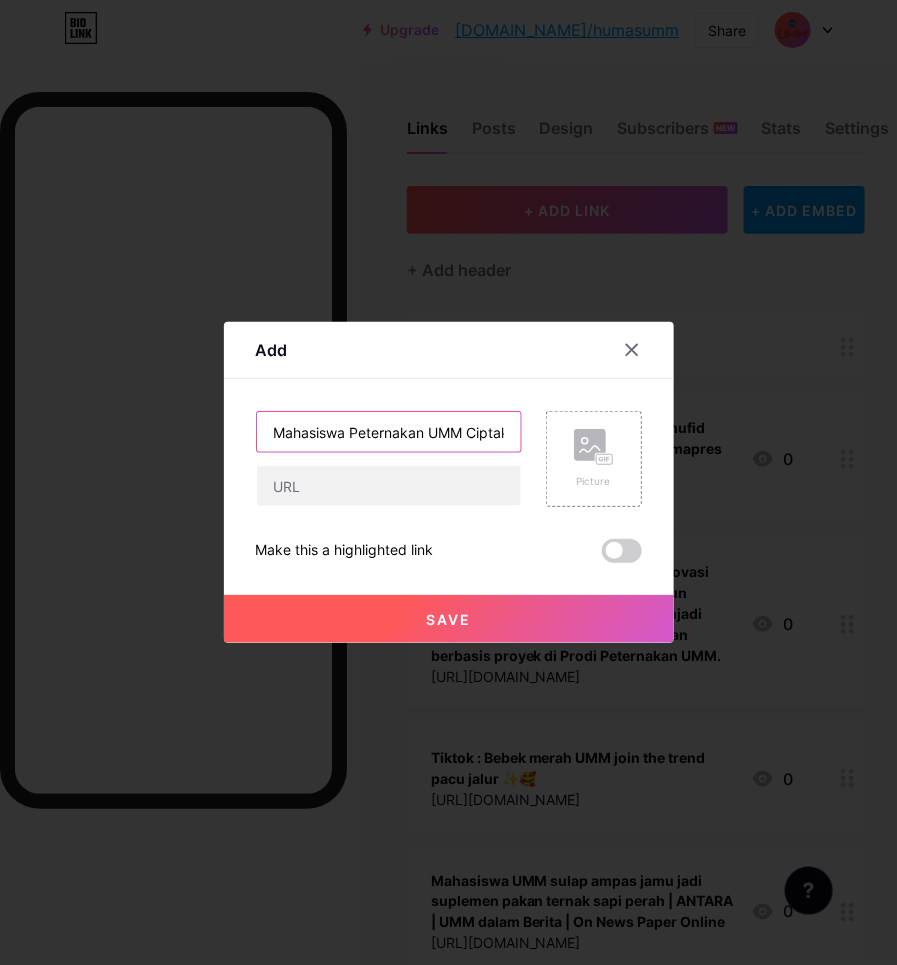 click on "Mahasiswa Peternakan UMM Ciptakan Suplemen Ternak dari Ampas Jamu" at bounding box center (389, 432) 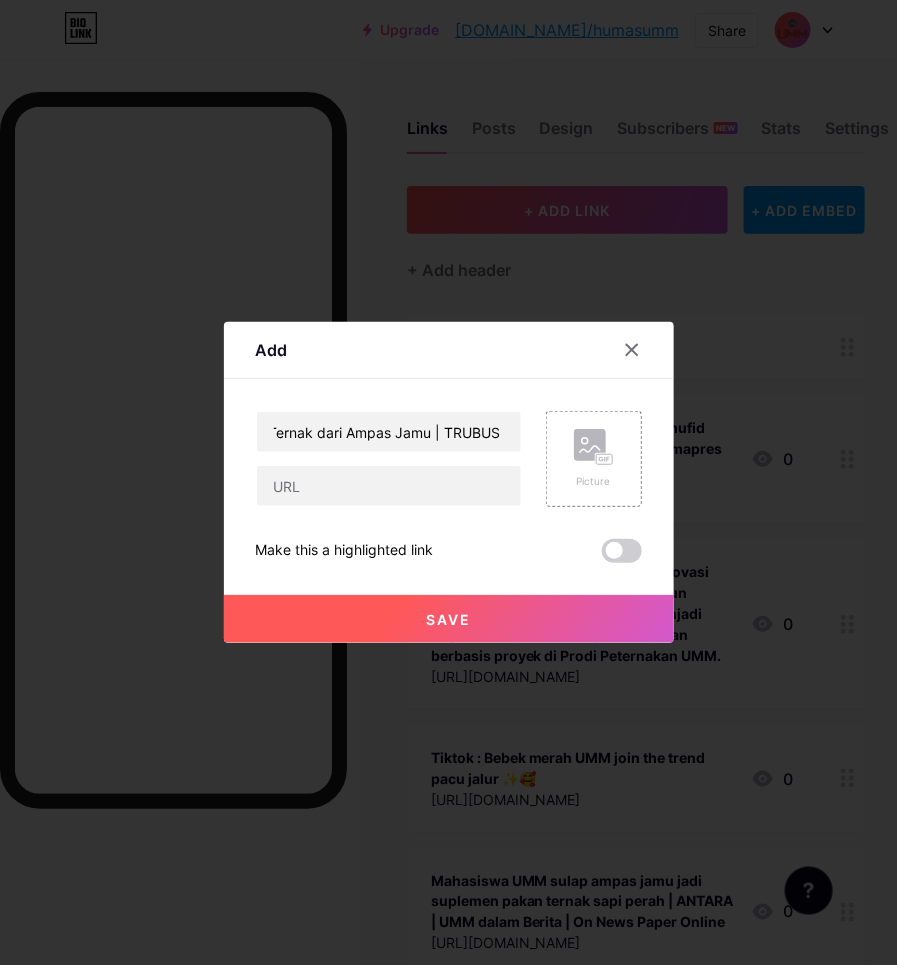 scroll, scrollTop: 0, scrollLeft: 0, axis: both 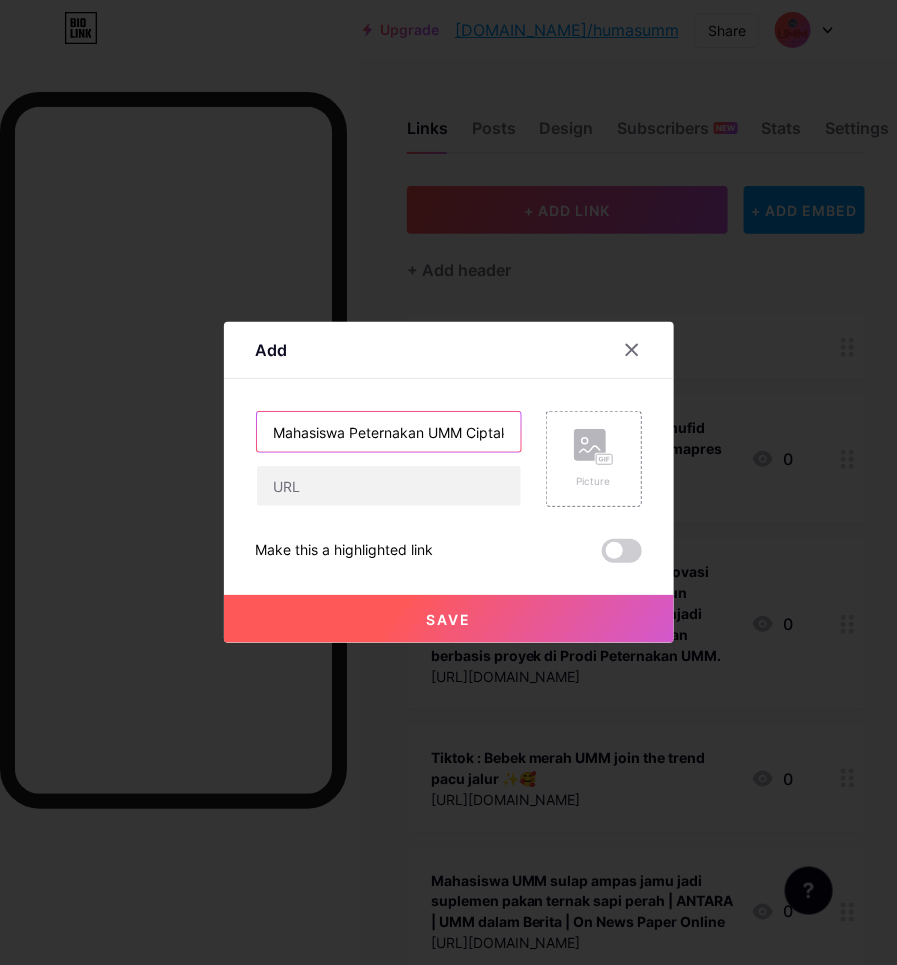 click on "Mahasiswa Peternakan UMM Ciptakan Suplemen Ternak dari Ampas Jamu | TRUBUS |" at bounding box center [389, 432] 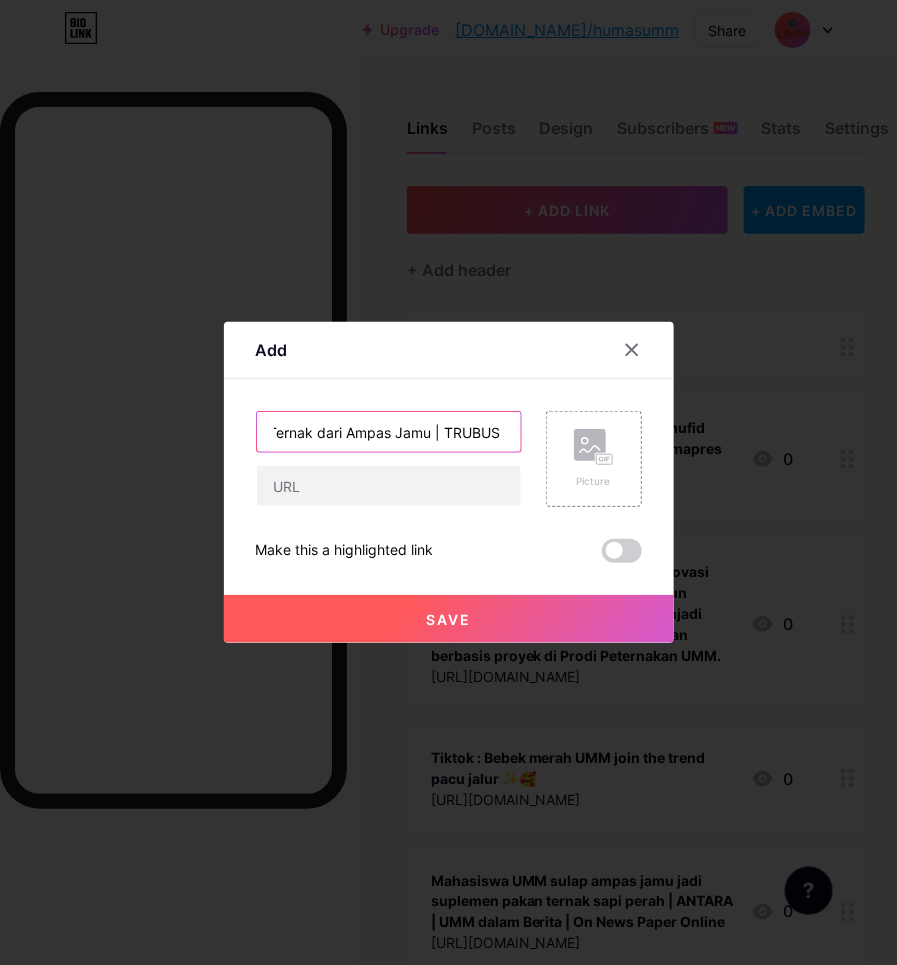 paste on "UMM dalam Berita | On News Paper  Online" 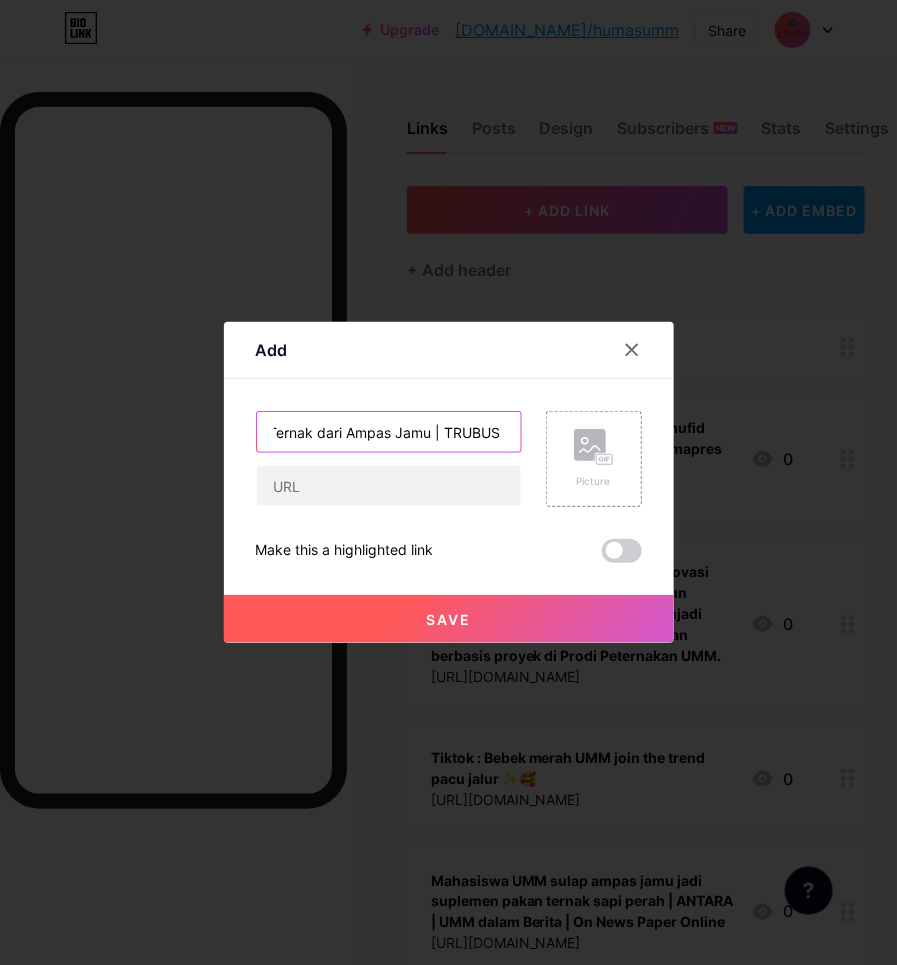 scroll, scrollTop: 0, scrollLeft: 608, axis: horizontal 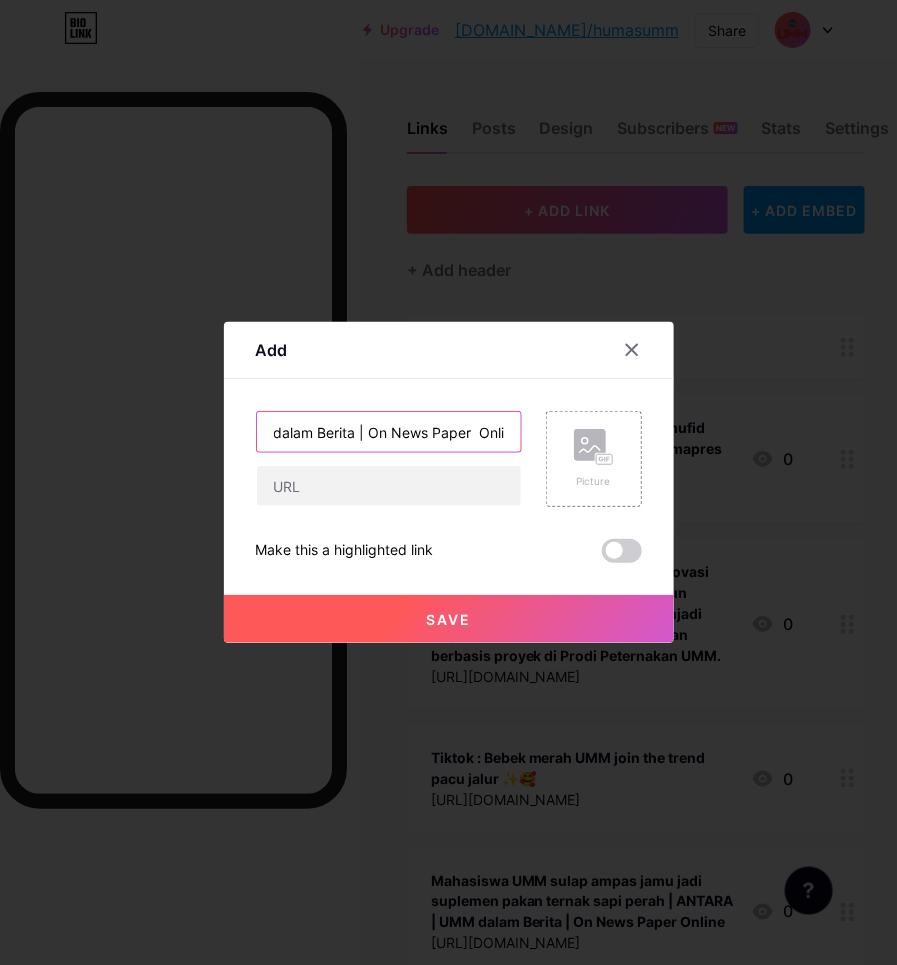 type on "Mahasiswa Peternakan UMM Ciptakan Suplemen Ternak dari Ampas Jamu | TRUBUS | UMM dalam Berita | On News Paper  Online" 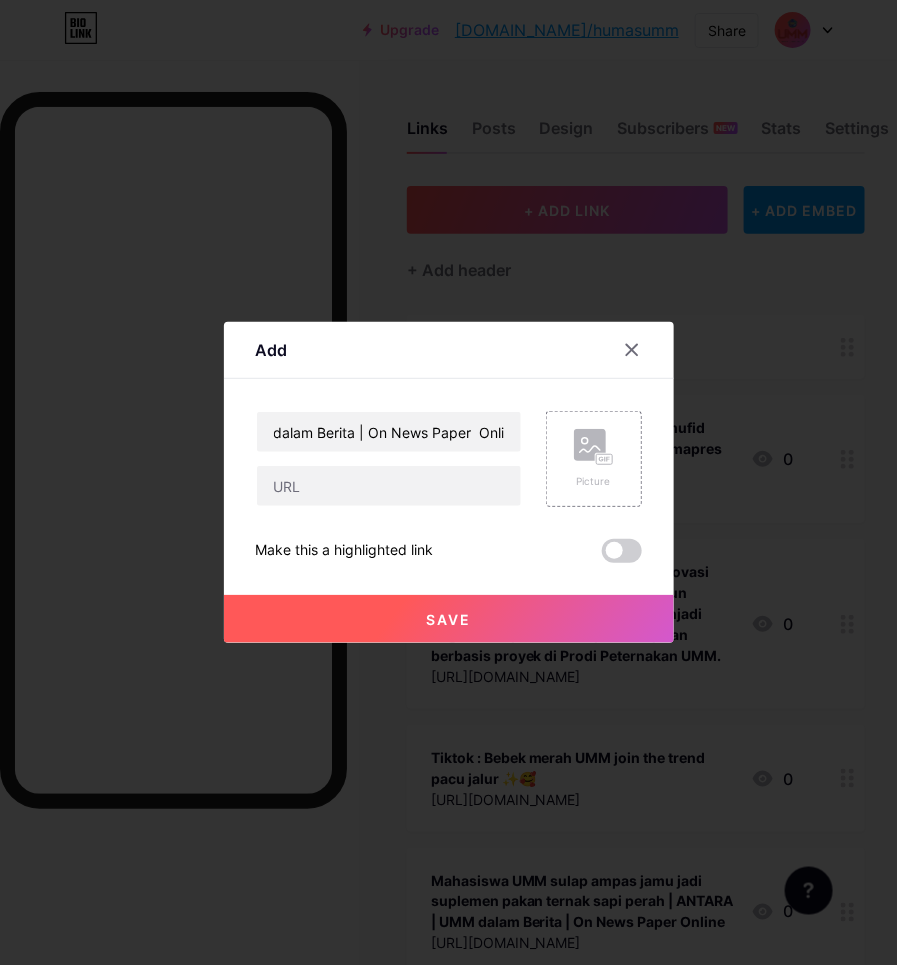 scroll, scrollTop: 0, scrollLeft: 0, axis: both 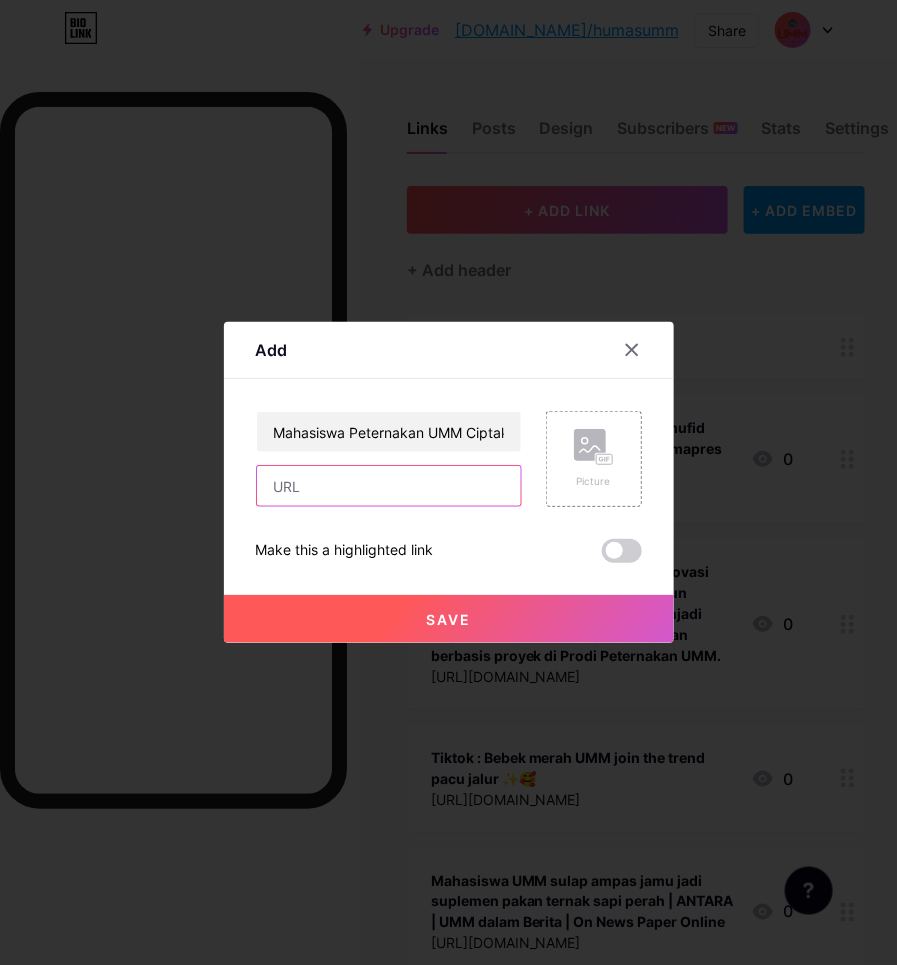 click at bounding box center [389, 486] 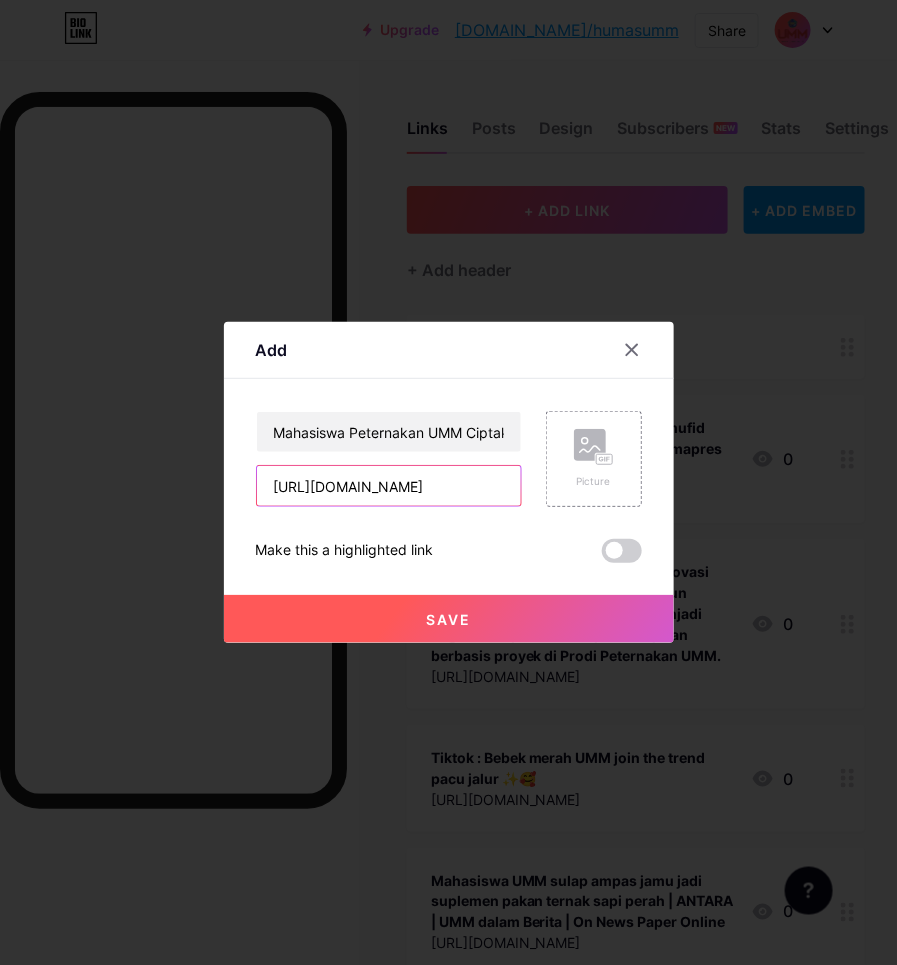 scroll, scrollTop: 0, scrollLeft: 371, axis: horizontal 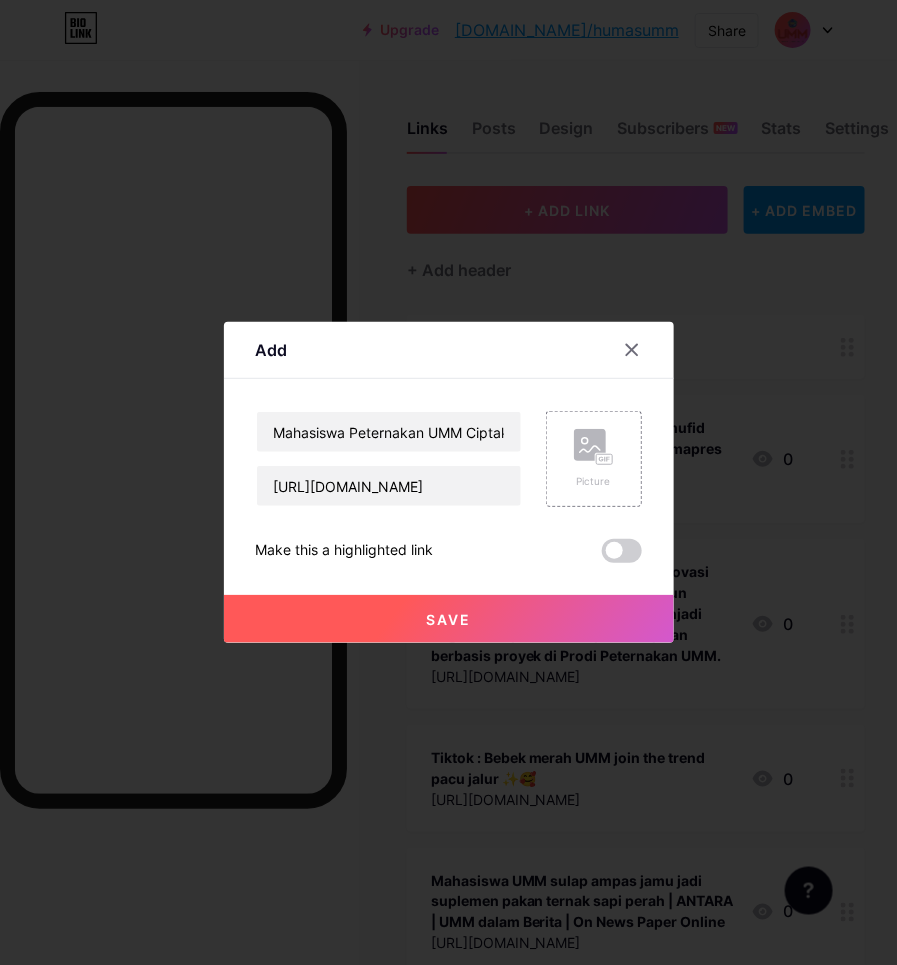 click on "Save" at bounding box center (449, 619) 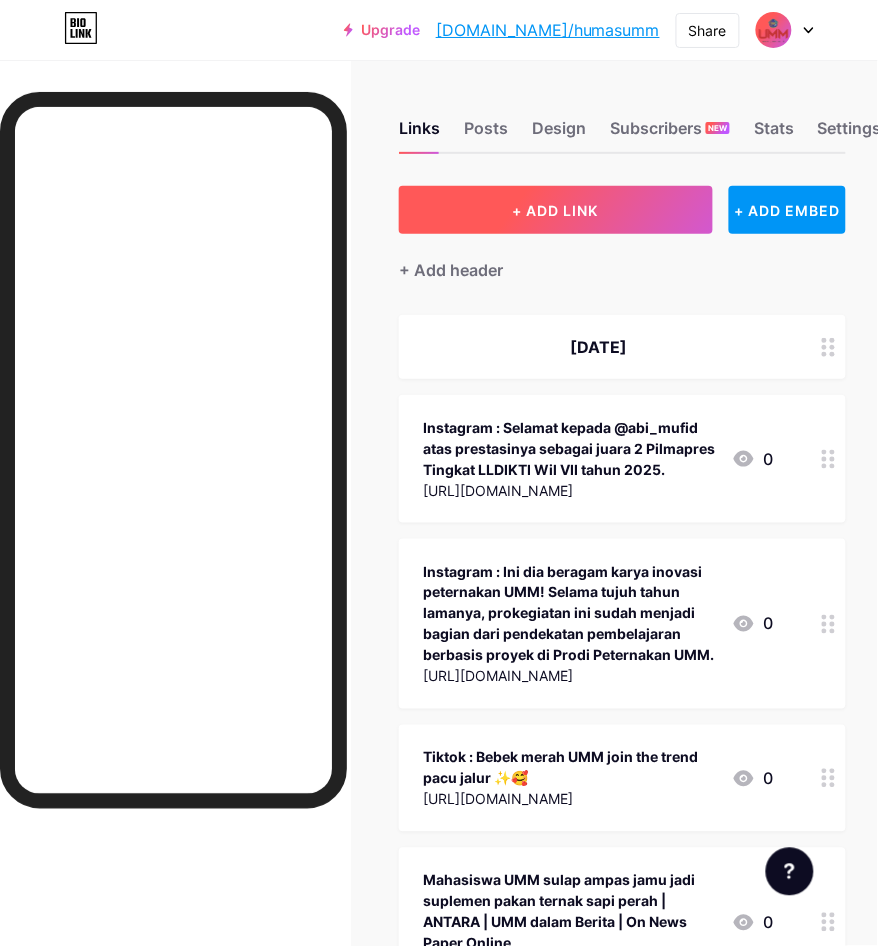 click on "+ ADD LINK" at bounding box center (556, 210) 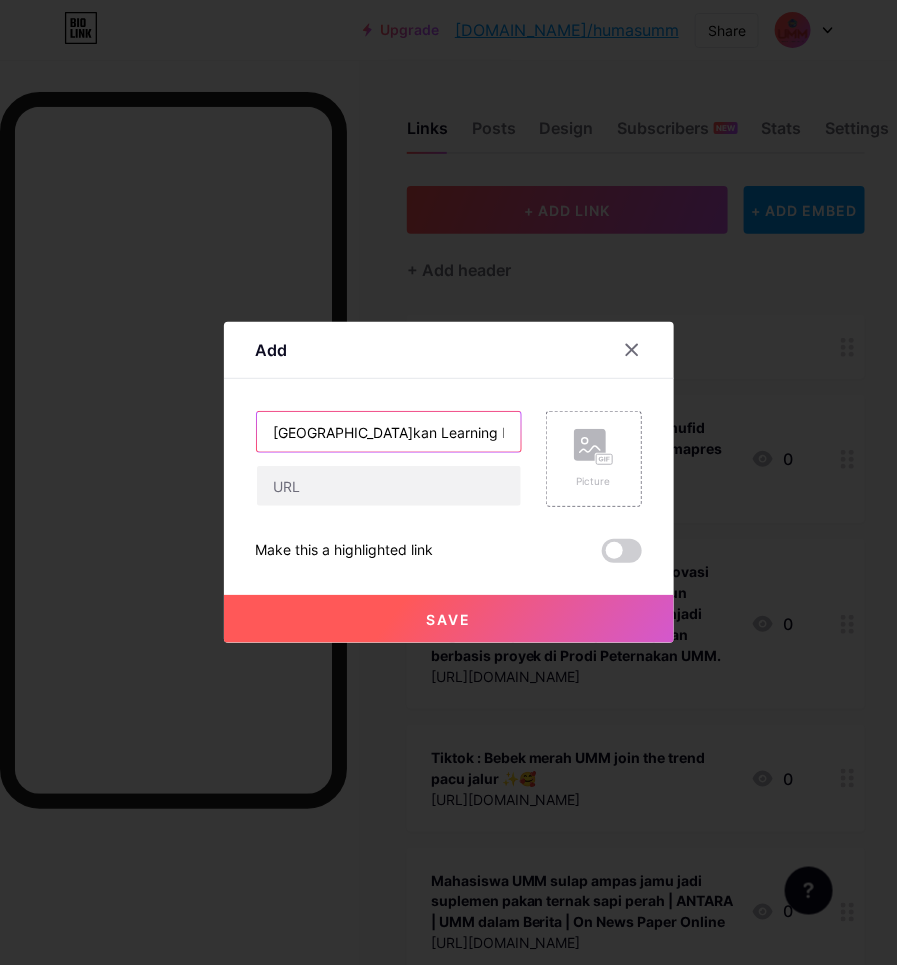 click on "[GEOGRAPHIC_DATA]kan Learning Express" at bounding box center [389, 432] 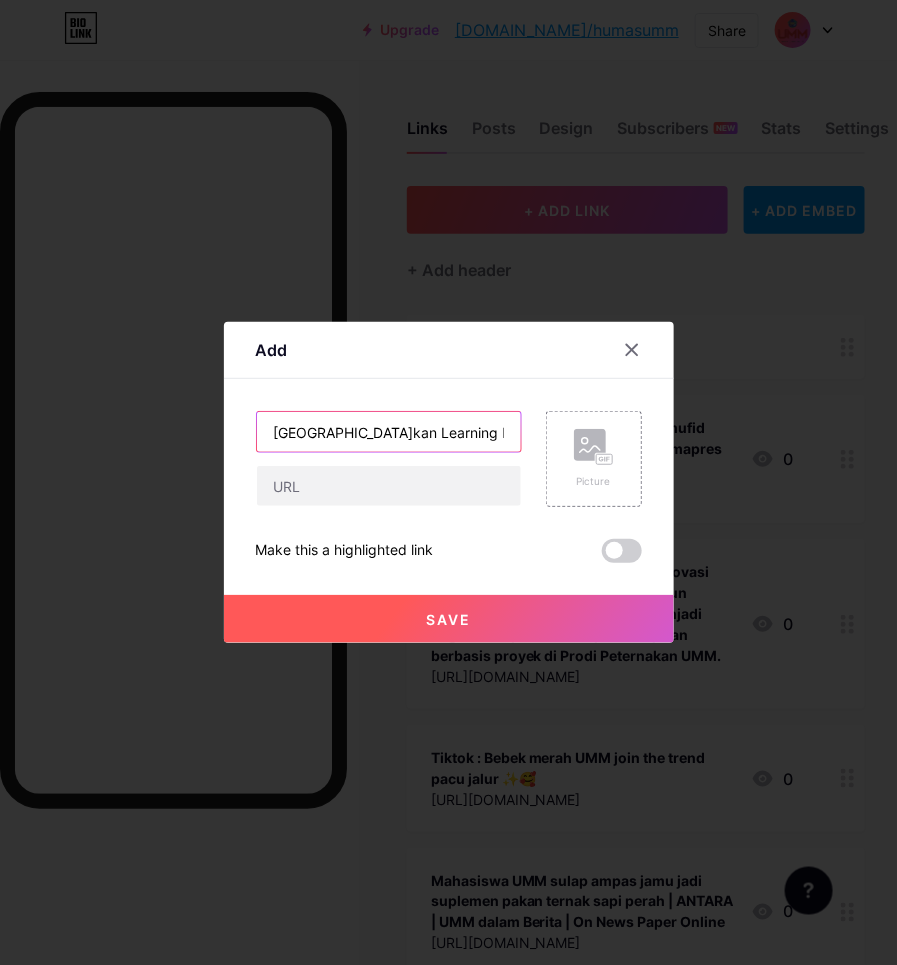 click on "[GEOGRAPHIC_DATA]kan Learning Express" at bounding box center [389, 432] 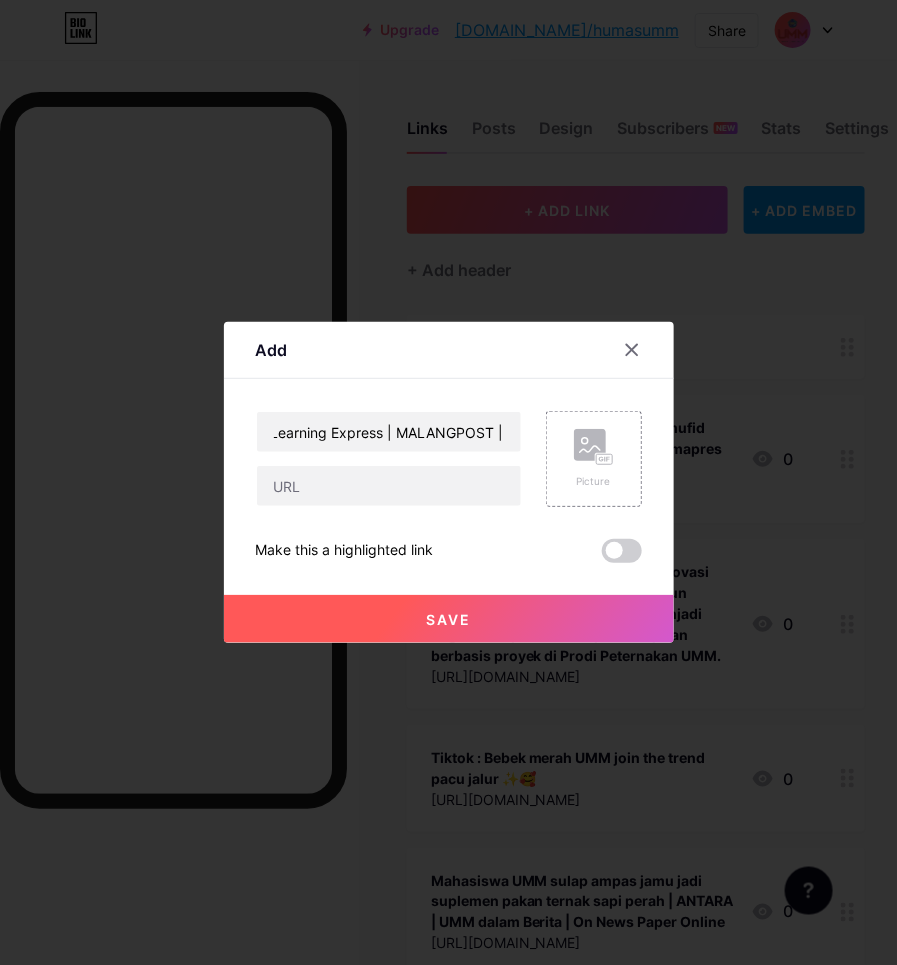 scroll, scrollTop: 0, scrollLeft: 0, axis: both 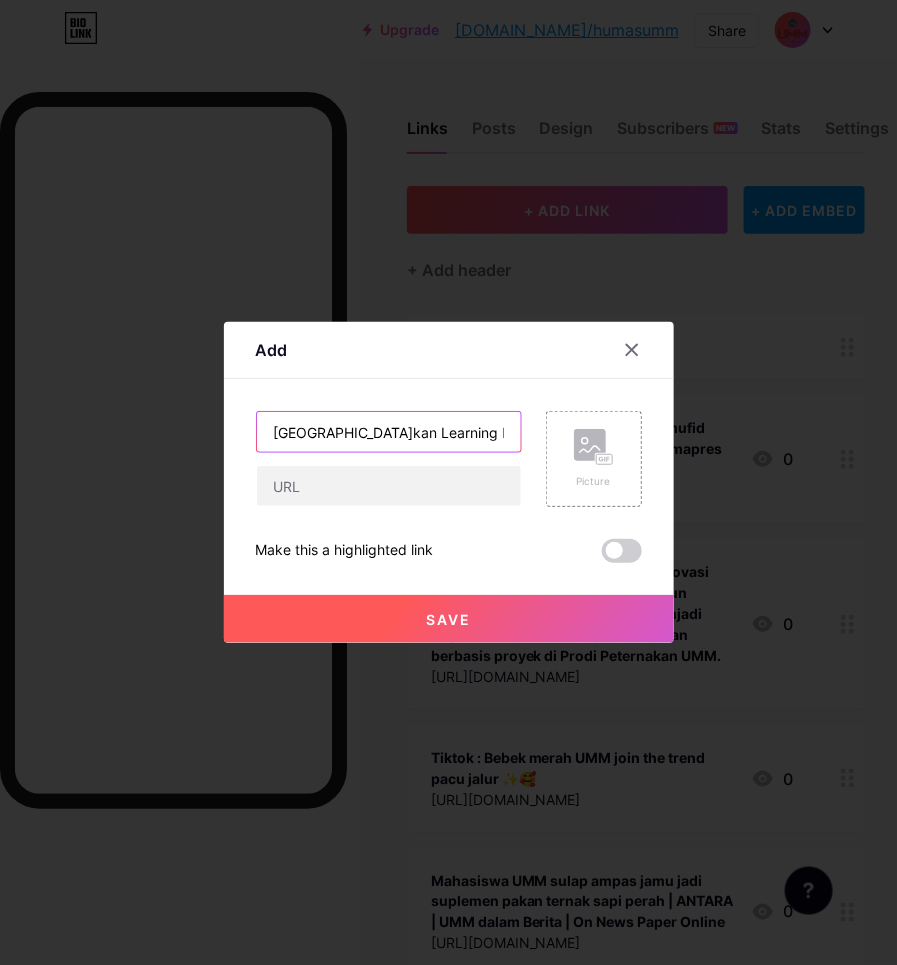 click on "[GEOGRAPHIC_DATA]kan Learning Express | MALANGPOST |" at bounding box center (389, 432) 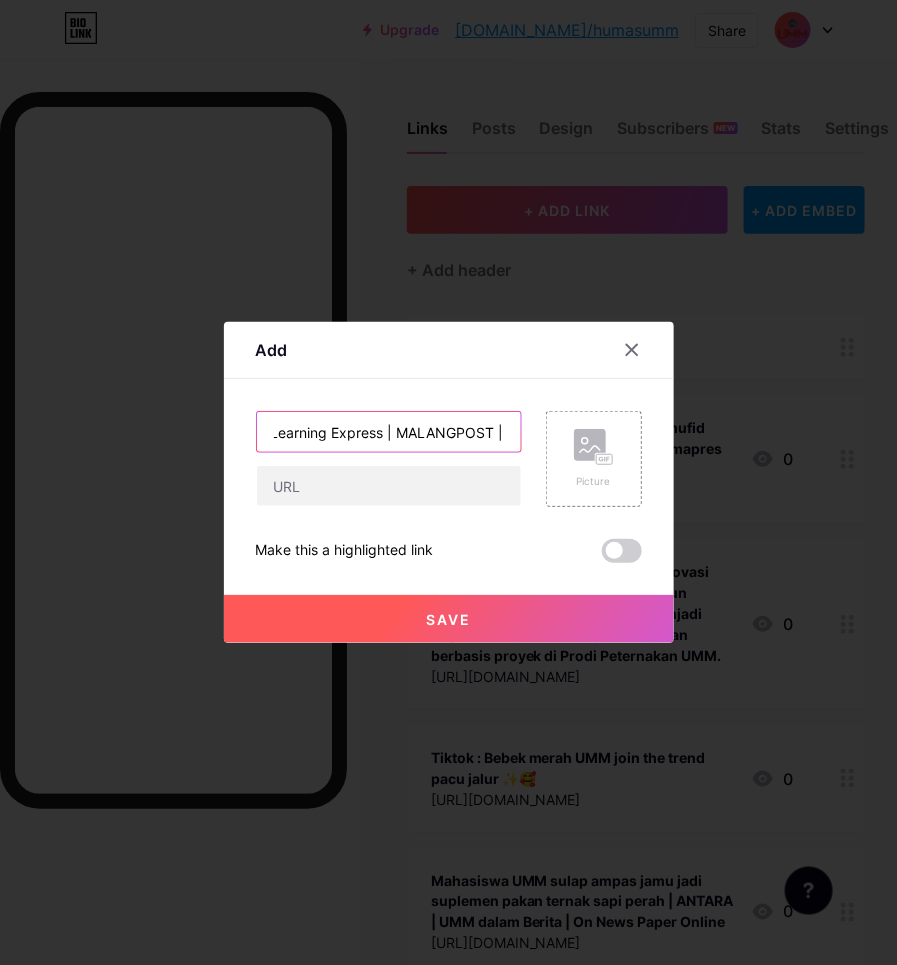 paste on "UMM dalam Berita | On News Paper  Online" 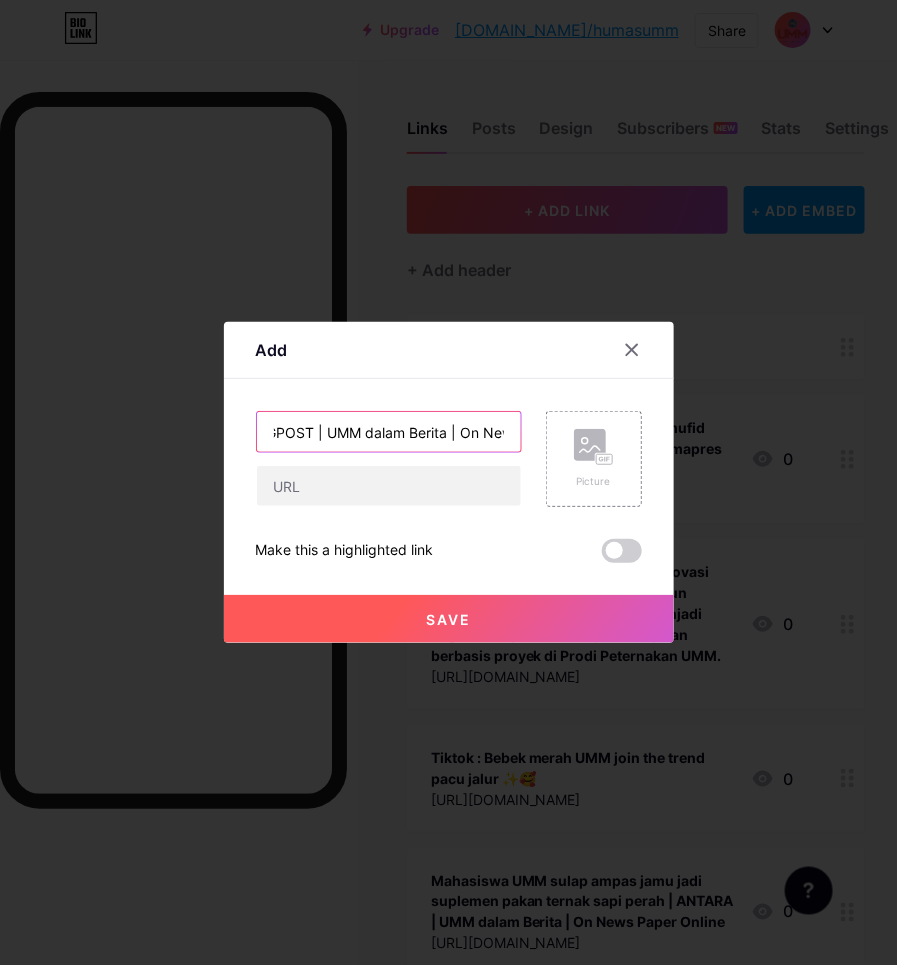 scroll, scrollTop: 0, scrollLeft: 630, axis: horizontal 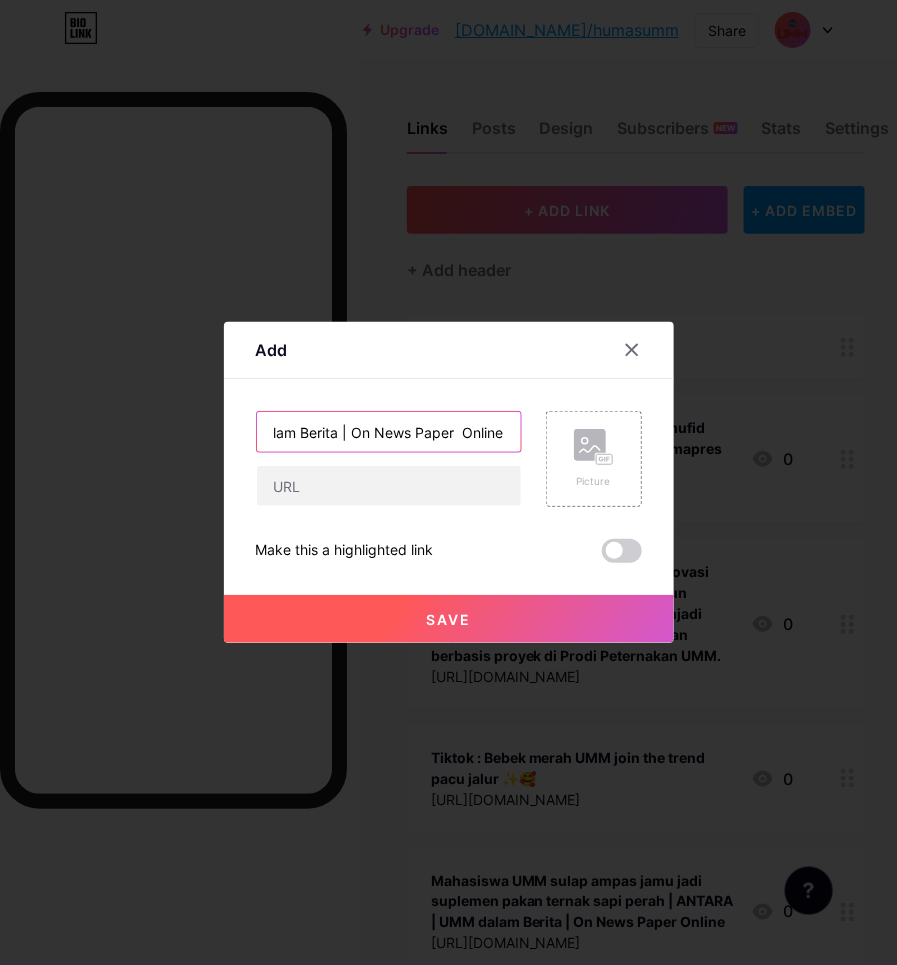 type on "[GEOGRAPHIC_DATA]kan Learning Express | MALANGPOST | UMM dalam Berita | On News Paper  Online" 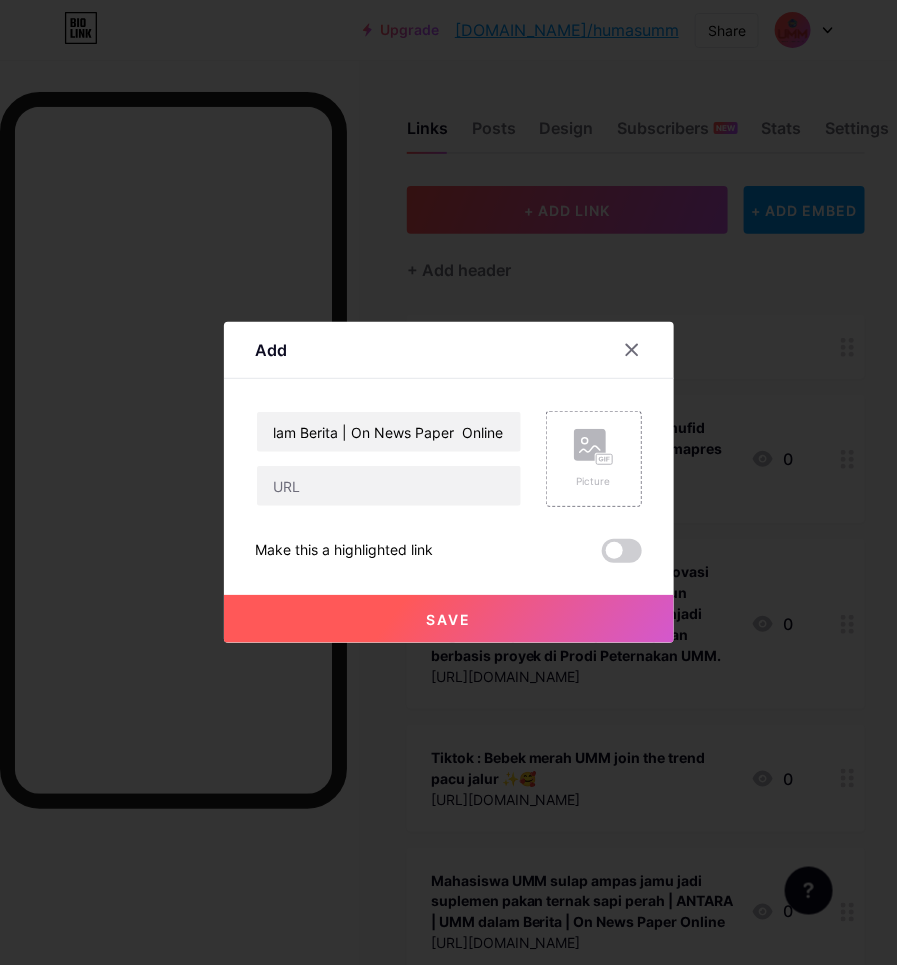 scroll, scrollTop: 0, scrollLeft: 0, axis: both 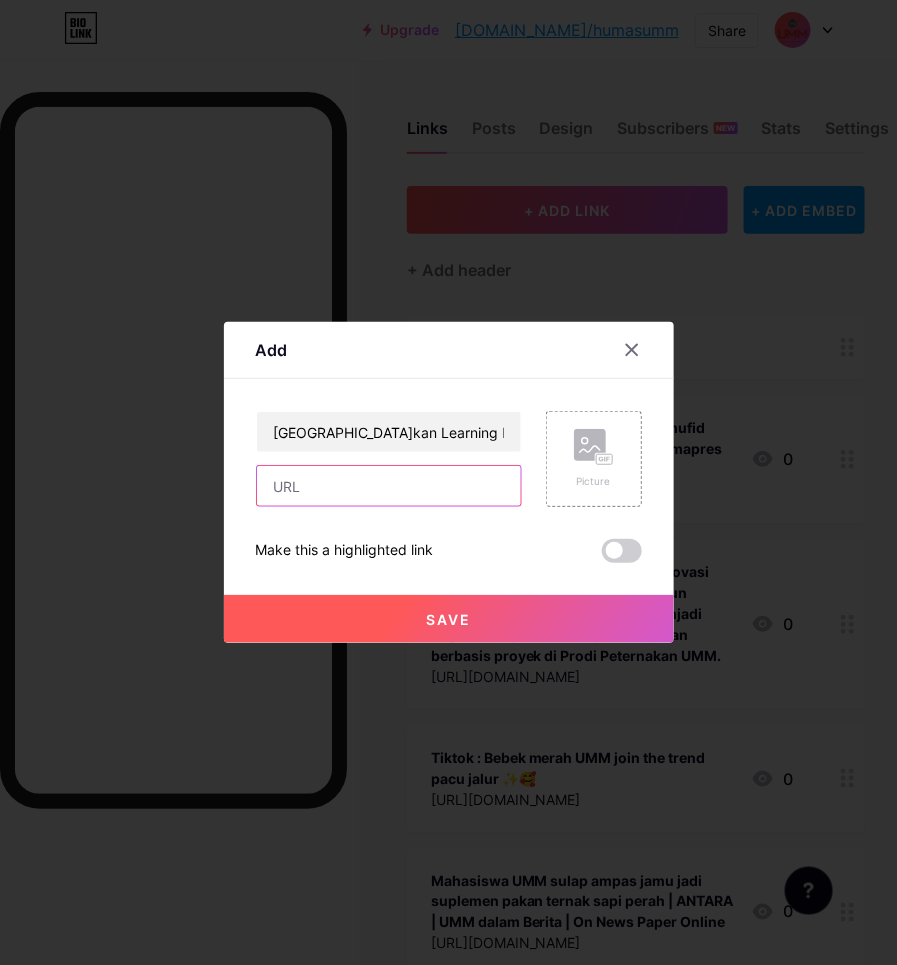 click at bounding box center (389, 486) 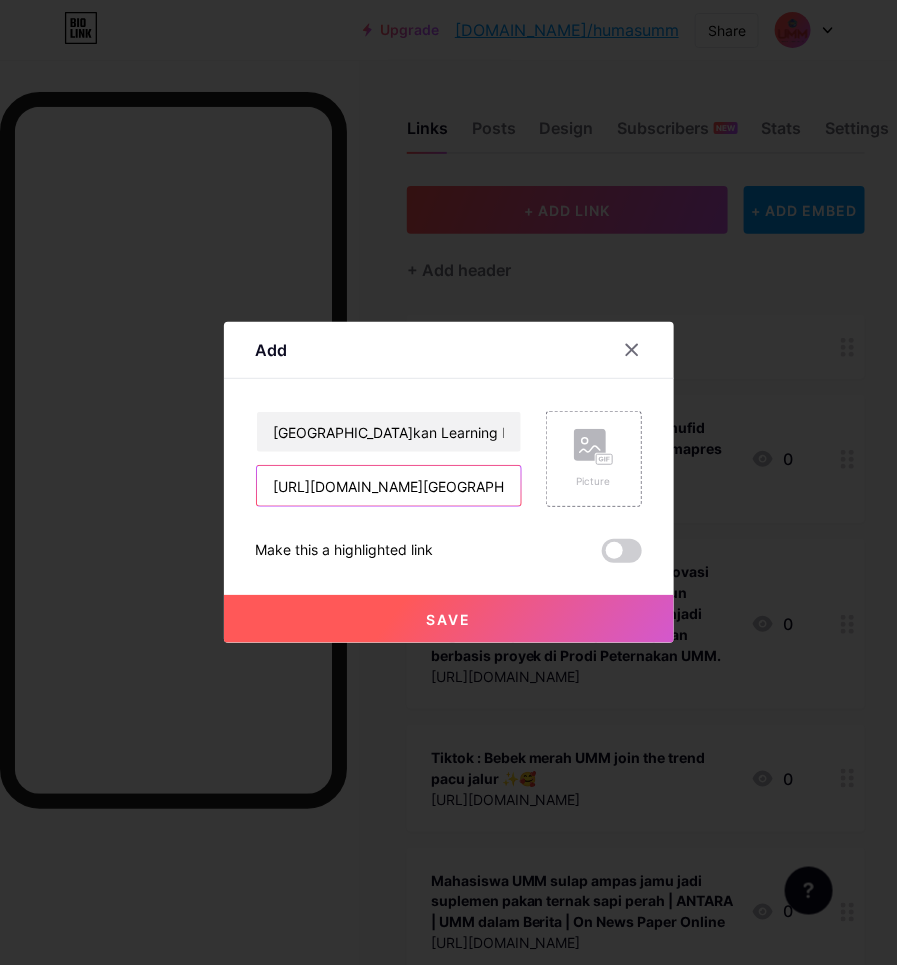 scroll, scrollTop: 0, scrollLeft: 491, axis: horizontal 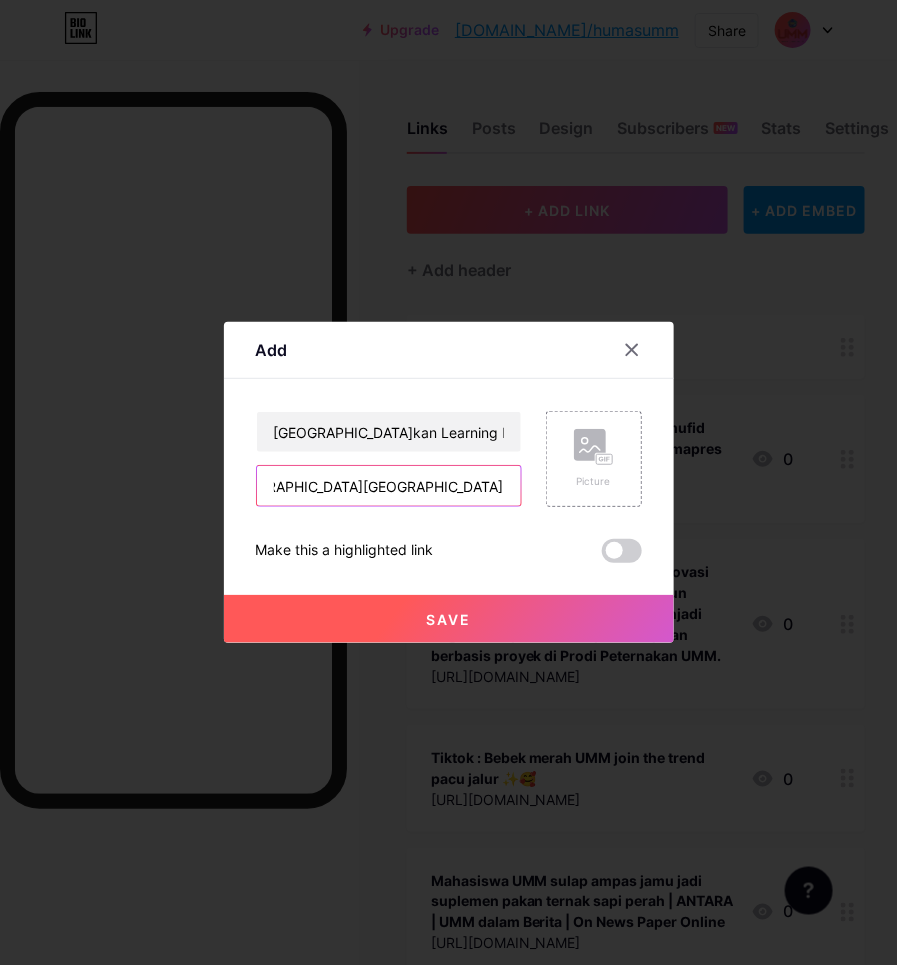 type on "[URL][DOMAIN_NAME][GEOGRAPHIC_DATA][GEOGRAPHIC_DATA][GEOGRAPHIC_DATA][GEOGRAPHIC_DATA]" 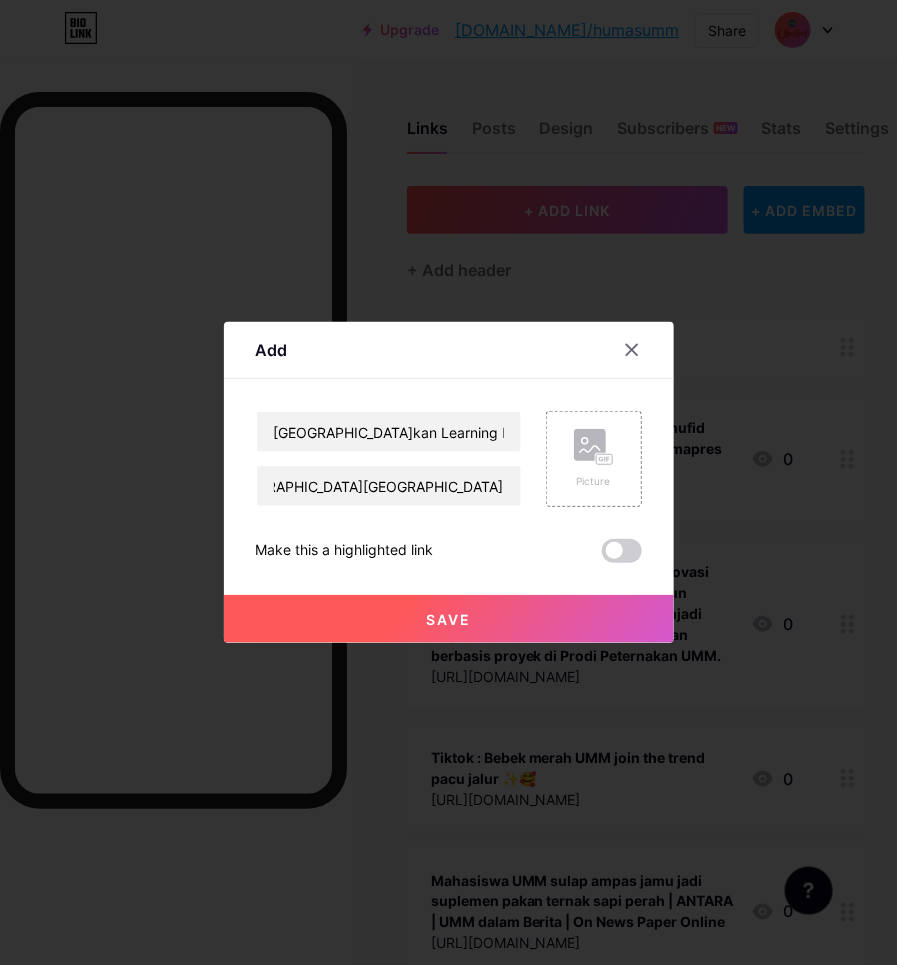 click on "Save" at bounding box center [449, 619] 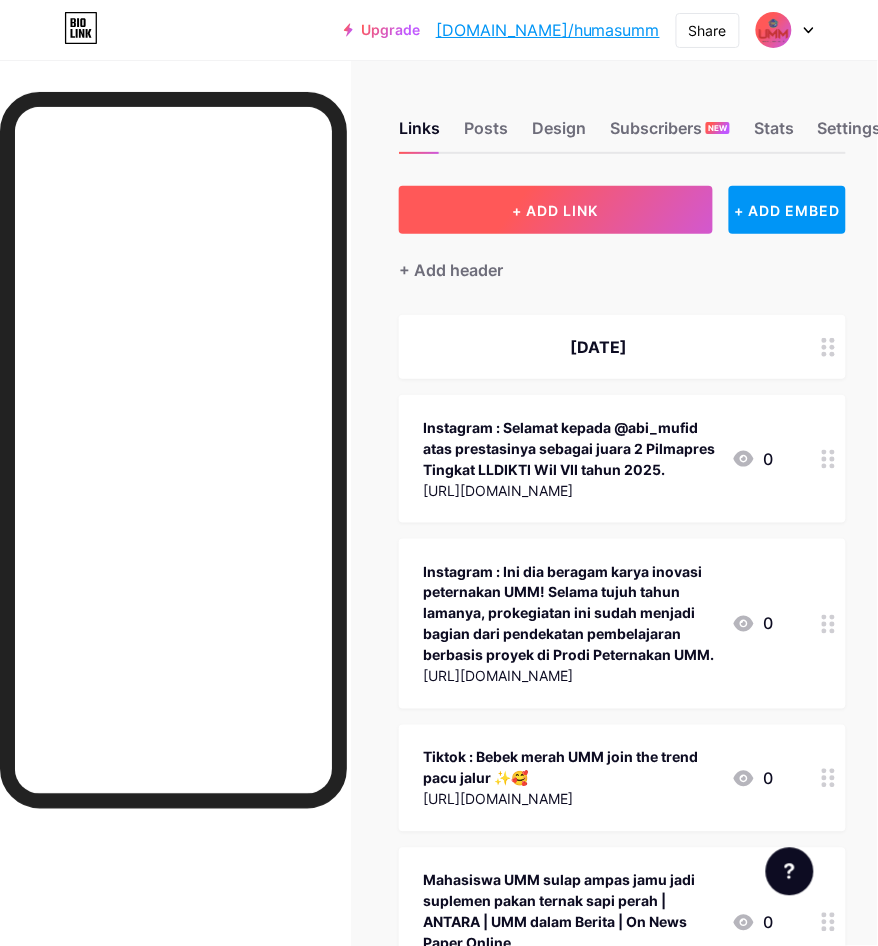 click on "+ ADD LINK" at bounding box center [555, 210] 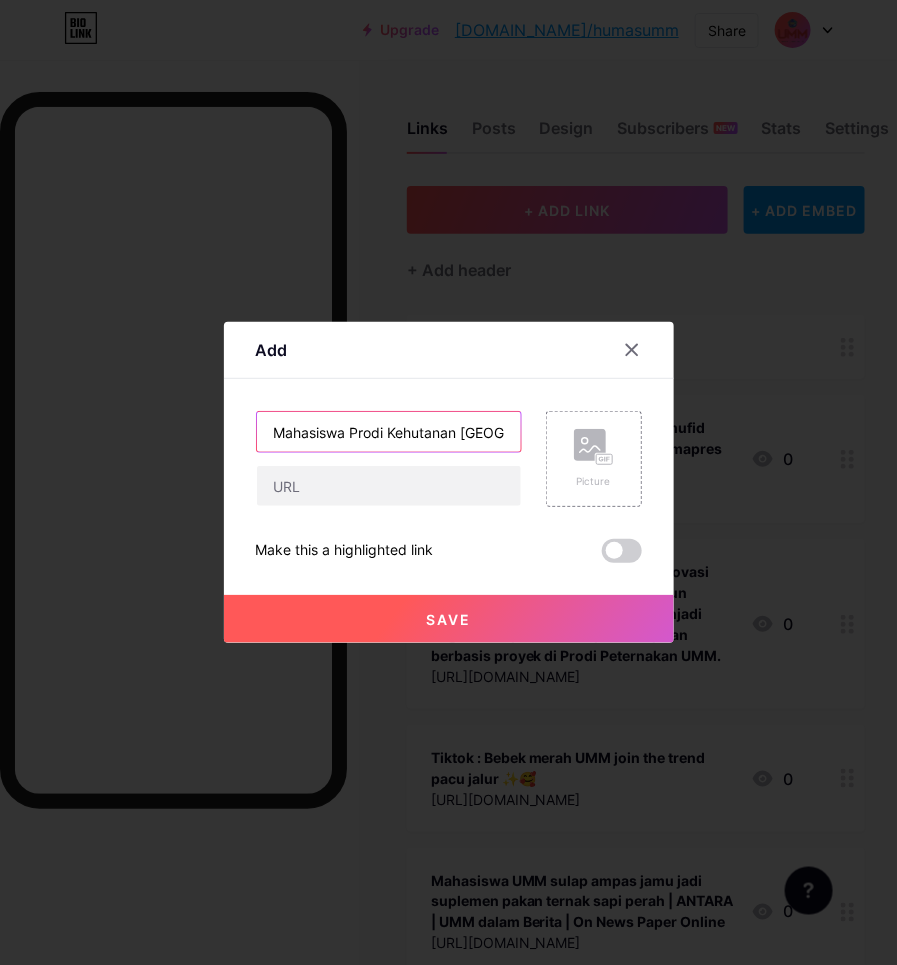 click on "Mahasiswa Prodi Kehutanan [GEOGRAPHIC_DATA] 11 Sulap Daun Seresah Jadi Pupuk Organik" at bounding box center [389, 432] 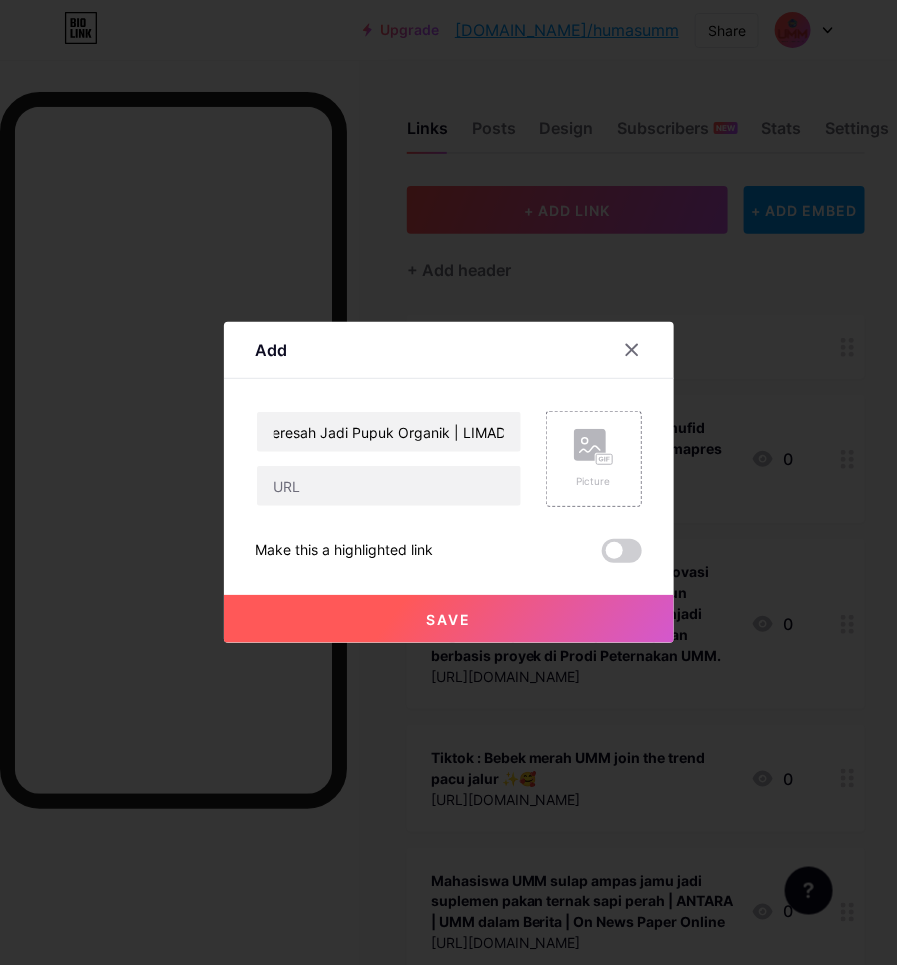 scroll, scrollTop: 0, scrollLeft: 0, axis: both 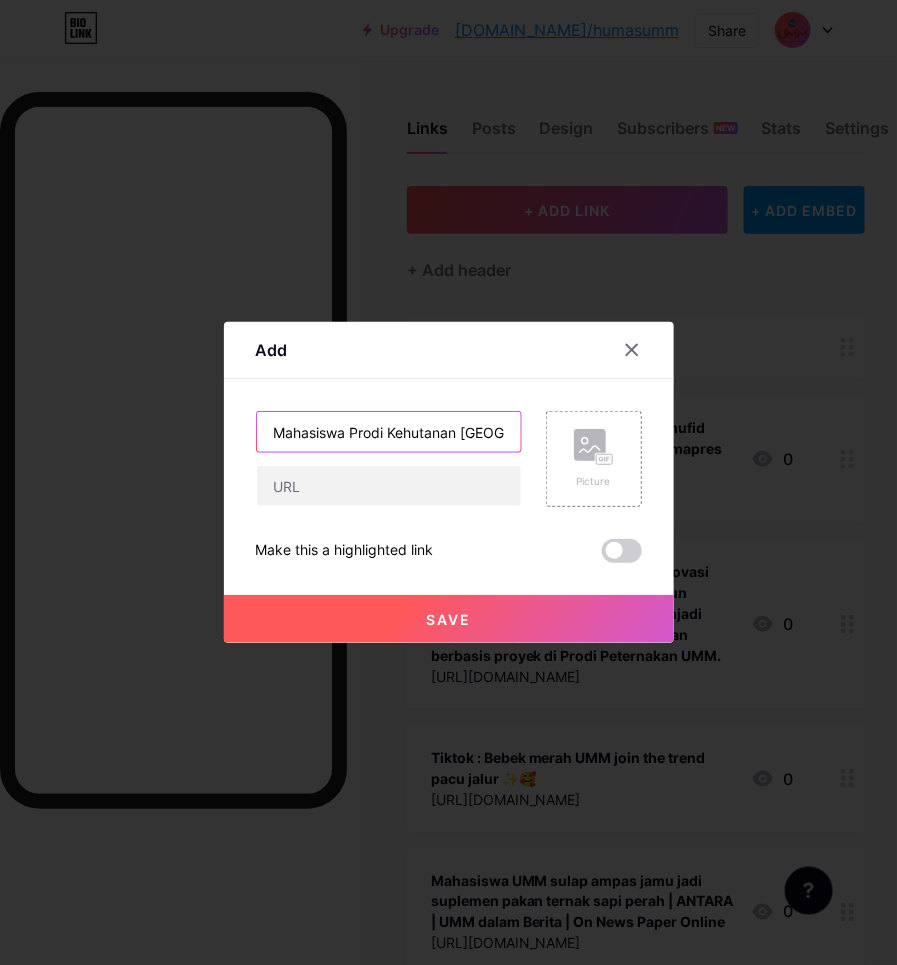 click on "Mahasiswa Prodi Kehutanan [GEOGRAPHIC_DATA] 11 Sulap Daun Seresah Jadi Pupuk Organik | LIMADETIK |" at bounding box center [389, 432] 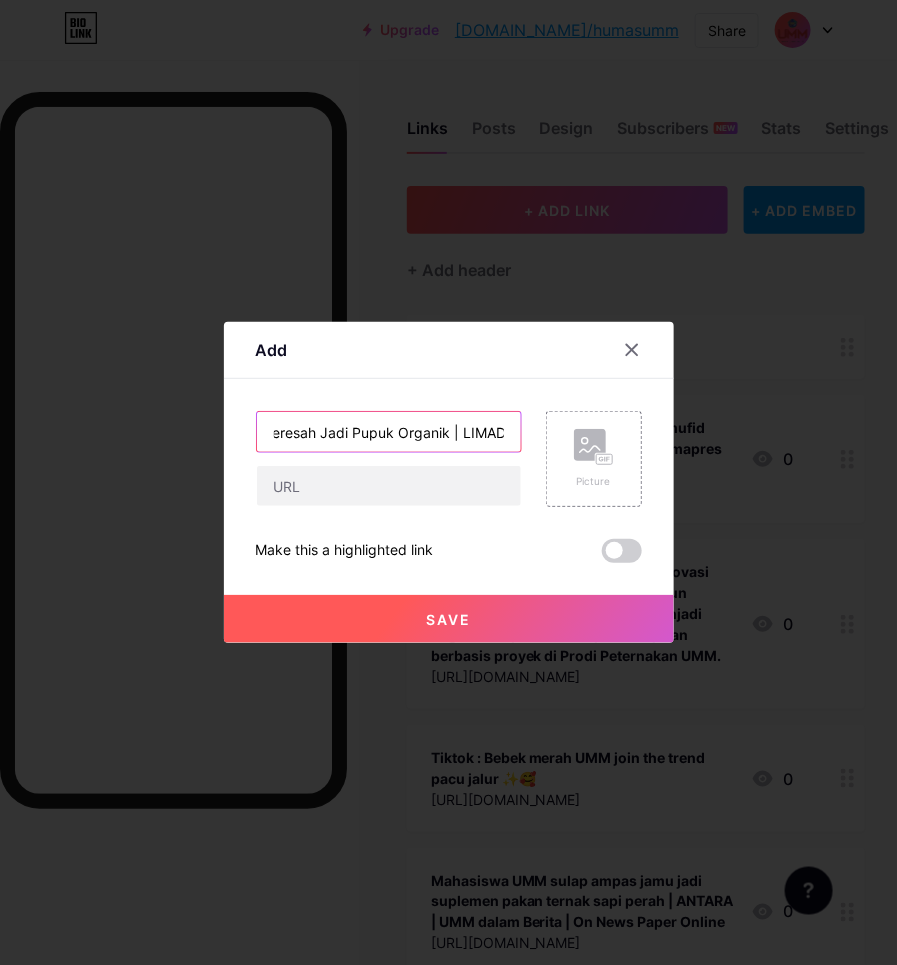 paste on "UMM dalam Berita | On News Paper  Online" 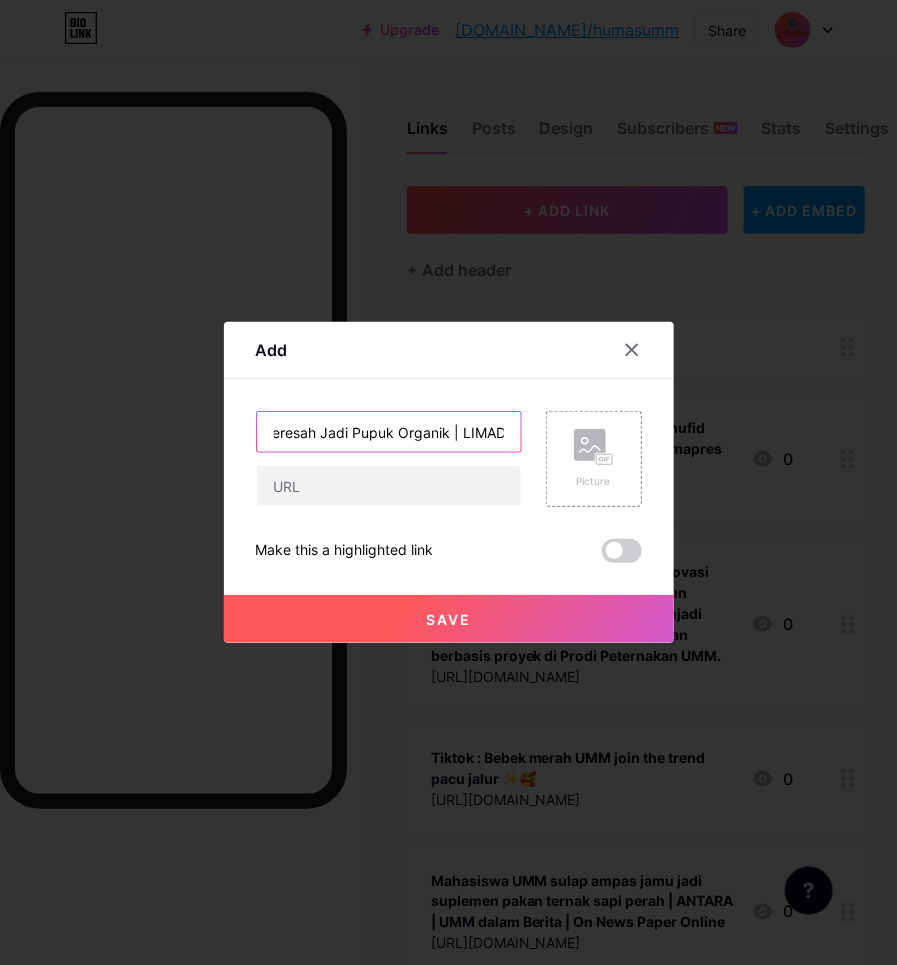 scroll, scrollTop: 0, scrollLeft: 717, axis: horizontal 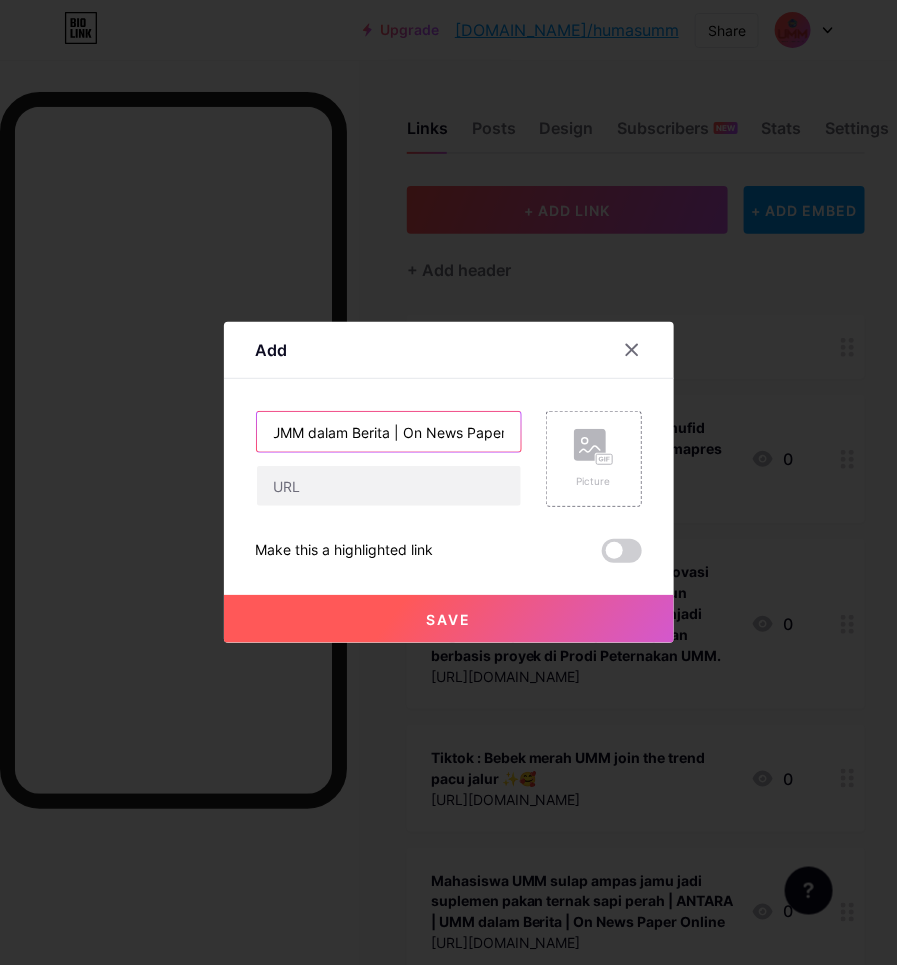 type on "Mahasiswa Prodi Kehutanan [GEOGRAPHIC_DATA] 11 Sulap Daun Seresah Jadi Pupuk Organik | LIMADETIK | UMM dalam Berita | On News Paper  Online" 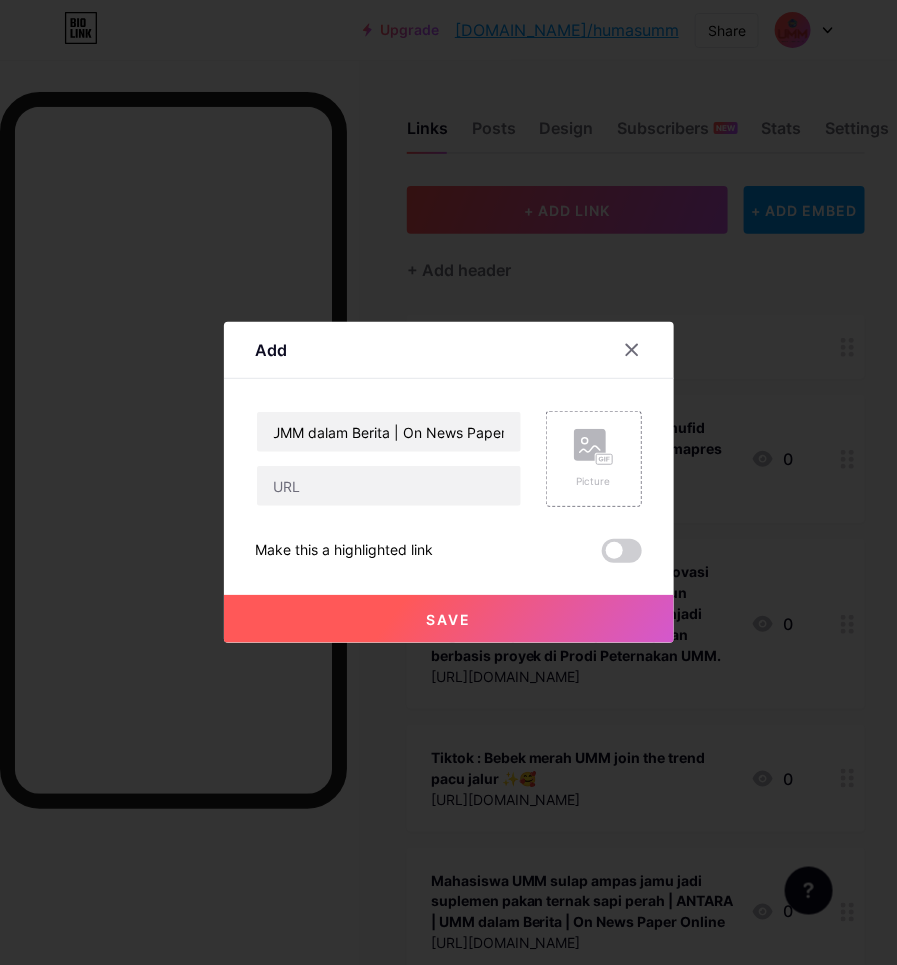 scroll, scrollTop: 0, scrollLeft: 0, axis: both 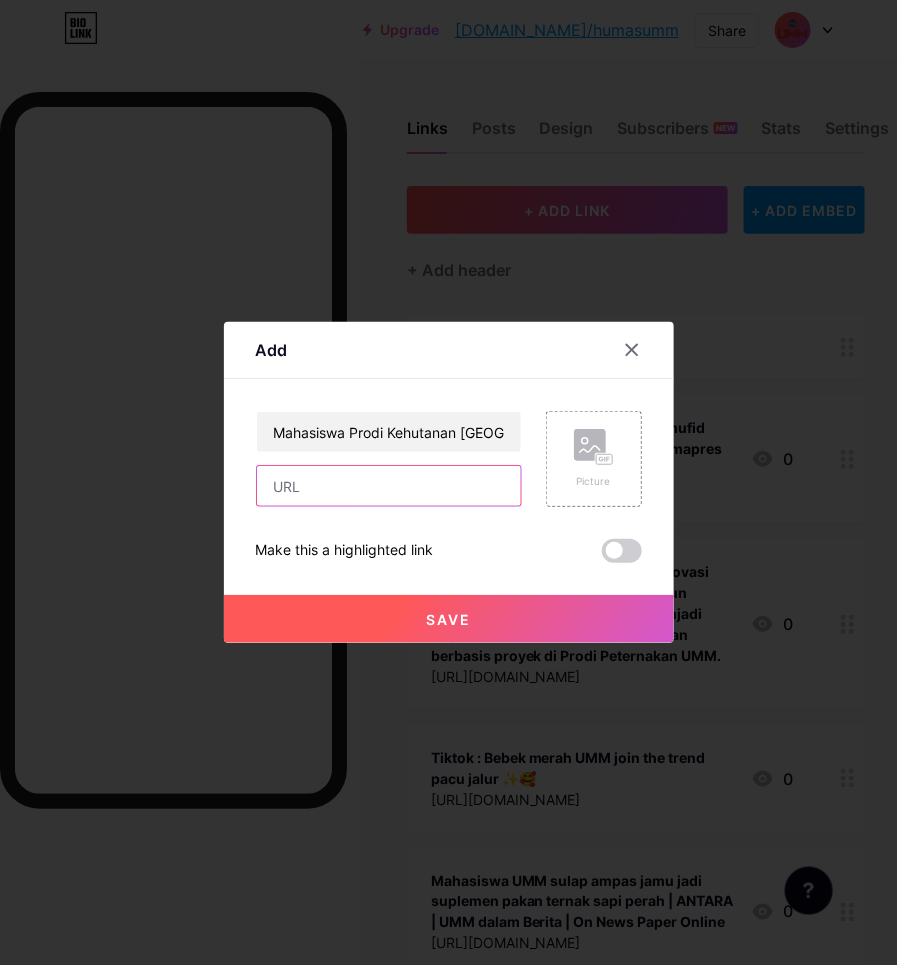 click at bounding box center (389, 486) 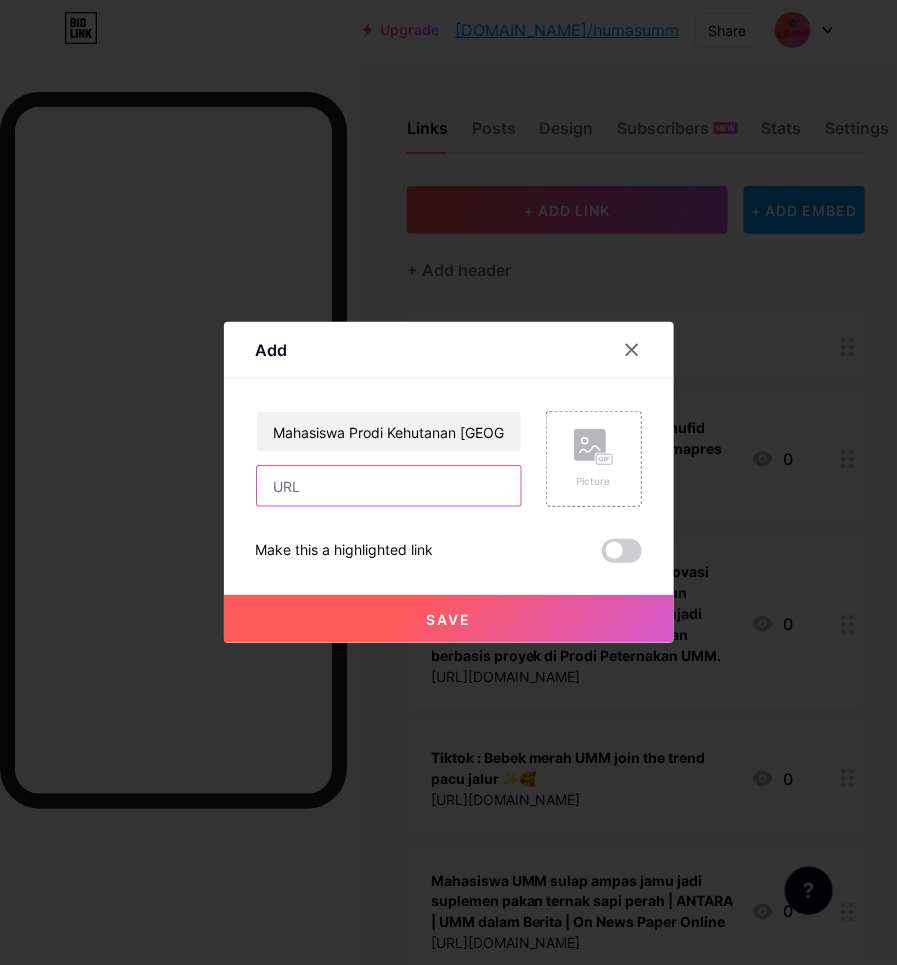 paste on "[URL][DOMAIN_NAME]" 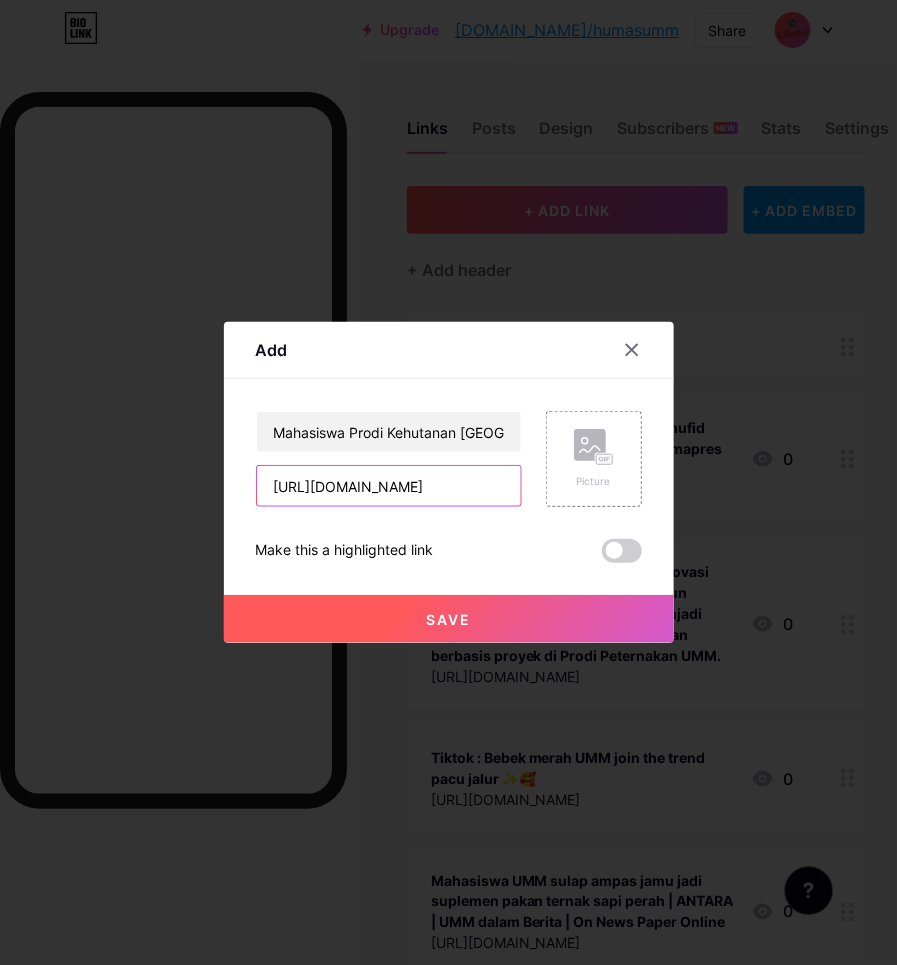 scroll, scrollTop: 0, scrollLeft: 503, axis: horizontal 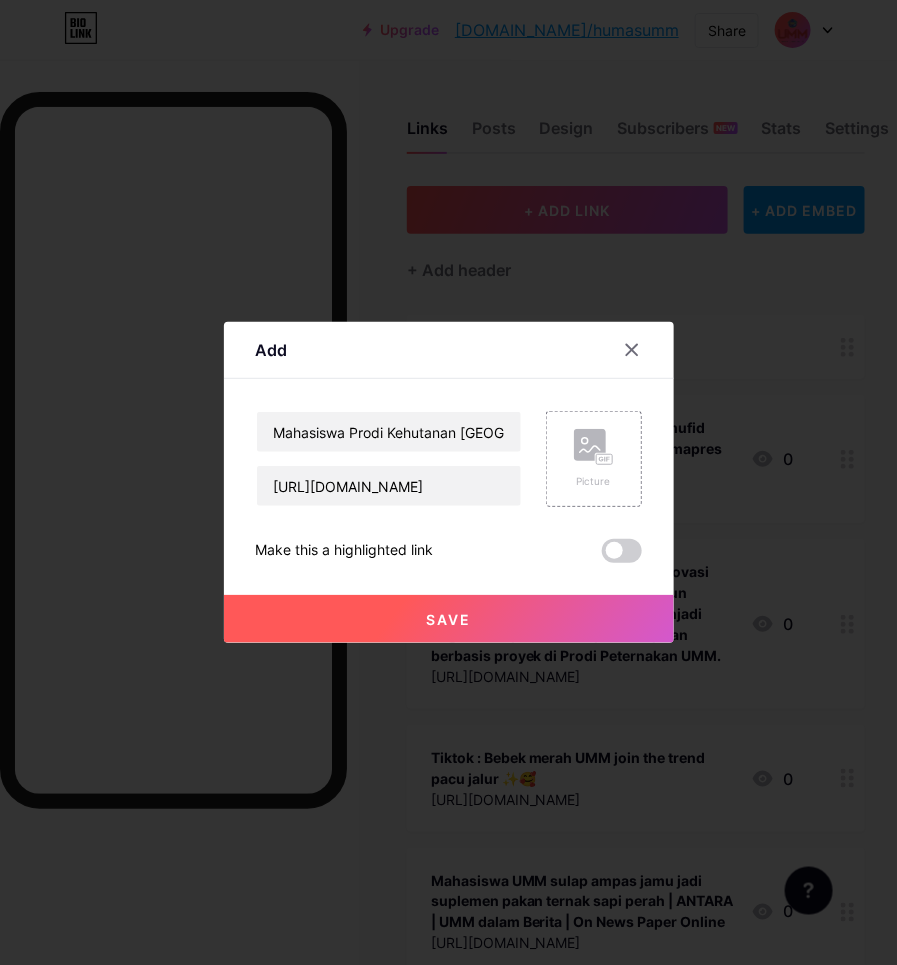click on "Save" at bounding box center (448, 619) 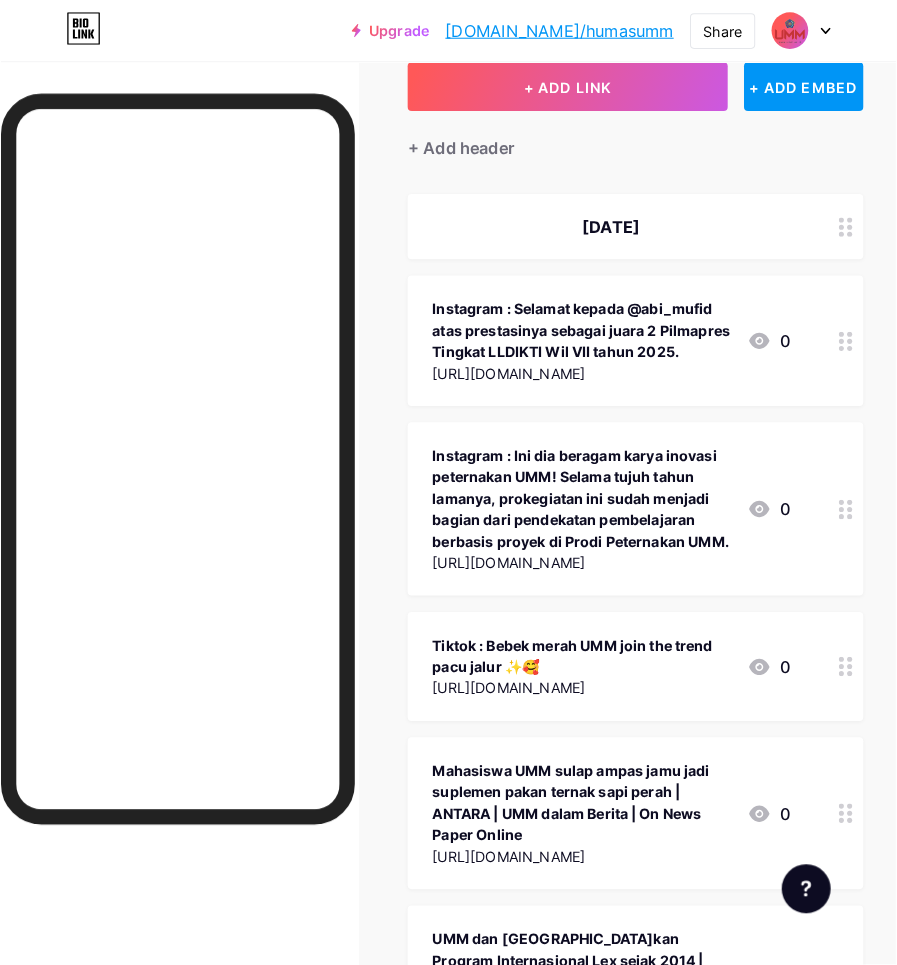 scroll, scrollTop: 0, scrollLeft: 0, axis: both 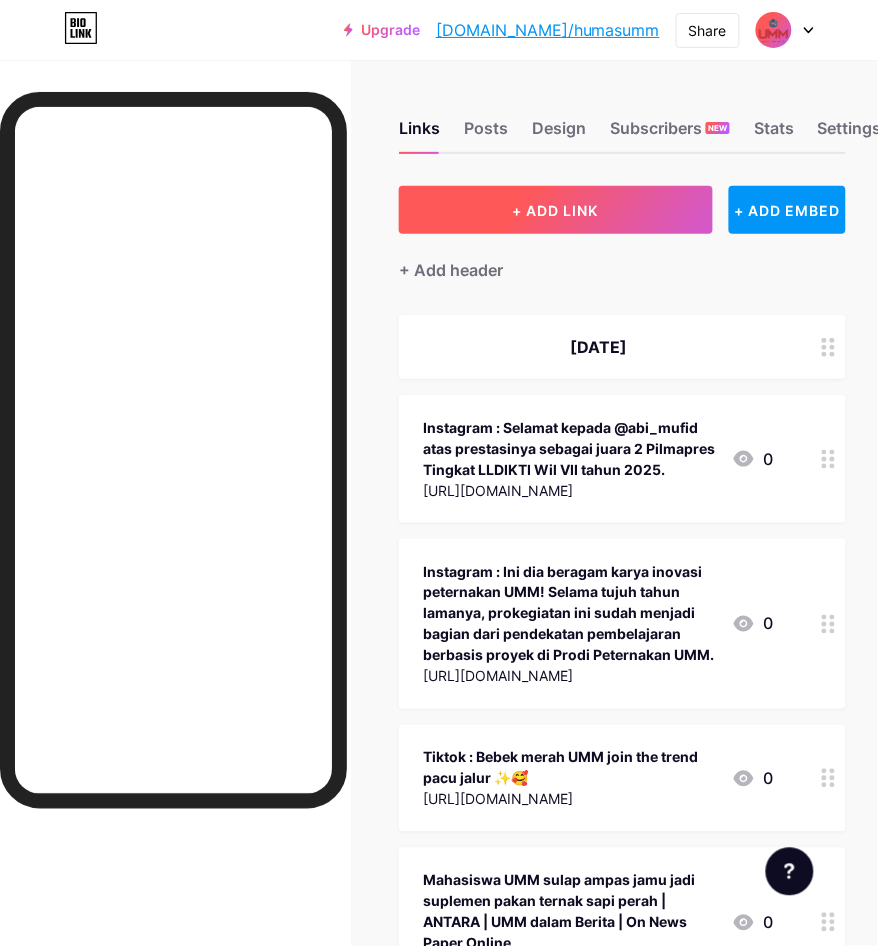 click on "+ ADD LINK" at bounding box center [555, 210] 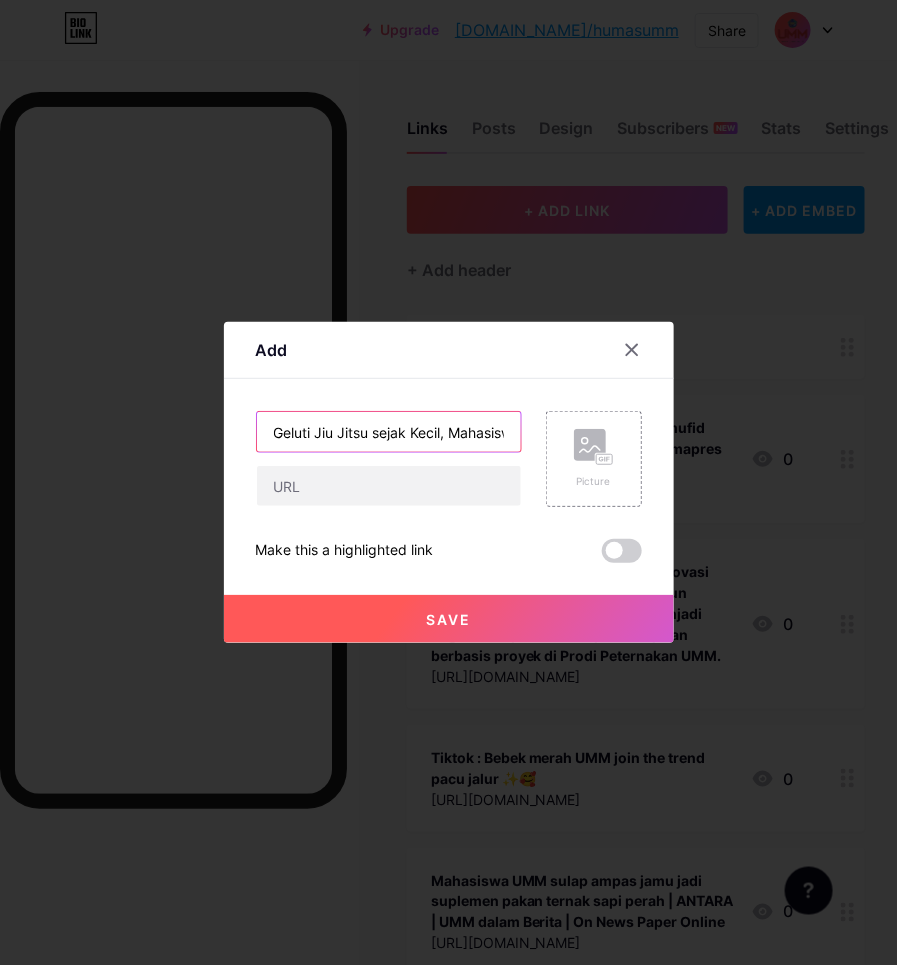 click on "Geluti Jiu Jitsu sejak Kecil, Mahasiswa UMM Ini Raih Emas di Porprov Jatim" at bounding box center (389, 432) 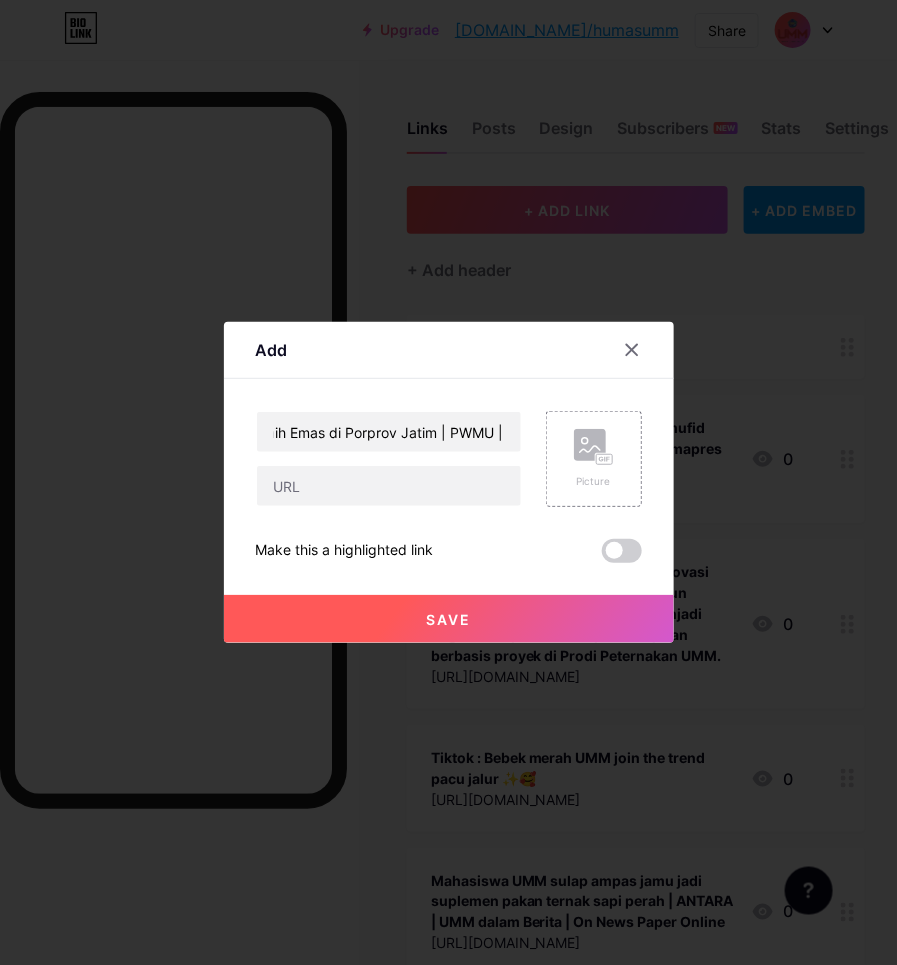 scroll, scrollTop: 0, scrollLeft: 0, axis: both 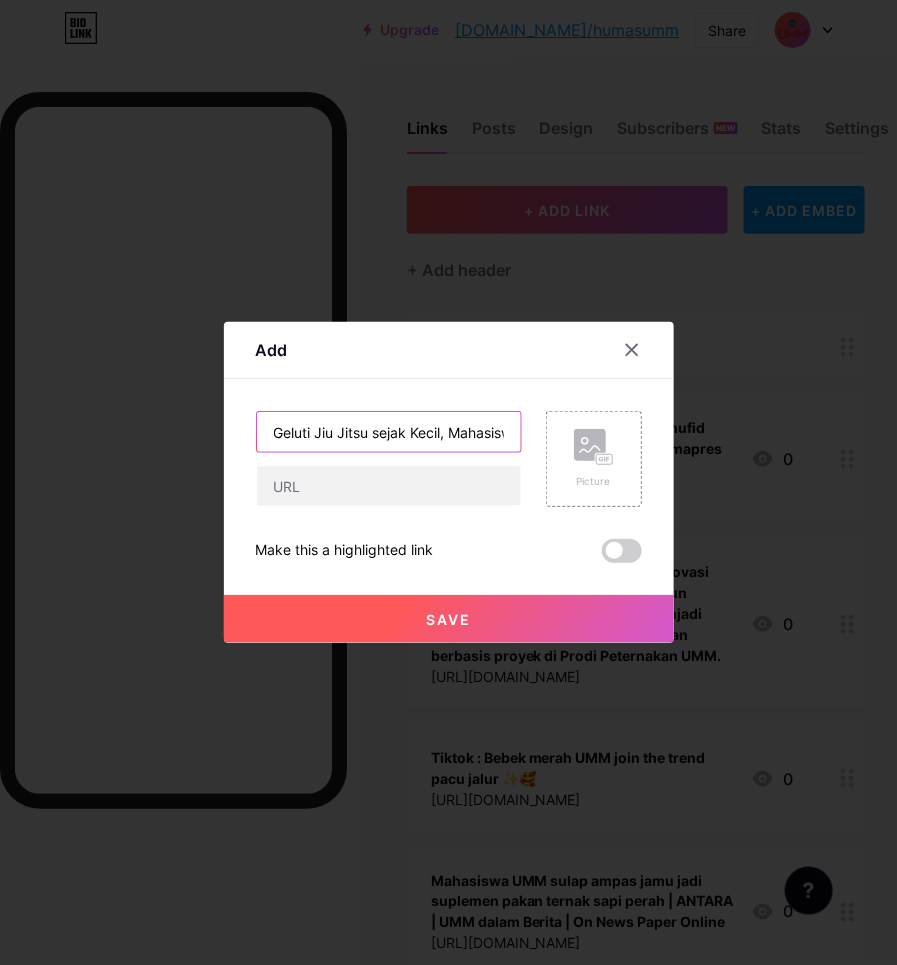 click on "Geluti Jiu Jitsu sejak Kecil, Mahasiswa UMM Ini Raih Emas di Porprov Jatim | PWMU |" at bounding box center (389, 432) 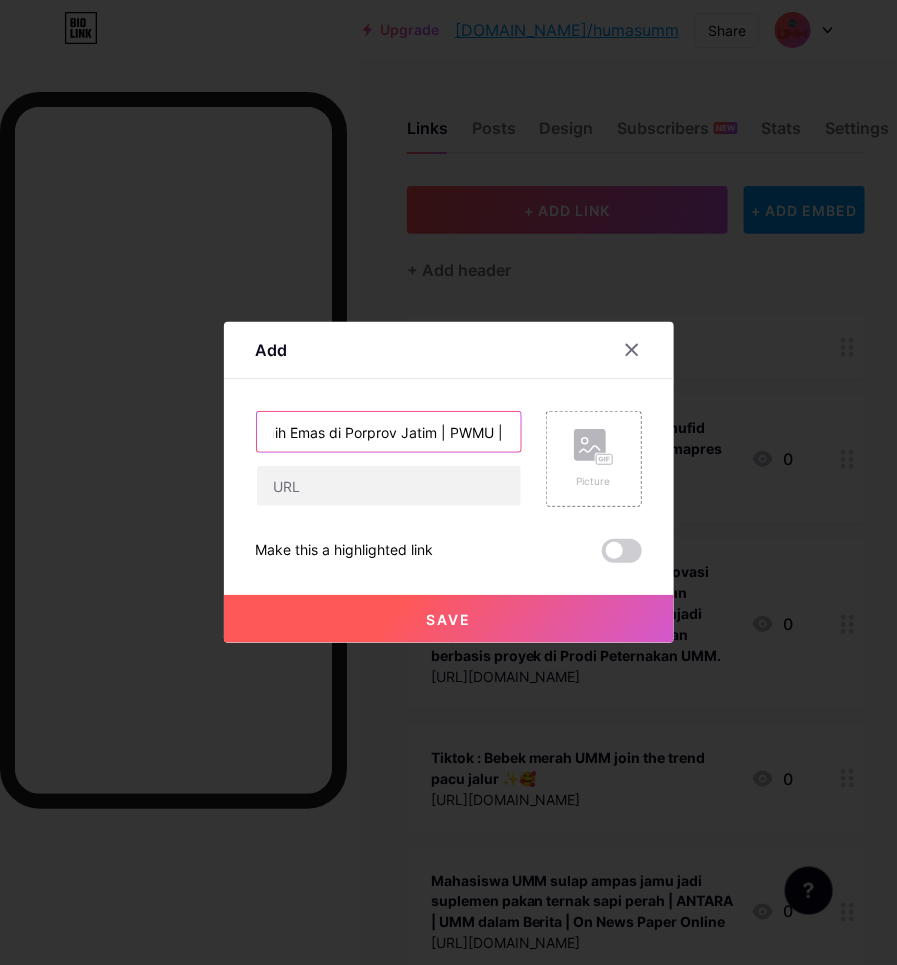 paste on "UMM dalam Berita | On News Paper  Online" 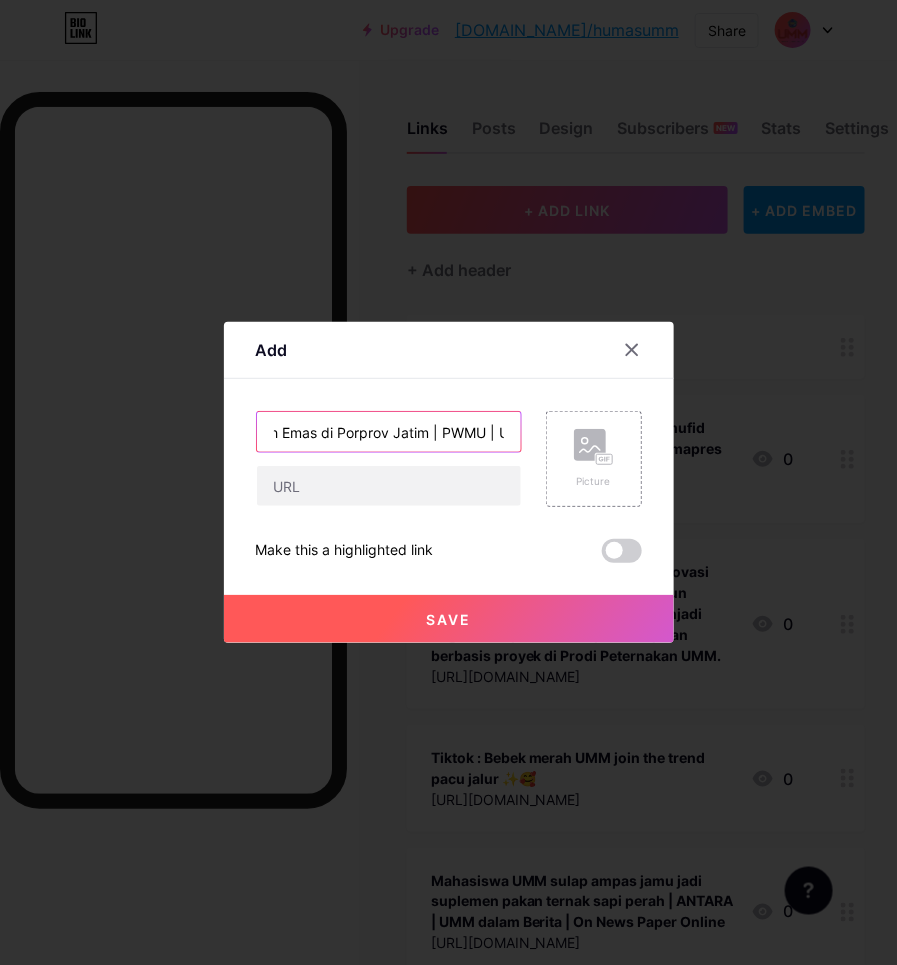 scroll, scrollTop: 0, scrollLeft: 610, axis: horizontal 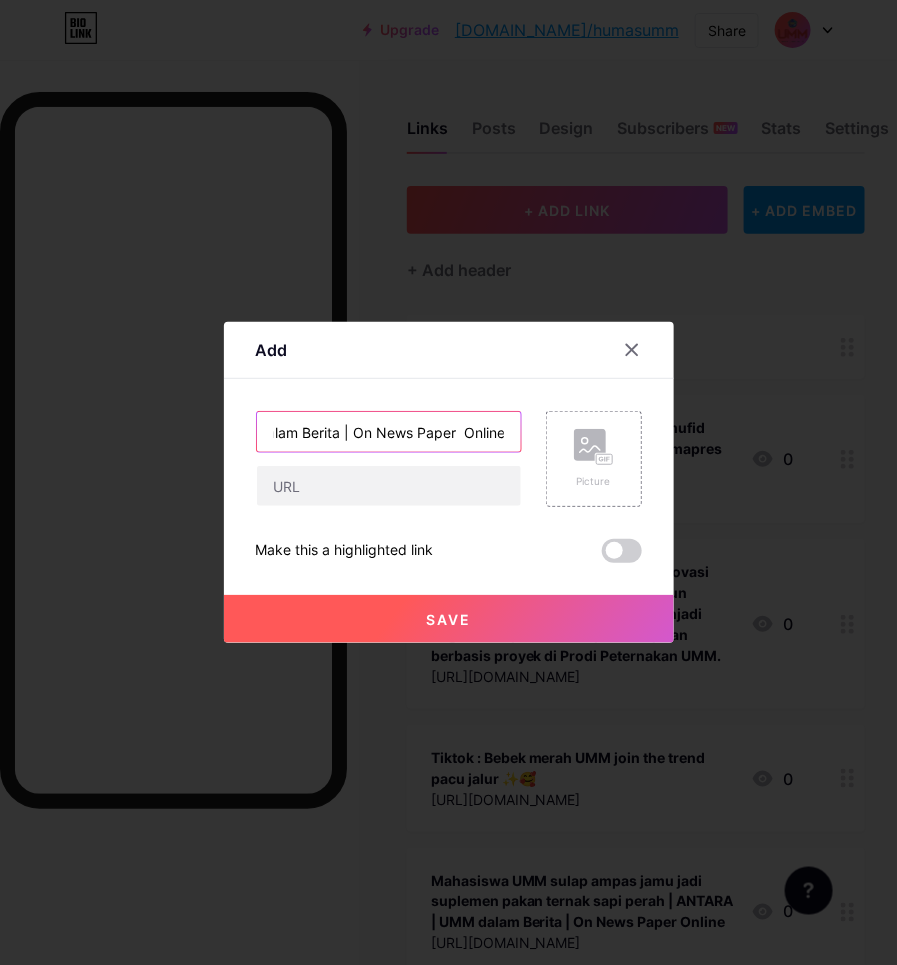 type on "Geluti Jiu Jitsu sejak Kecil, Mahasiswa UMM Ini Raih Emas di Porprov Jatim | PWMU | UMM dalam Berita | On News Paper  Online" 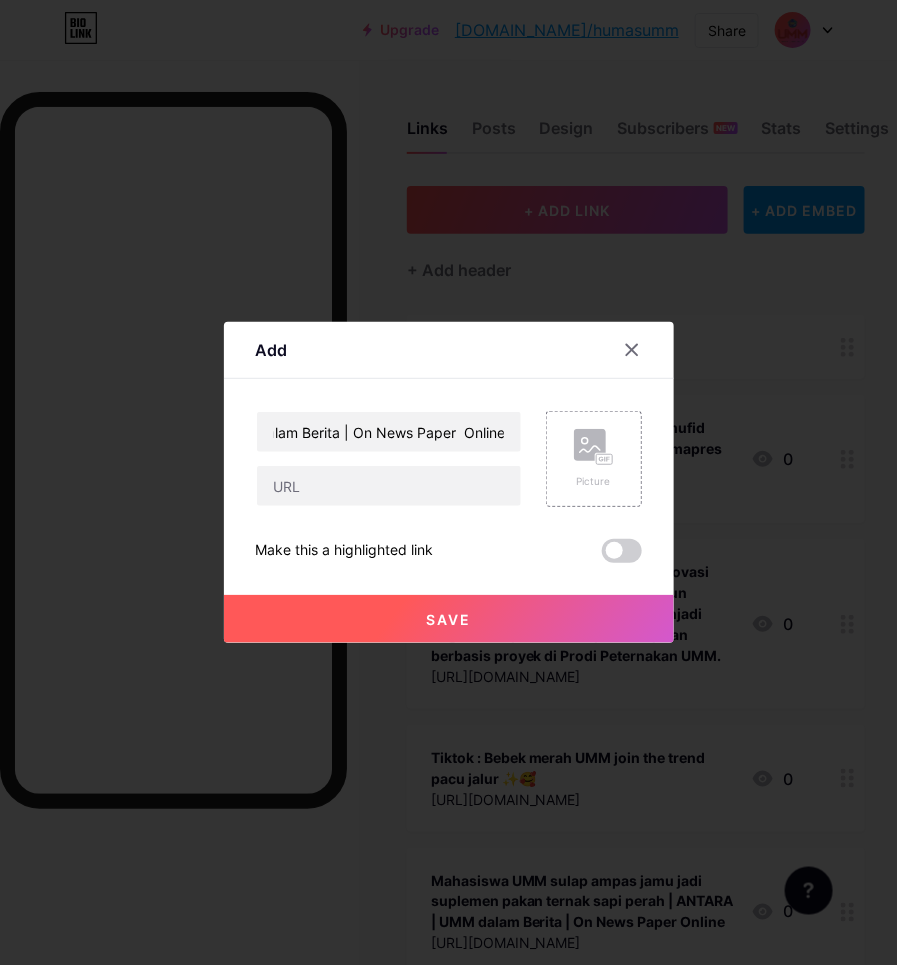 scroll, scrollTop: 0, scrollLeft: 0, axis: both 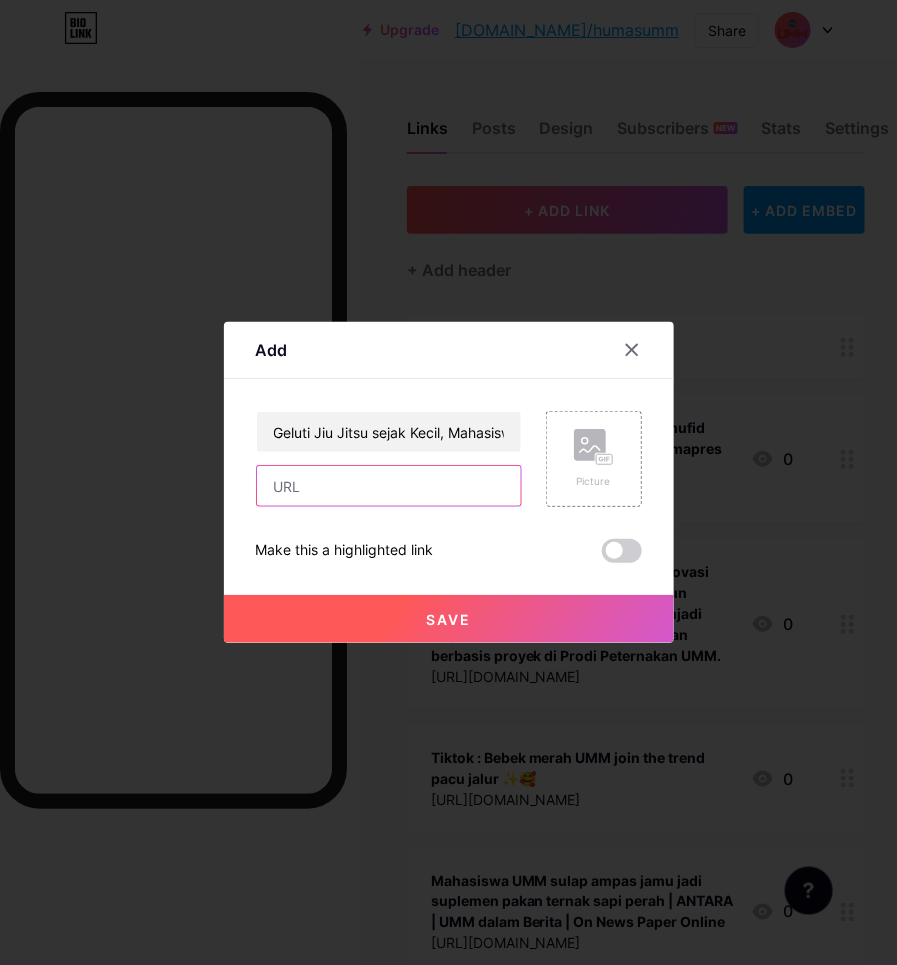click at bounding box center [389, 486] 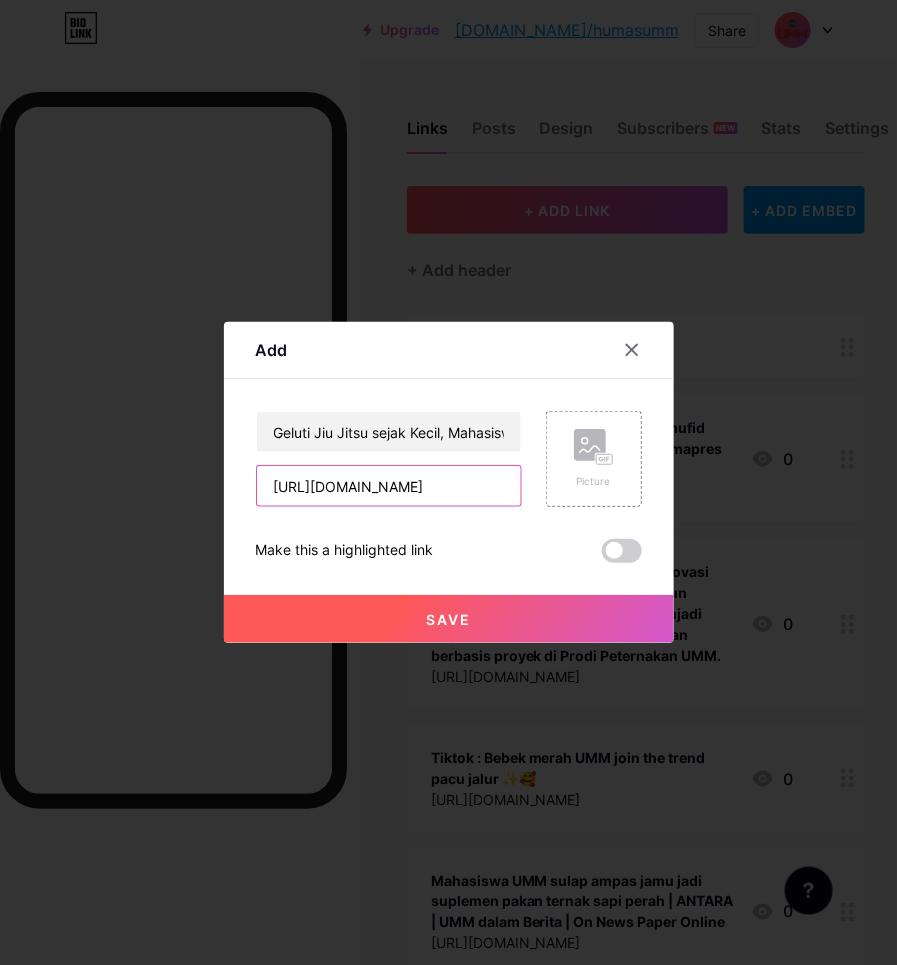 scroll, scrollTop: 0, scrollLeft: 482, axis: horizontal 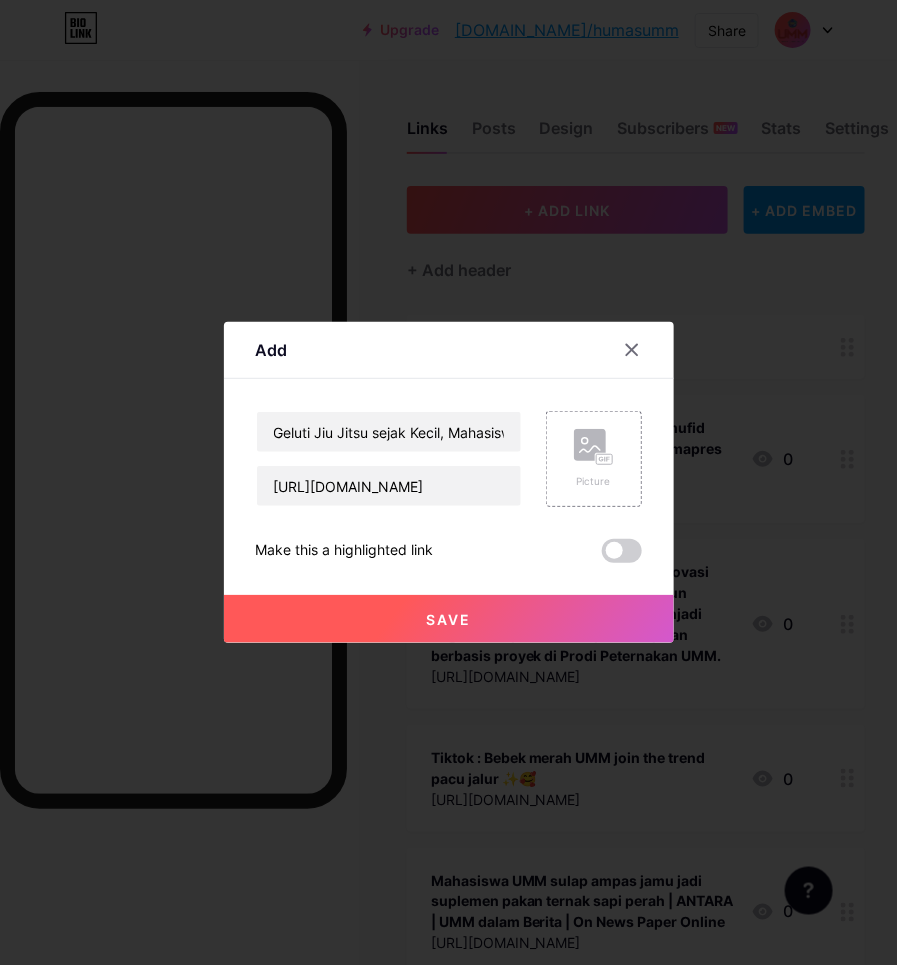 click on "Save" at bounding box center [448, 619] 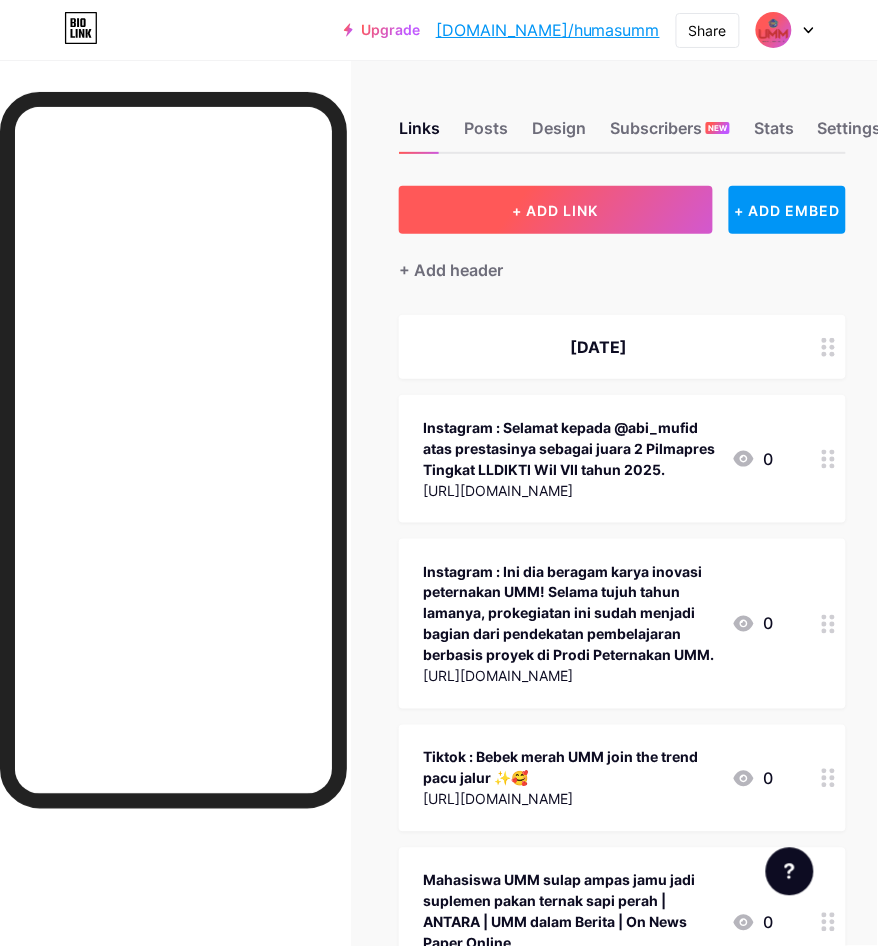 click on "+ ADD LINK" at bounding box center [555, 210] 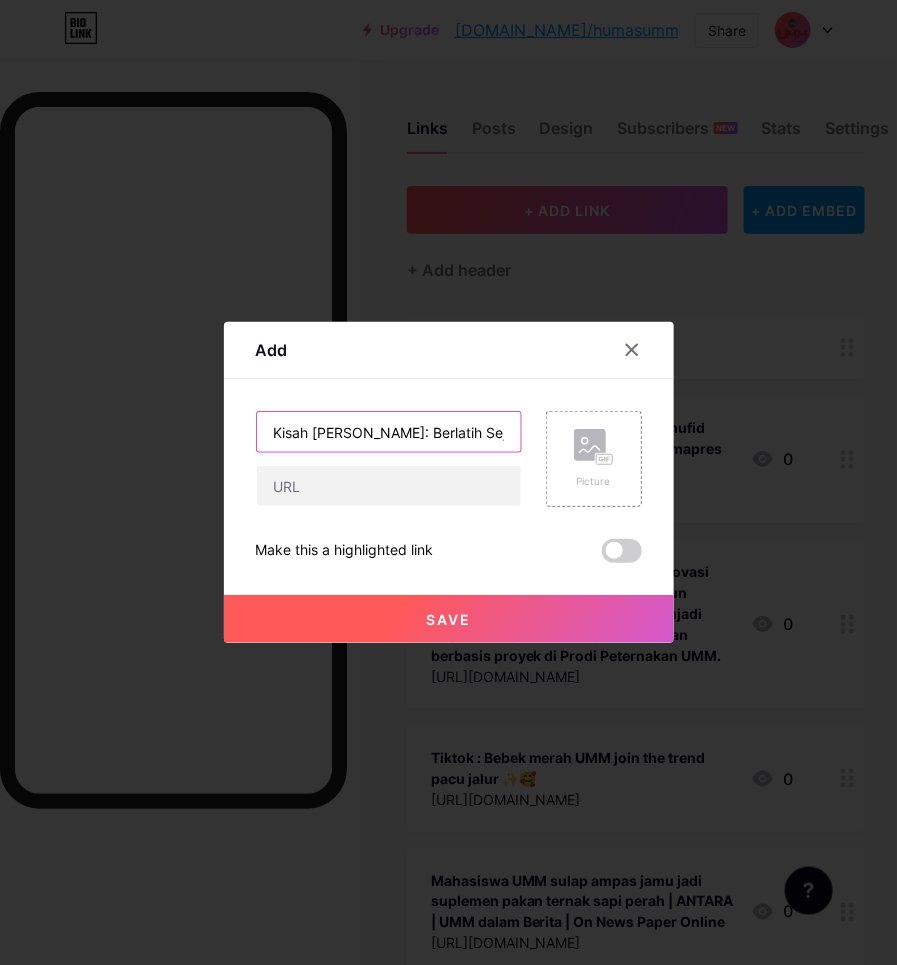 click on "Kisah [PERSON_NAME]: Berlatih Sejak Usia 6 Tahun, Lewati Cedera Demi Sabet Emas Jiu-Jitsu di Porprov Jatim" at bounding box center (389, 432) 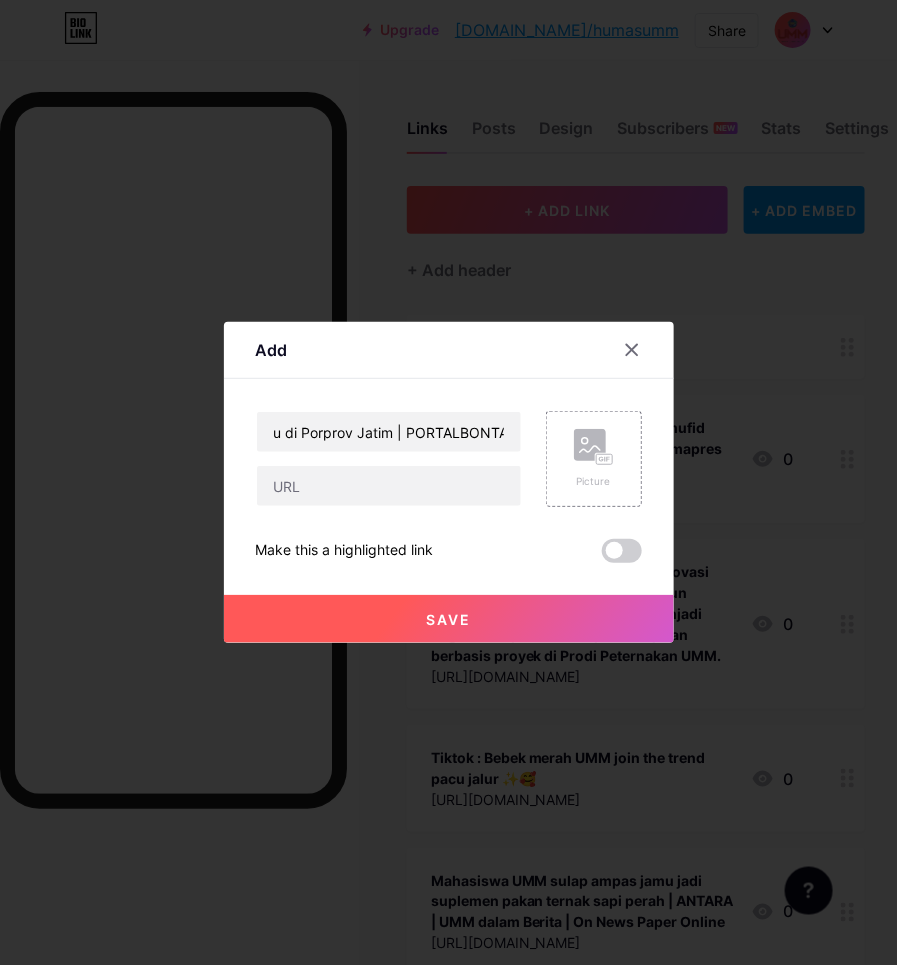 scroll, scrollTop: 0, scrollLeft: 0, axis: both 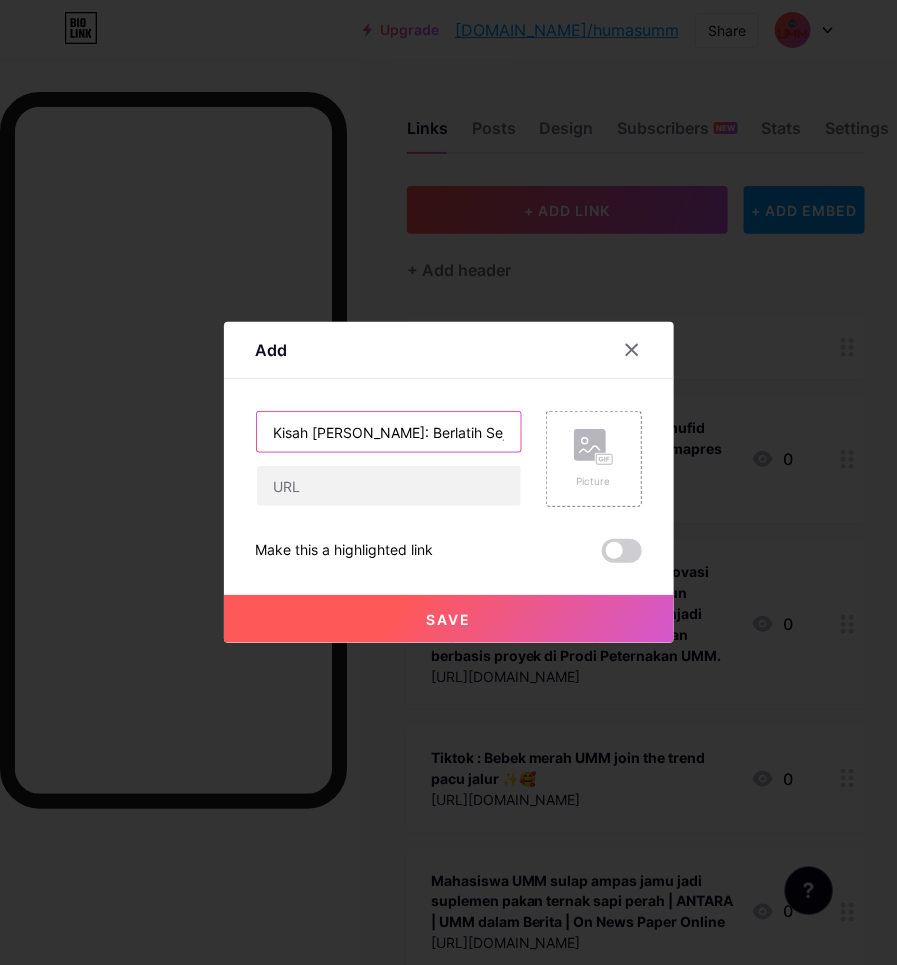 click on "Kisah [PERSON_NAME]: Berlatih Sejak Usia 6 Tahun, Lewati Cedera Demi Sabet Emas Jiu-Jitsu di Porprov Jatim | PORTALBONTANG" at bounding box center (389, 432) 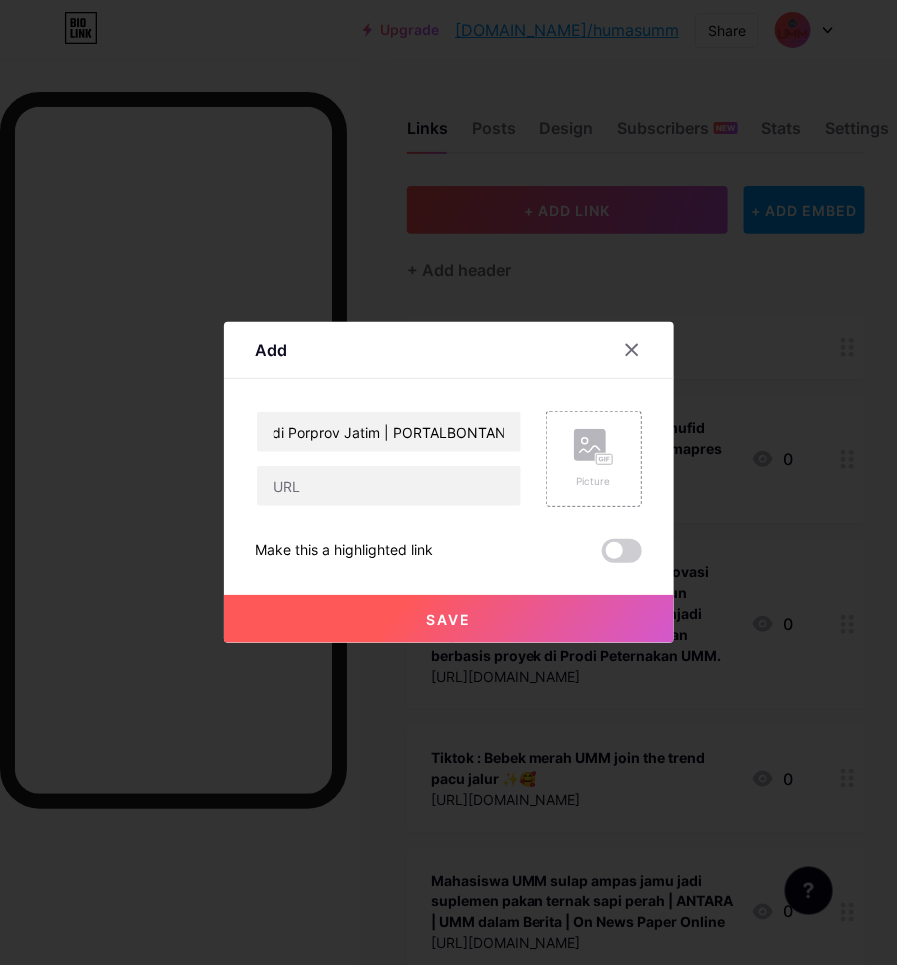 scroll, scrollTop: 0, scrollLeft: 0, axis: both 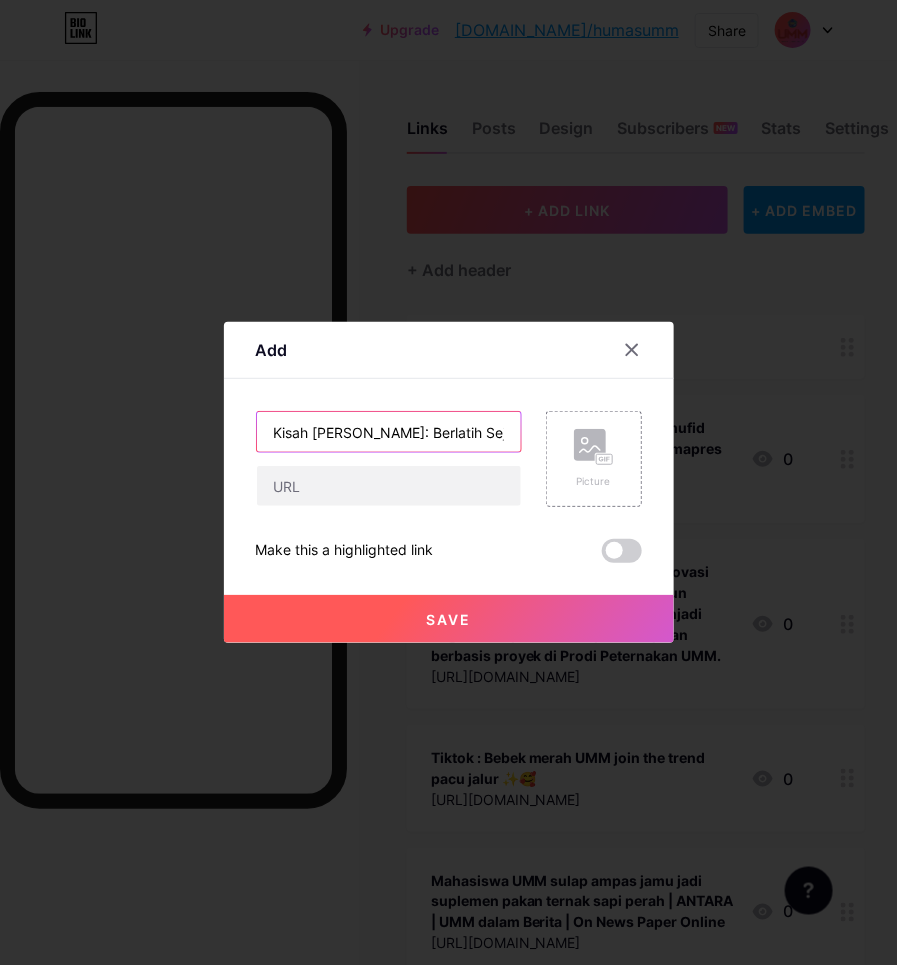 click on "Kisah [PERSON_NAME]: Berlatih Sejak Usia 6 Tahun, Lewati Cedera Demi Sabet Emas Jiu-Jitsu di Porprov Jatim | PORTALBONTANG |" at bounding box center [389, 432] 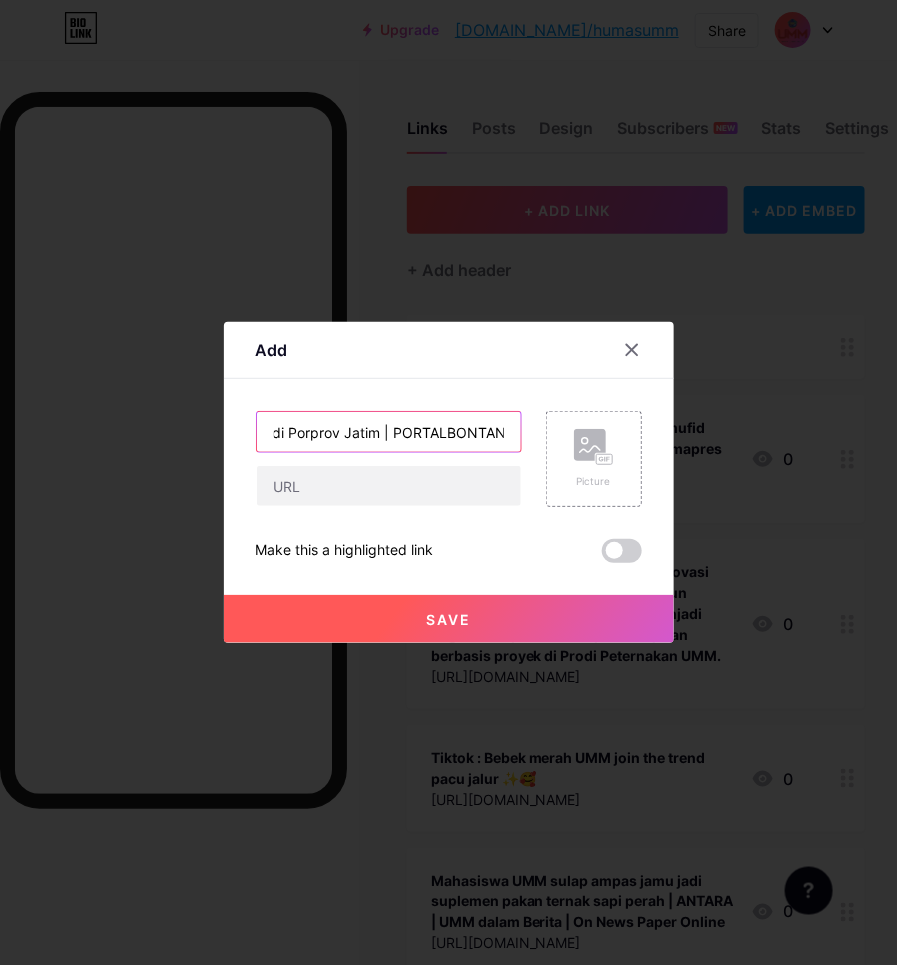 paste on "UMM dalam Berita | On News Paper  Online" 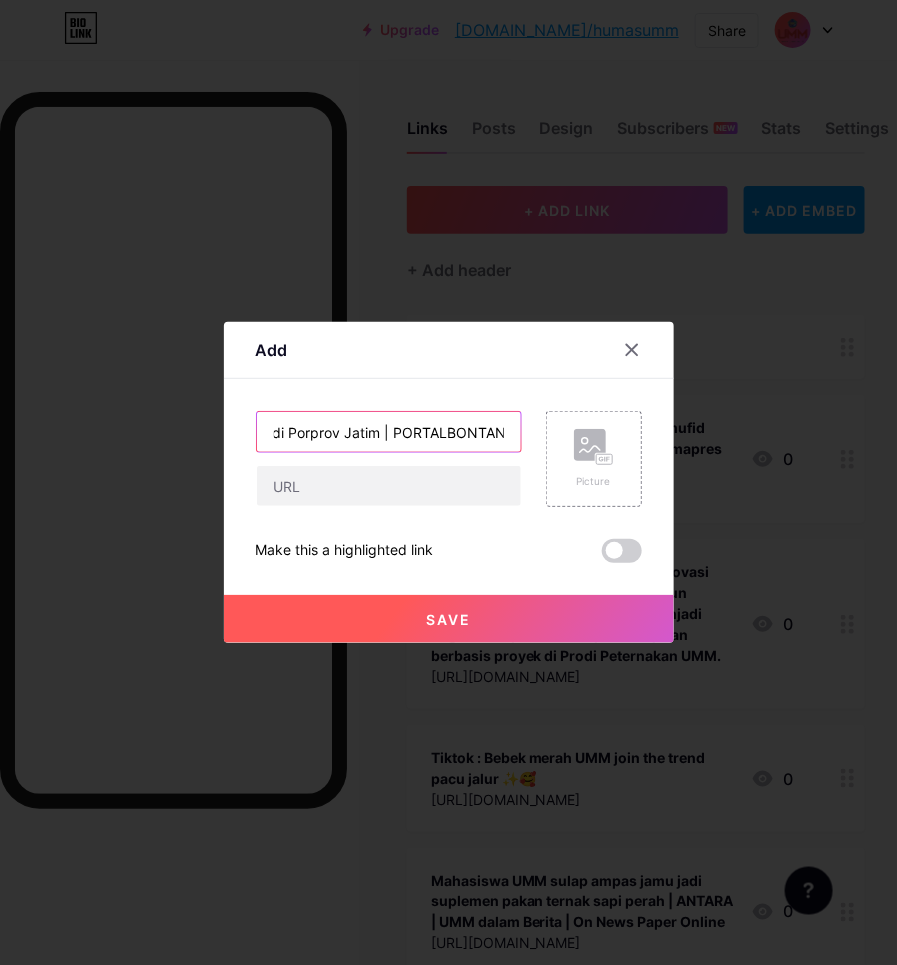 scroll, scrollTop: 0, scrollLeft: 903, axis: horizontal 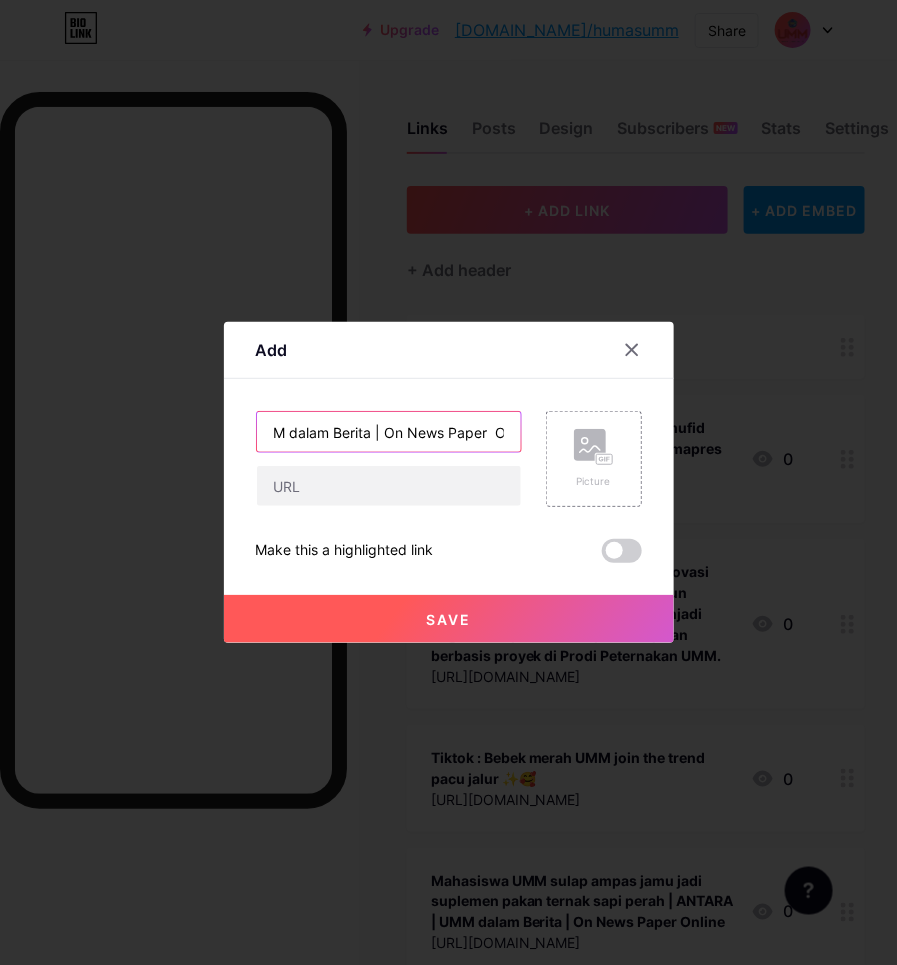 type on "Kisah [PERSON_NAME]: Berlatih Sejak Usia 6 Tahun, Lewati Cedera Demi Sabet Emas Jiu-Jitsu di Porprov Jatim | PORTALBONTANG | UMM dalam Berita | On News Paper  Online" 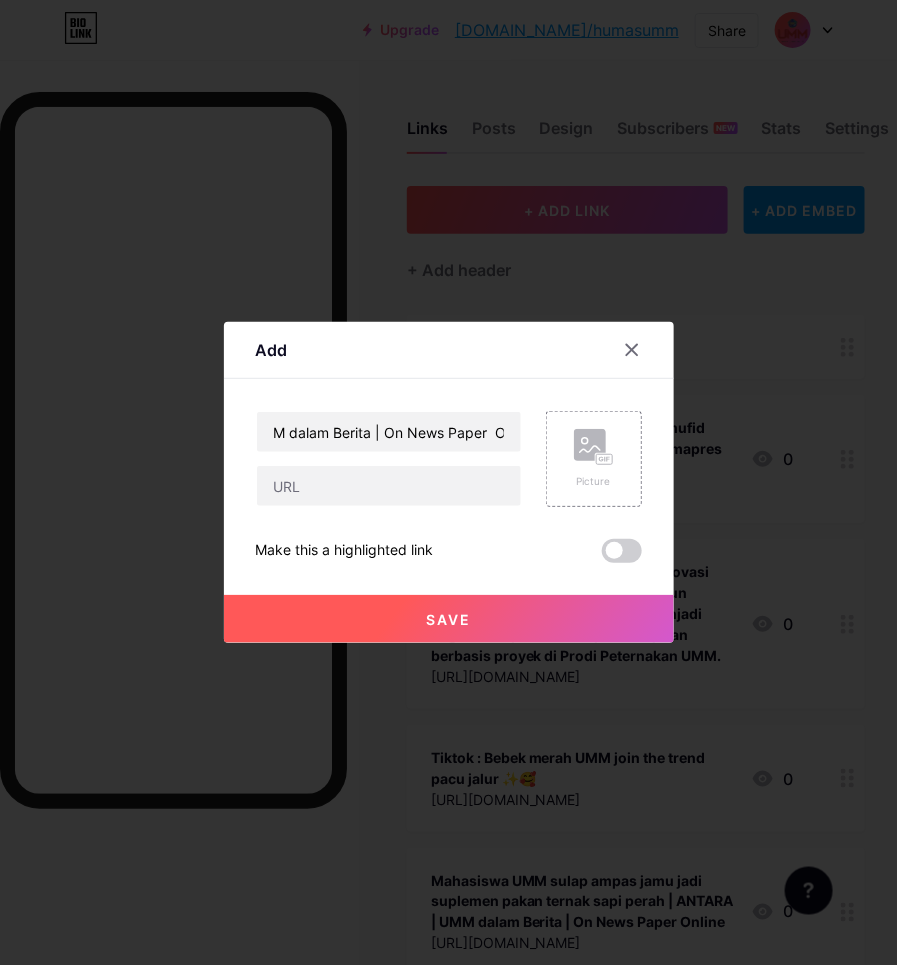 scroll, scrollTop: 0, scrollLeft: 0, axis: both 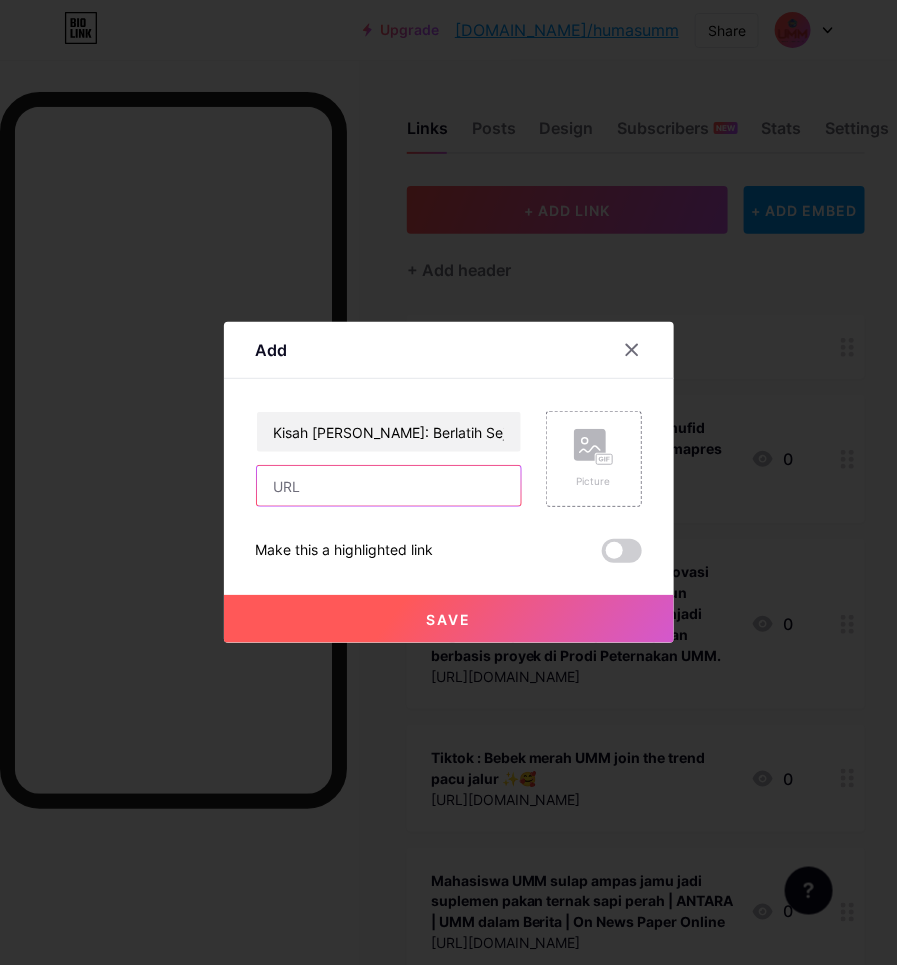 click at bounding box center (389, 486) 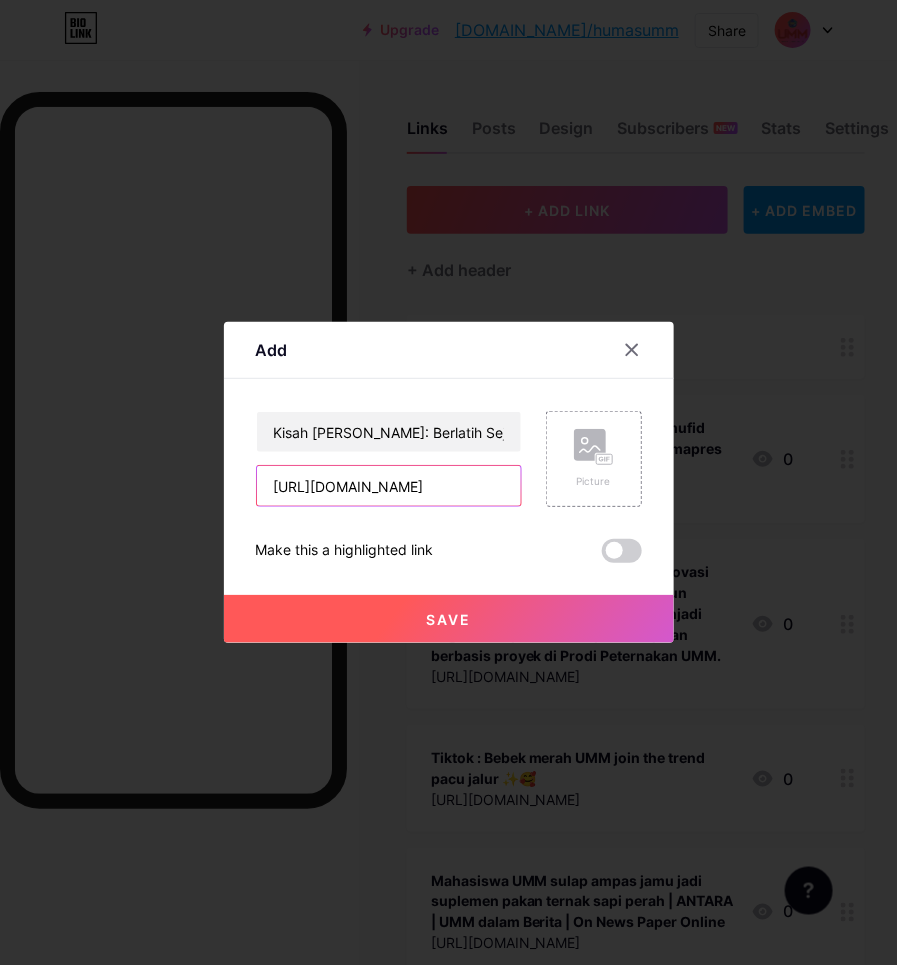 scroll, scrollTop: 0, scrollLeft: 811, axis: horizontal 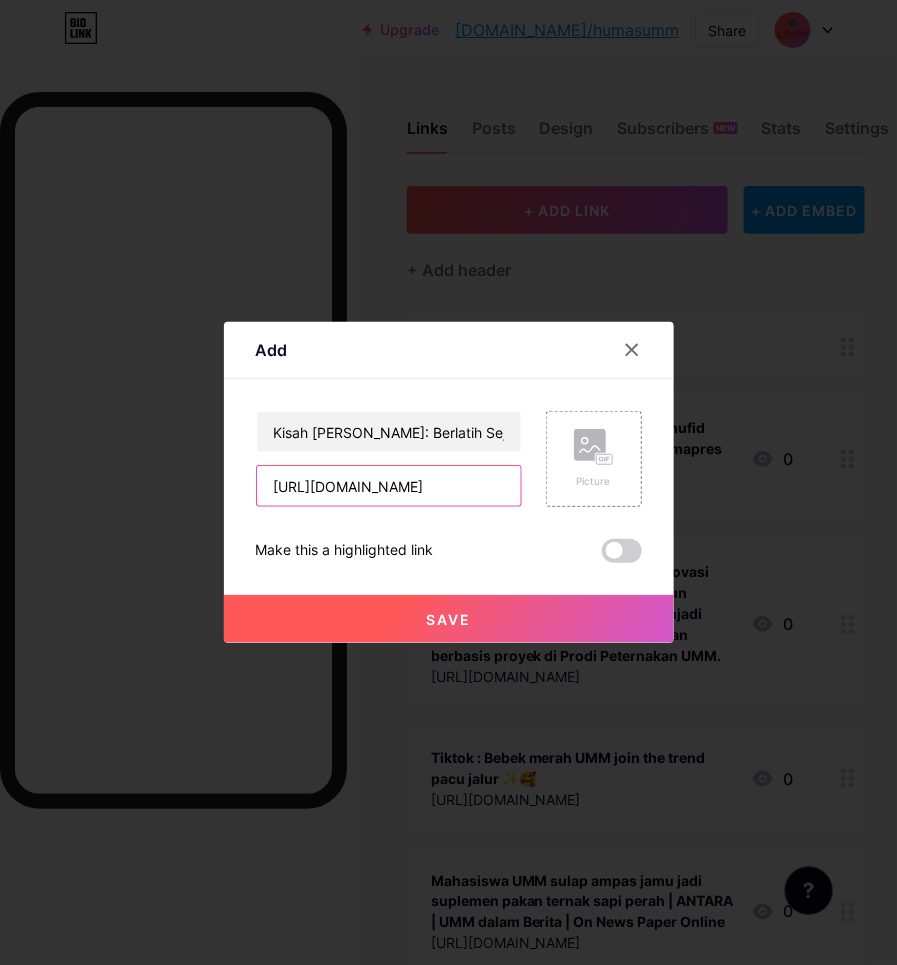type on "[URL][DOMAIN_NAME]" 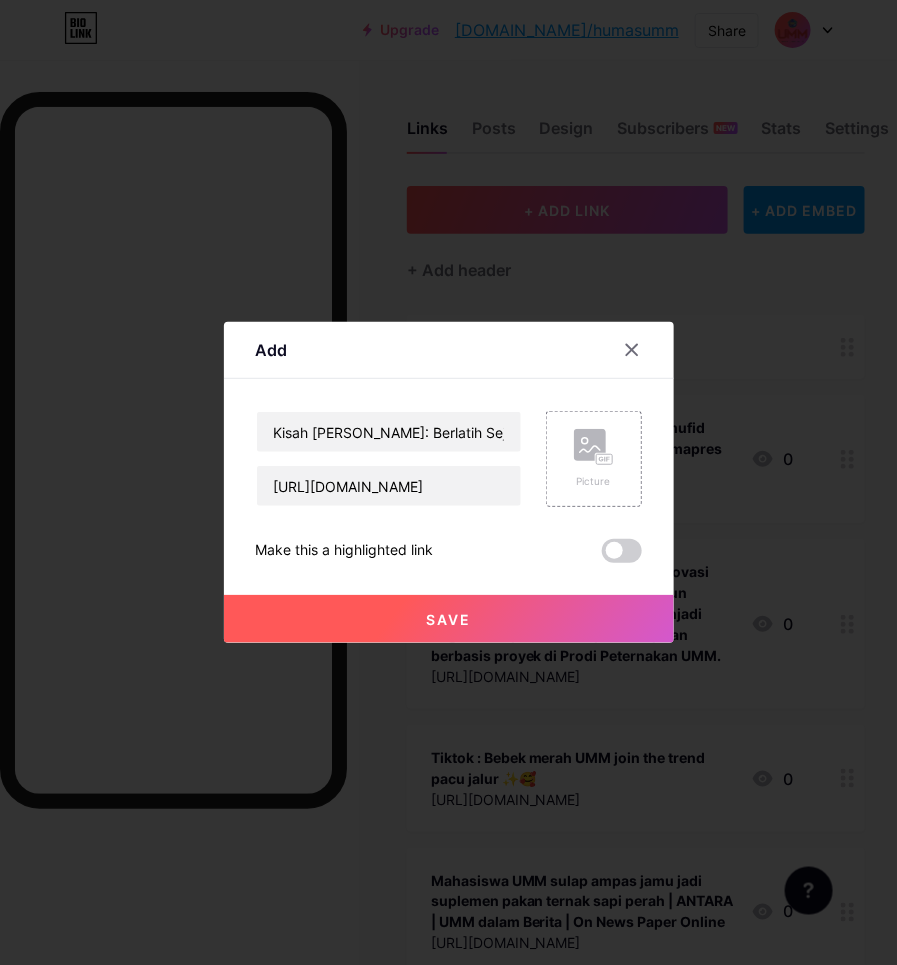 click on "Save" at bounding box center [449, 619] 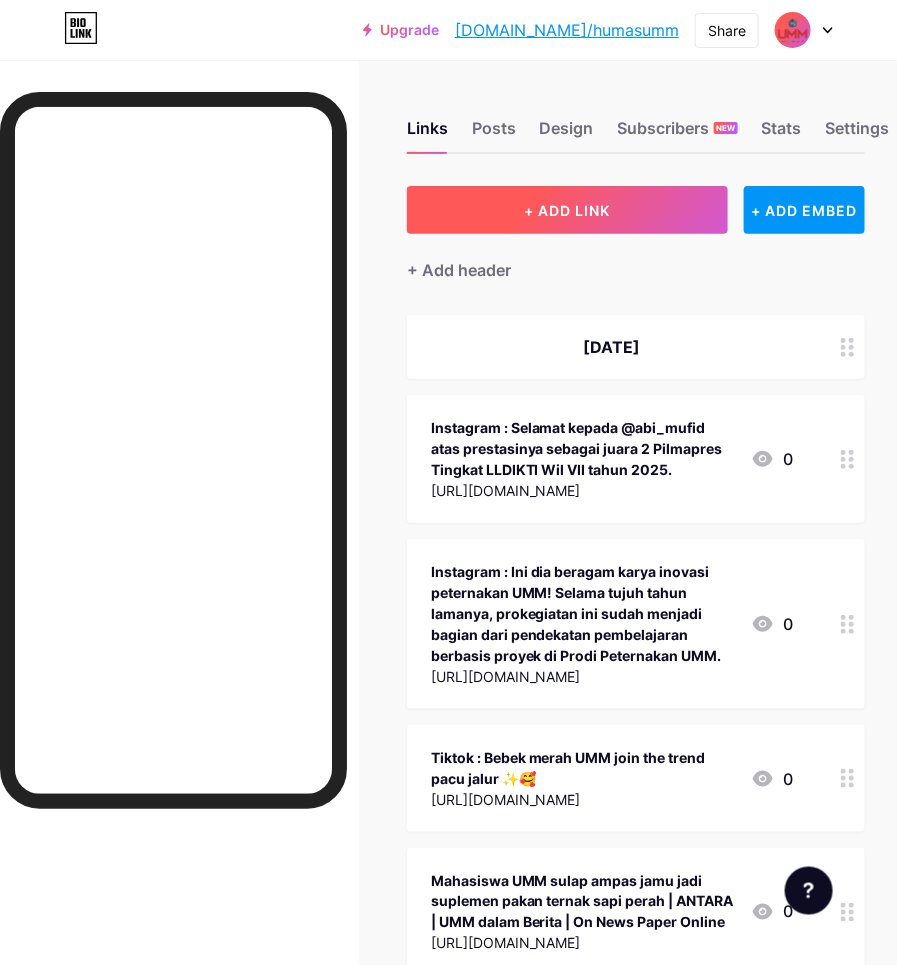 click on "+ ADD LINK" at bounding box center [568, 210] 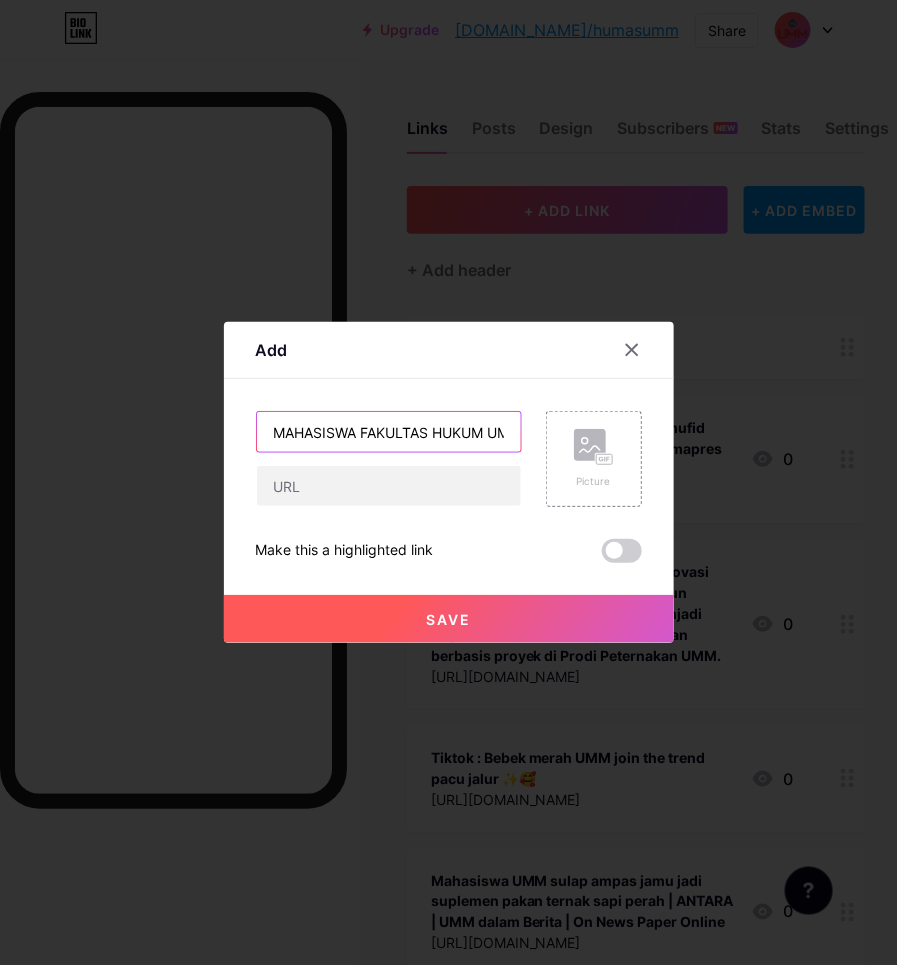 click on "MAHASISWA FAKULTAS HUKUM UMM MELAKSANAKAN MAGANG DI KANTOR PERTANAHAN [GEOGRAPHIC_DATA]" at bounding box center [389, 432] 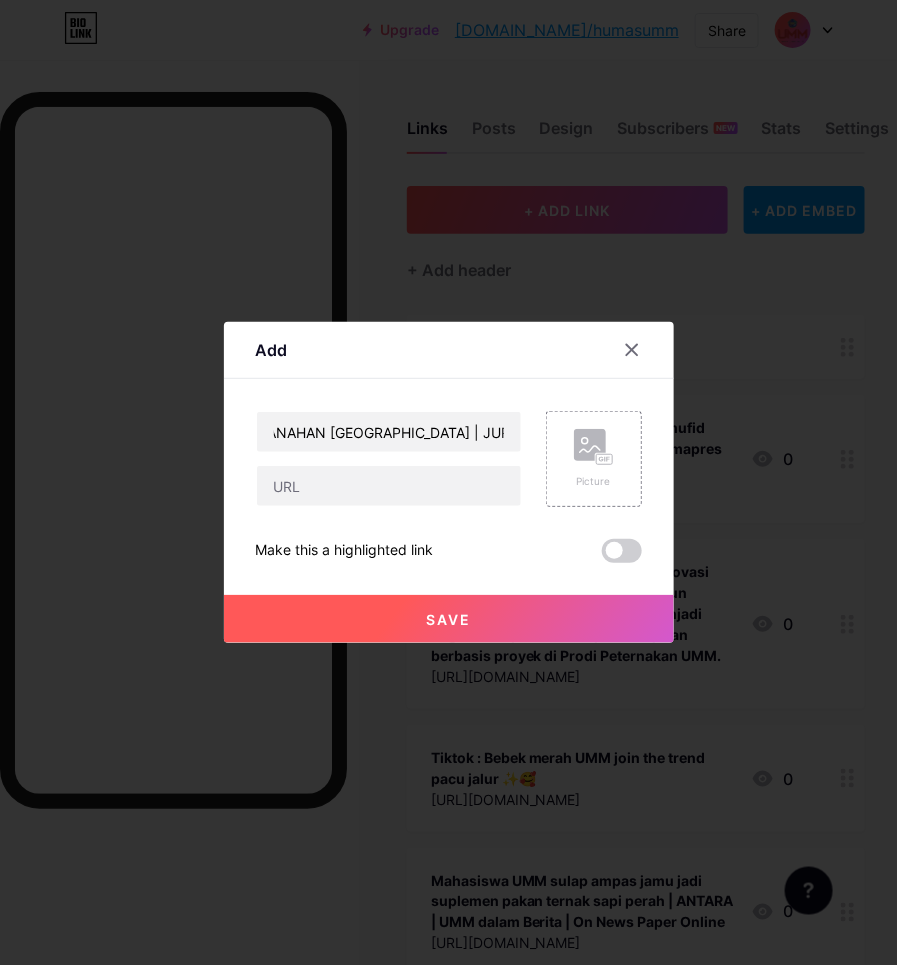 scroll, scrollTop: 0, scrollLeft: 0, axis: both 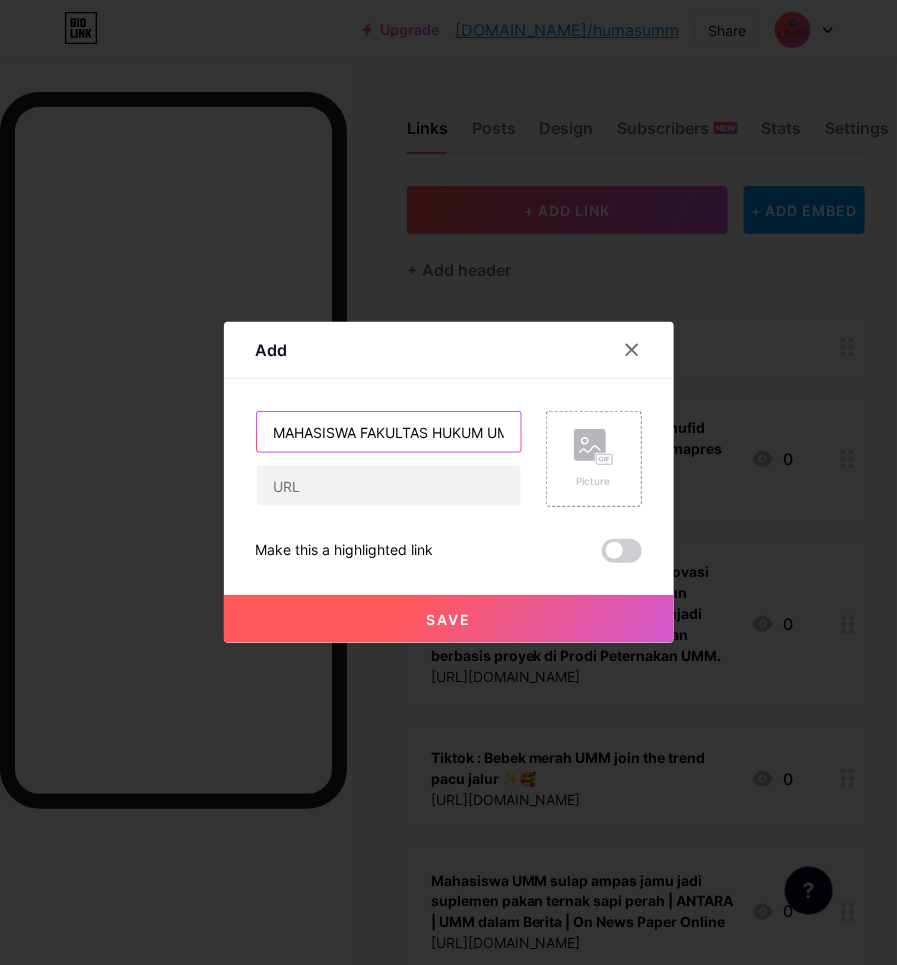 click on "MAHASISWA FAKULTAS HUKUM UMM MELAKSANAKAN MAGANG DI KANTOR PERTANAHAN [GEOGRAPHIC_DATA] | JURNALPOST |" at bounding box center (389, 432) 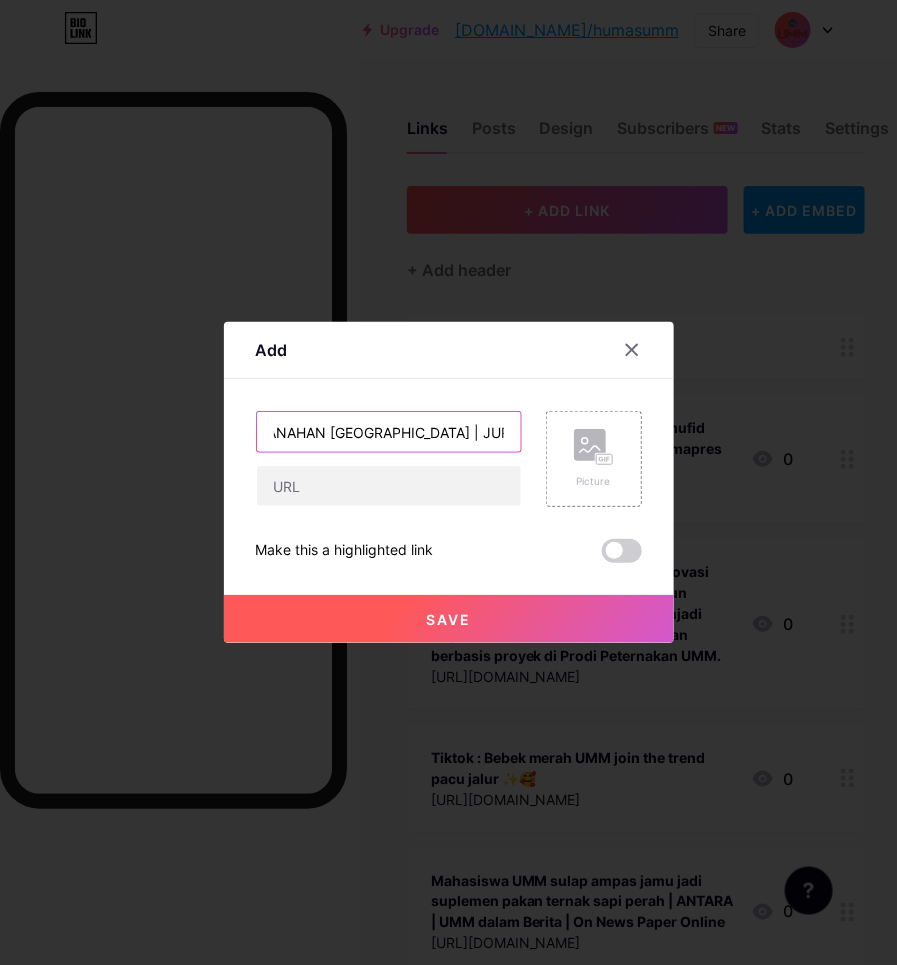 paste on "UMM dalam Berita | On News Paper  Online" 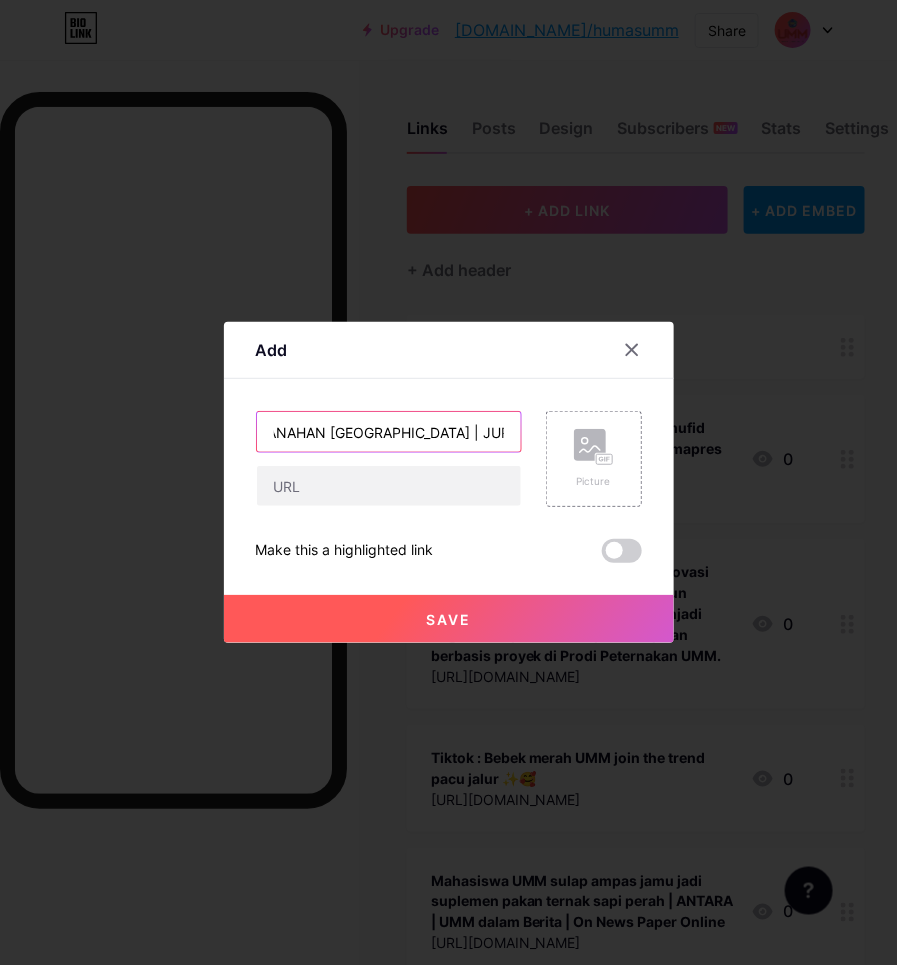 scroll, scrollTop: 0, scrollLeft: 833, axis: horizontal 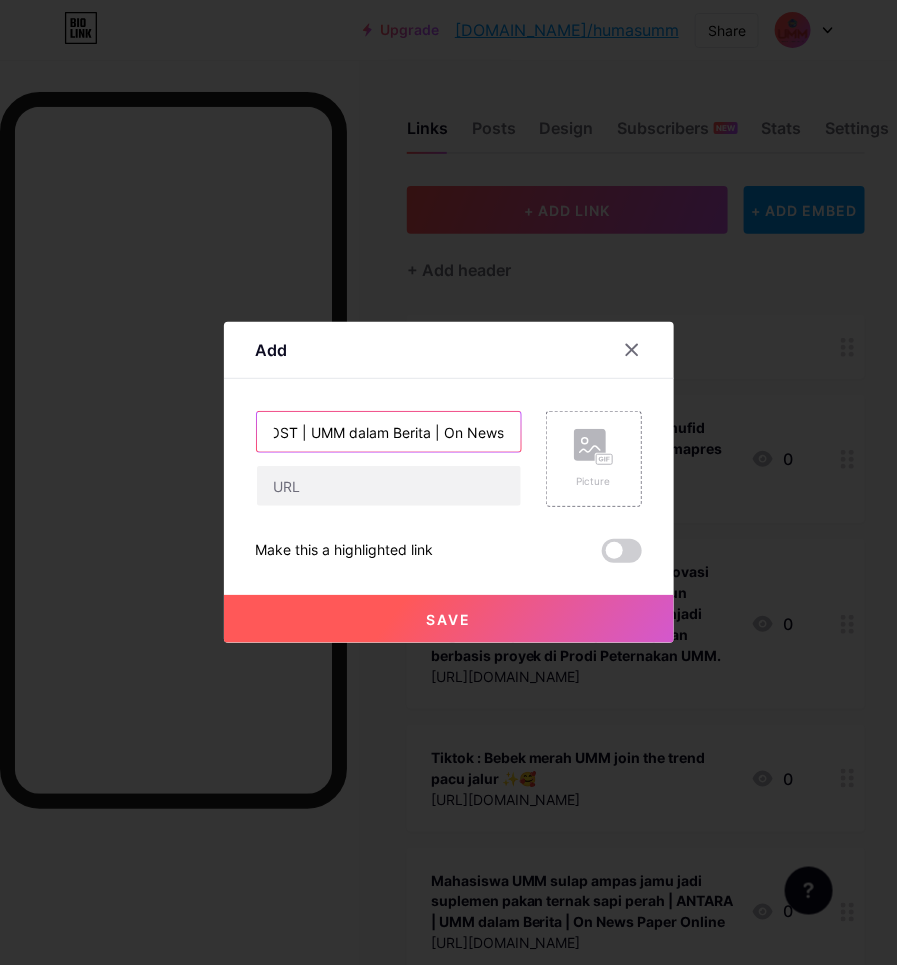 type on "MAHASISWA FAKULTAS HUKUM UMM MELAKSANAKAN MAGANG DI KANTOR PERTANAHAN [GEOGRAPHIC_DATA] | JURNALPOST | UMM dalam Berita | On News Paper  Online" 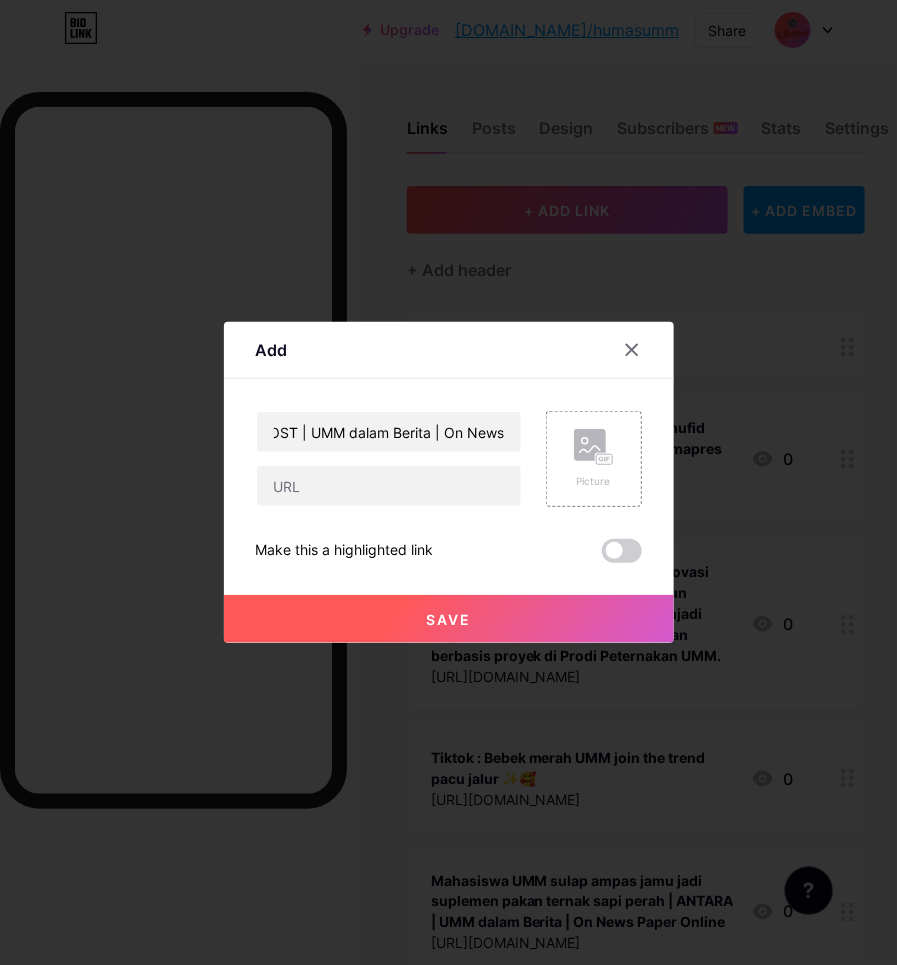 scroll, scrollTop: 0, scrollLeft: 0, axis: both 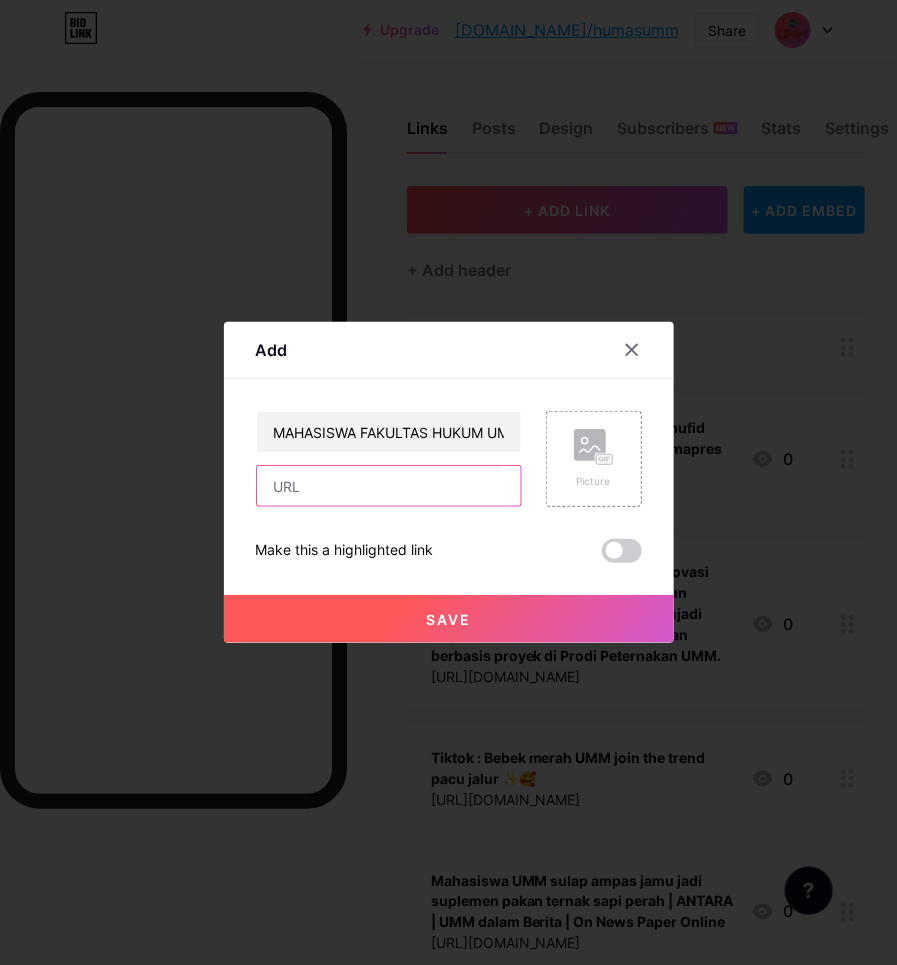 click at bounding box center [389, 486] 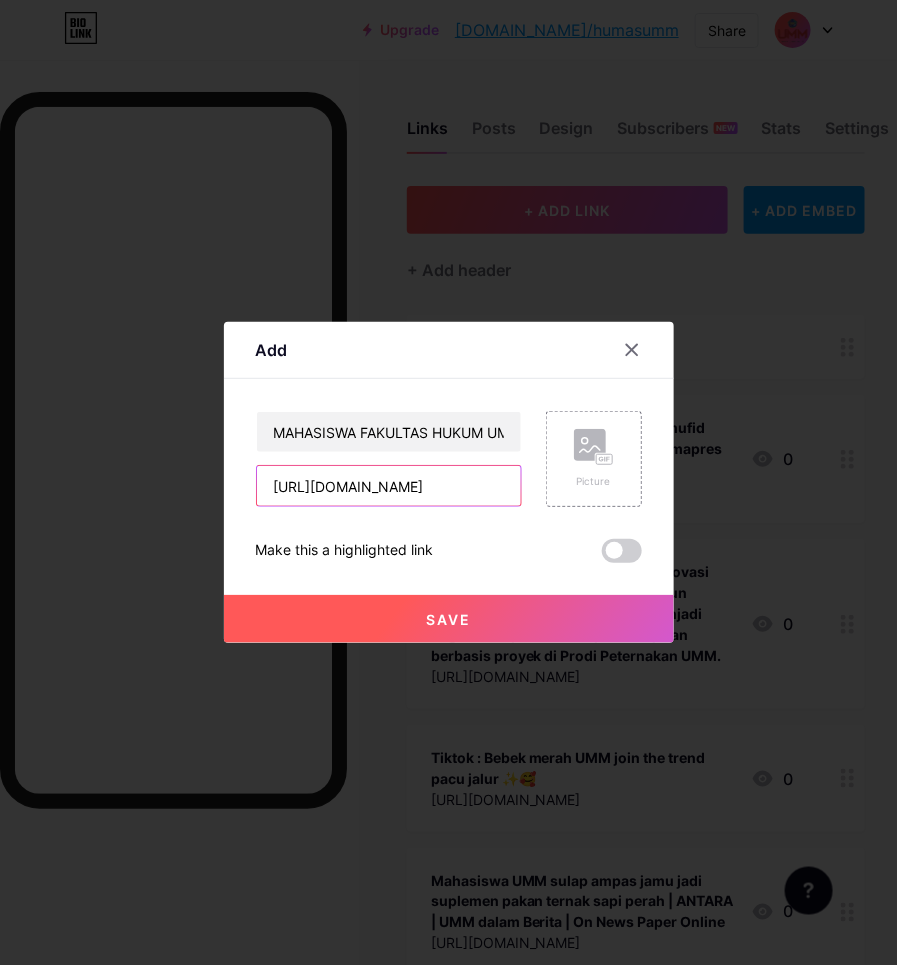 scroll, scrollTop: 0, scrollLeft: 587, axis: horizontal 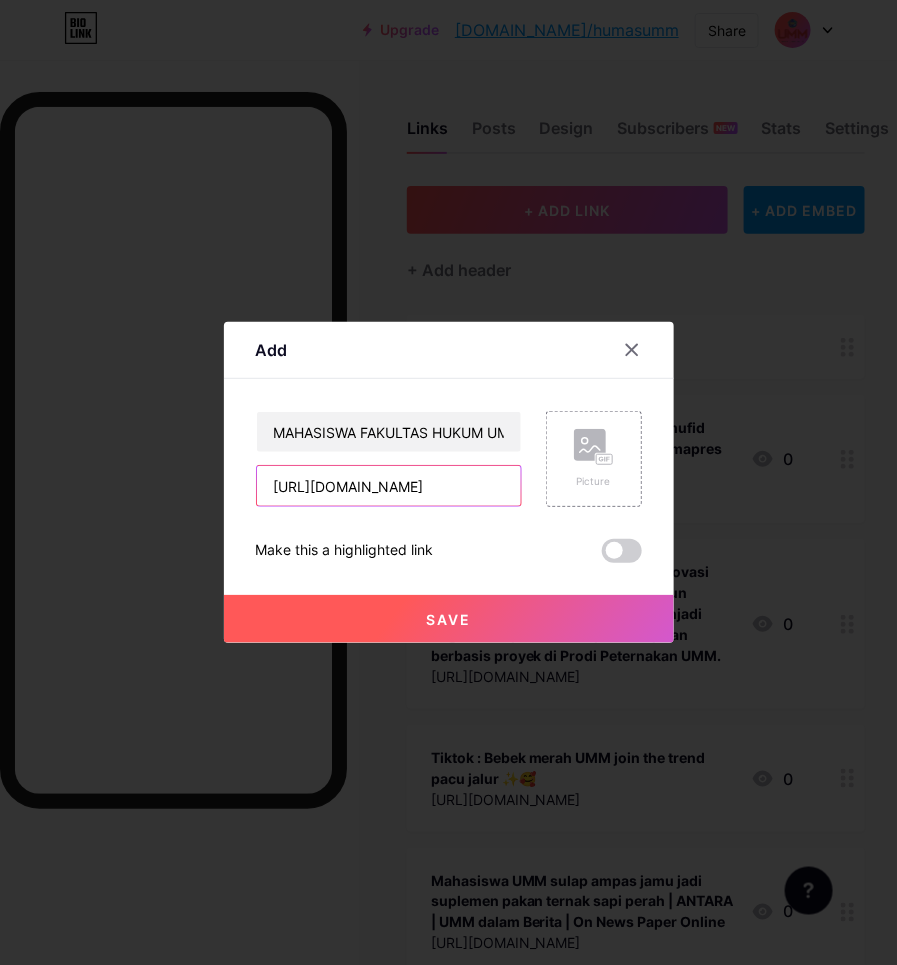 type on "[URL][DOMAIN_NAME]" 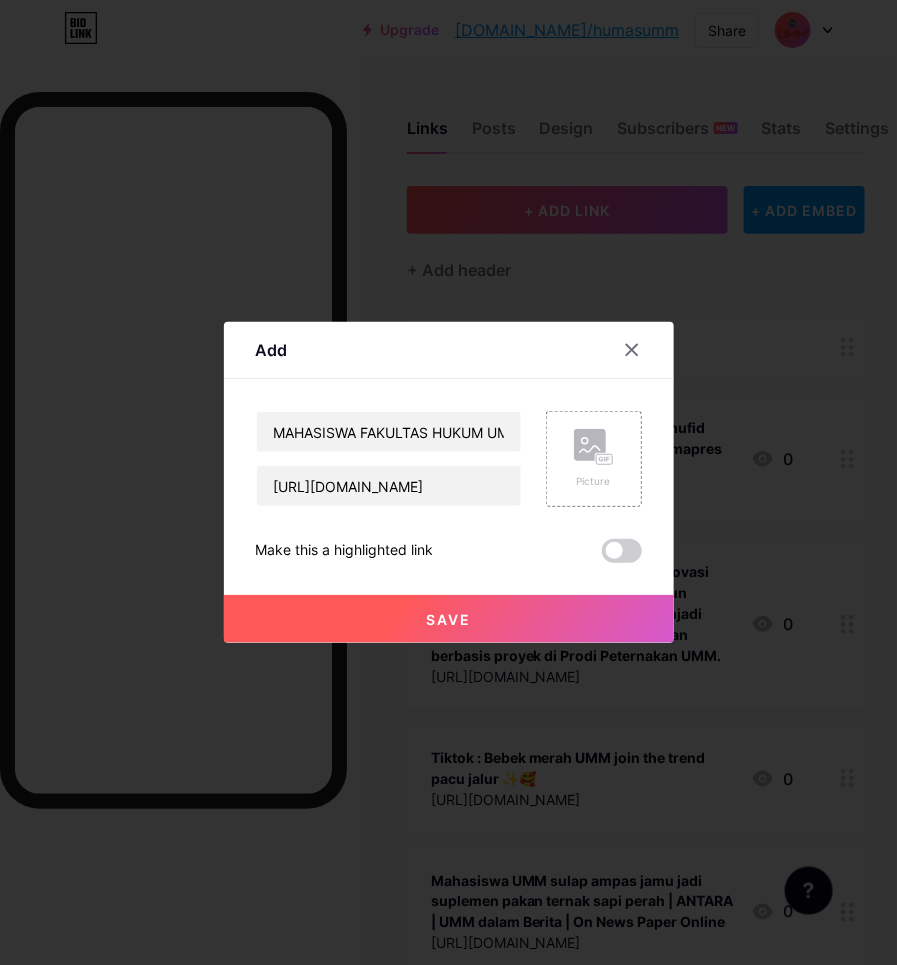 scroll, scrollTop: 0, scrollLeft: 0, axis: both 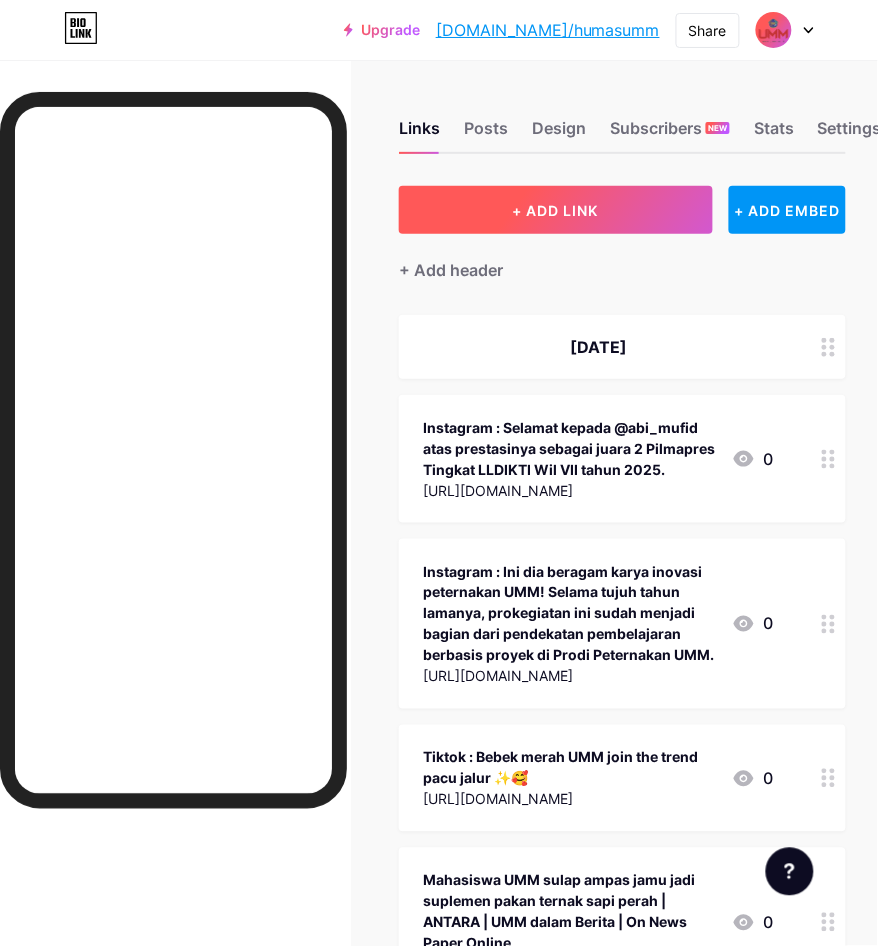 click on "+ ADD LINK" at bounding box center [555, 210] 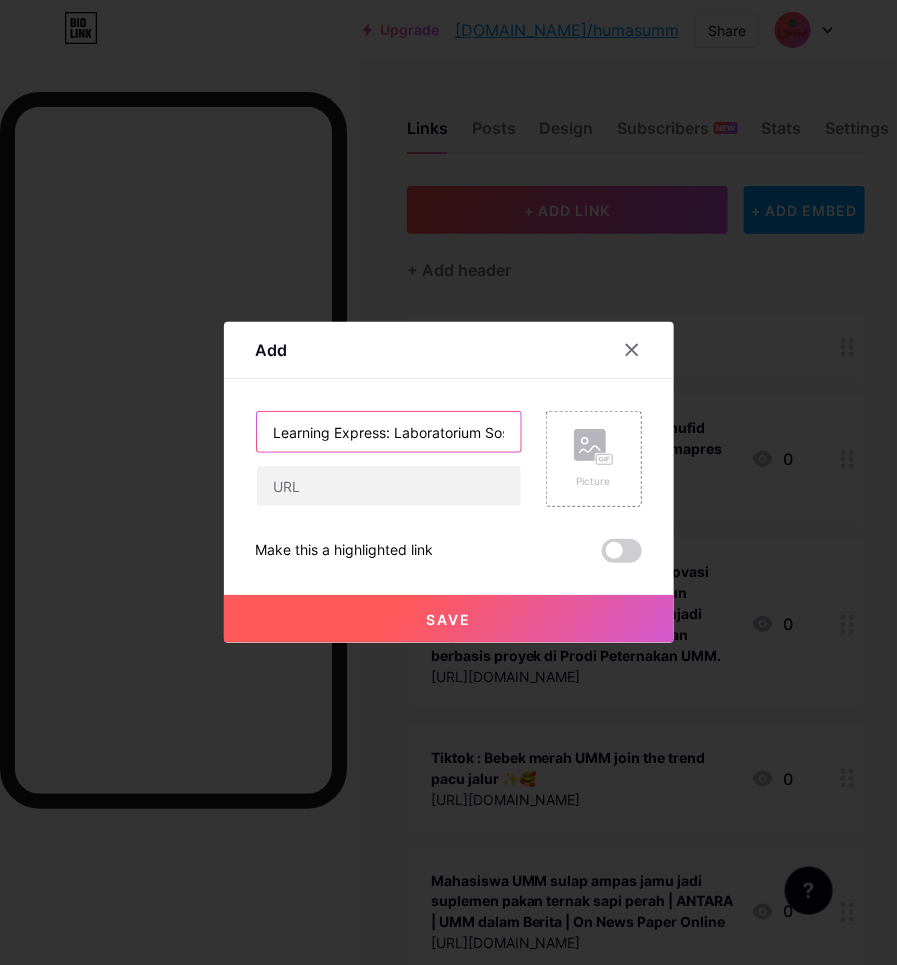 click on "Learning Express: Laboratorium Sosial di Antara UMM dan [GEOGRAPHIC_DATA]" at bounding box center (389, 432) 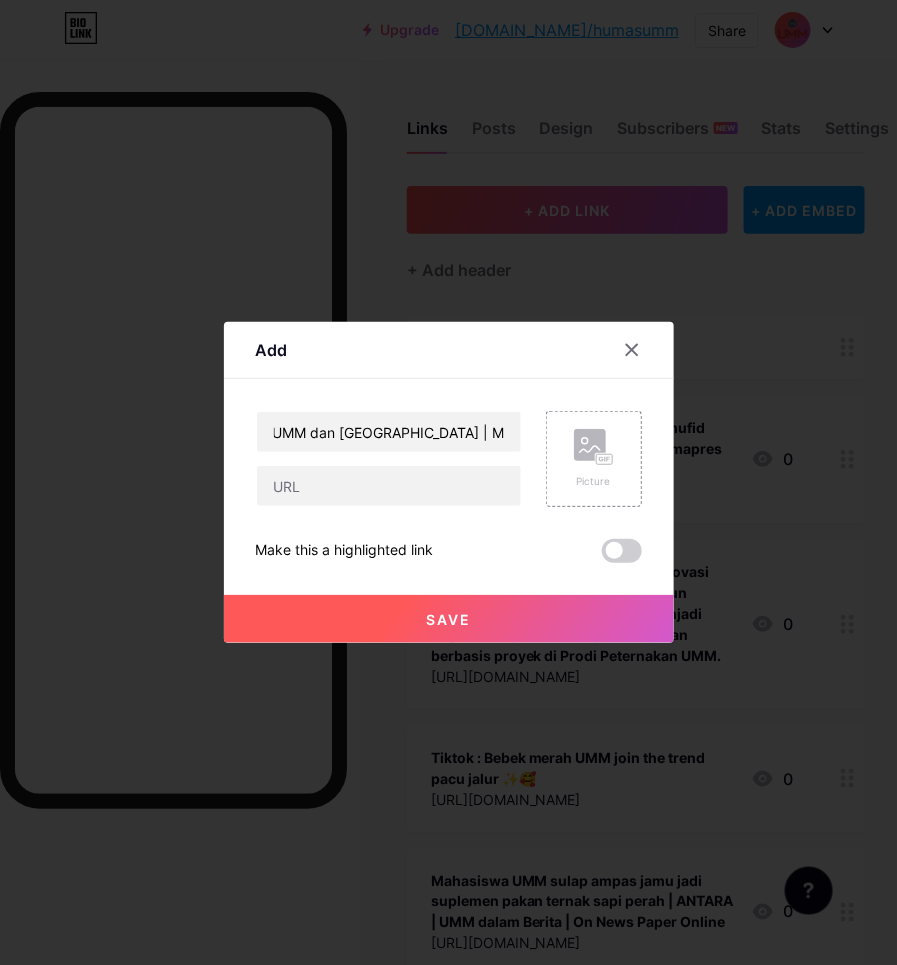 scroll, scrollTop: 0, scrollLeft: 0, axis: both 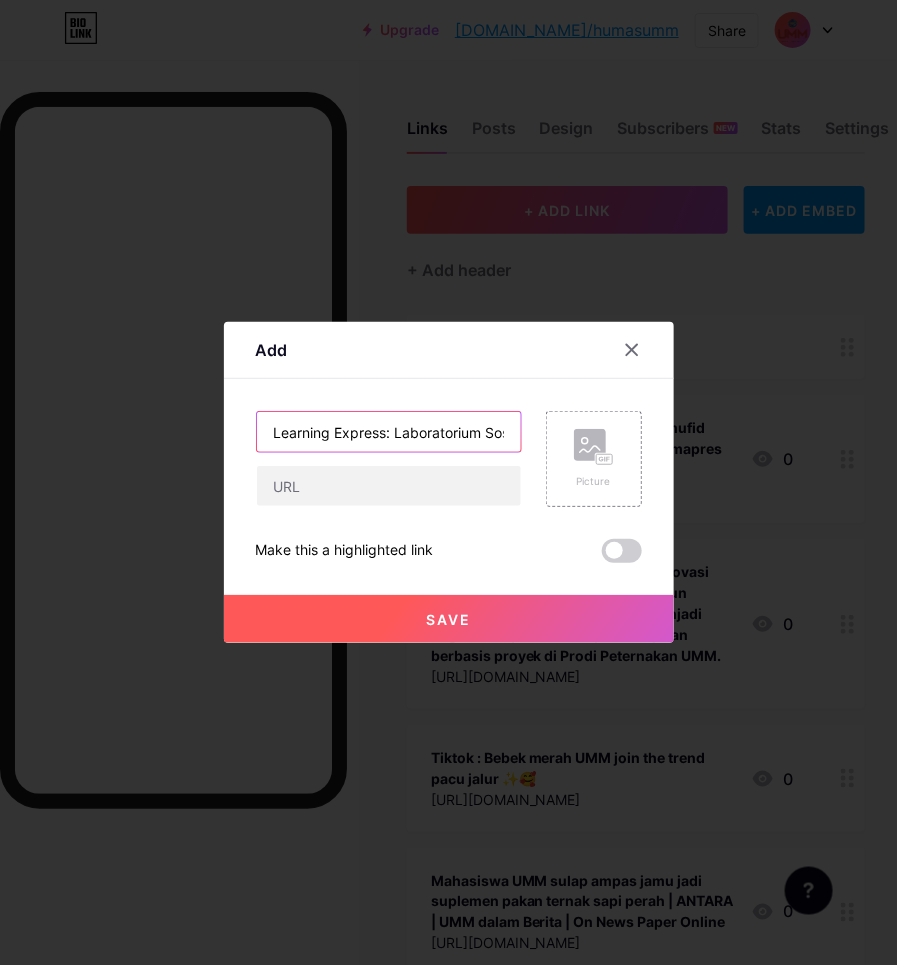 click on "Learning Express: Laboratorium Sosial di Antara UMM dan [GEOGRAPHIC_DATA] | MAKLUMAT |" at bounding box center [389, 432] 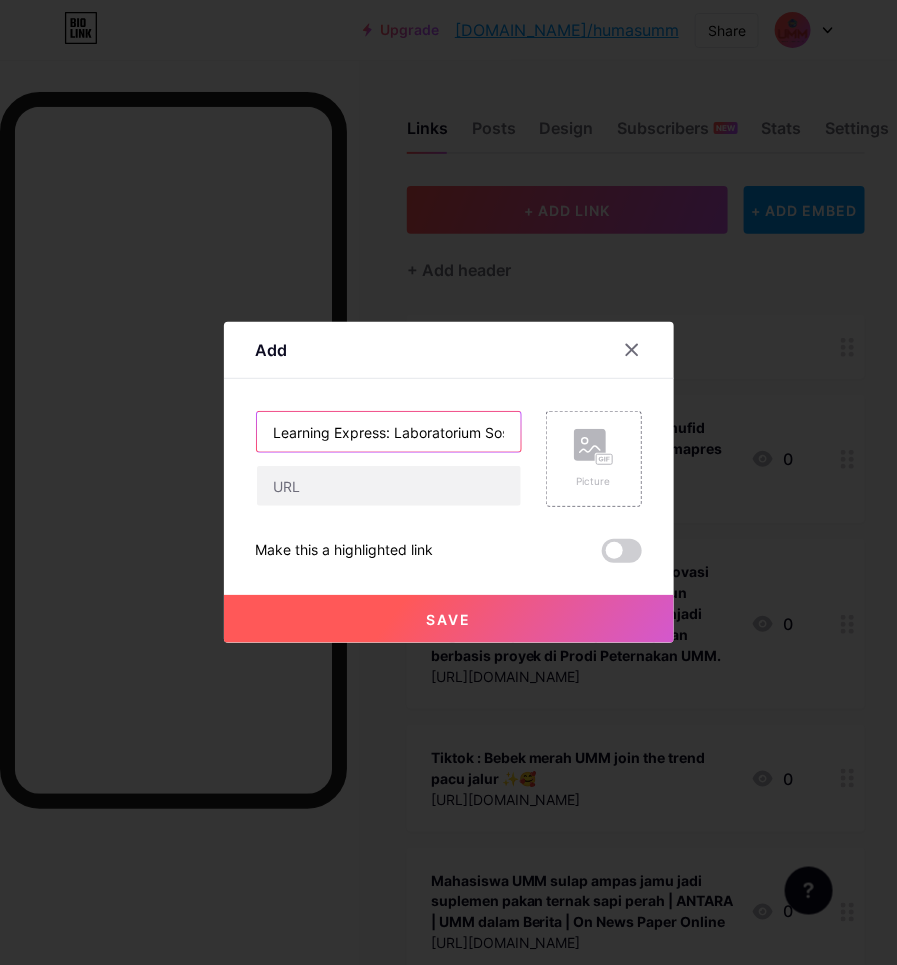 scroll, scrollTop: 0, scrollLeft: 318, axis: horizontal 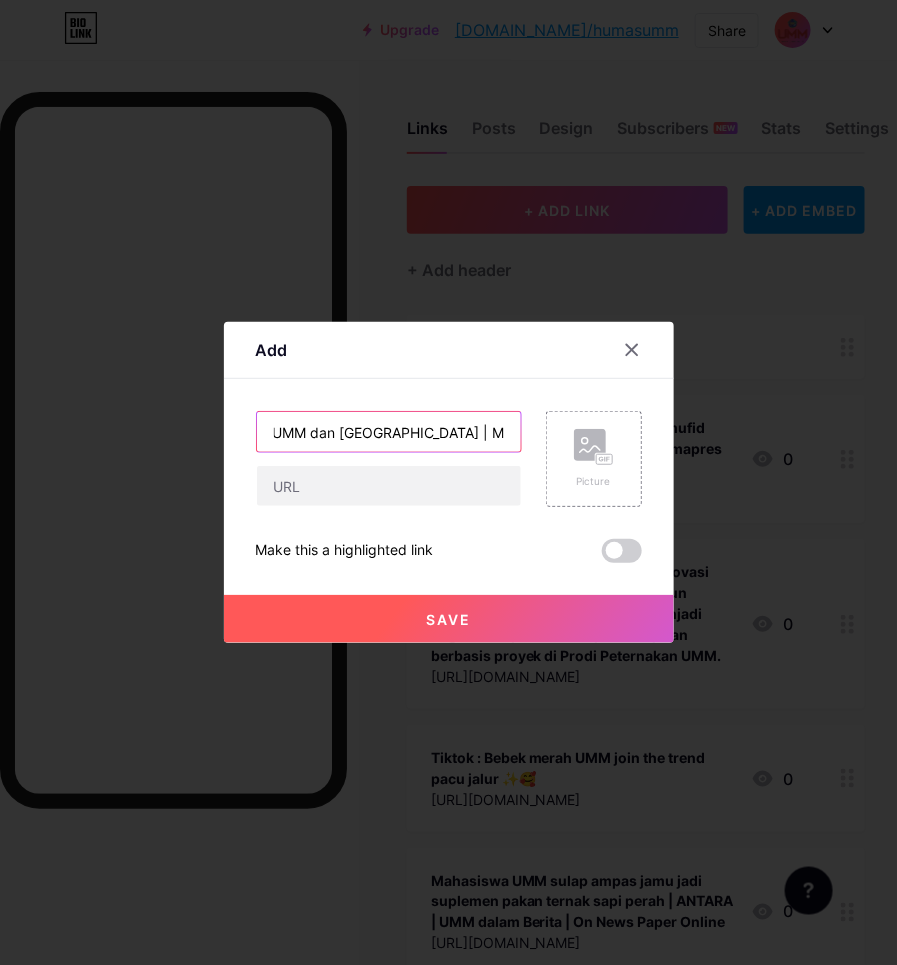 paste on "UMM dalam Berita | On News Paper  Online" 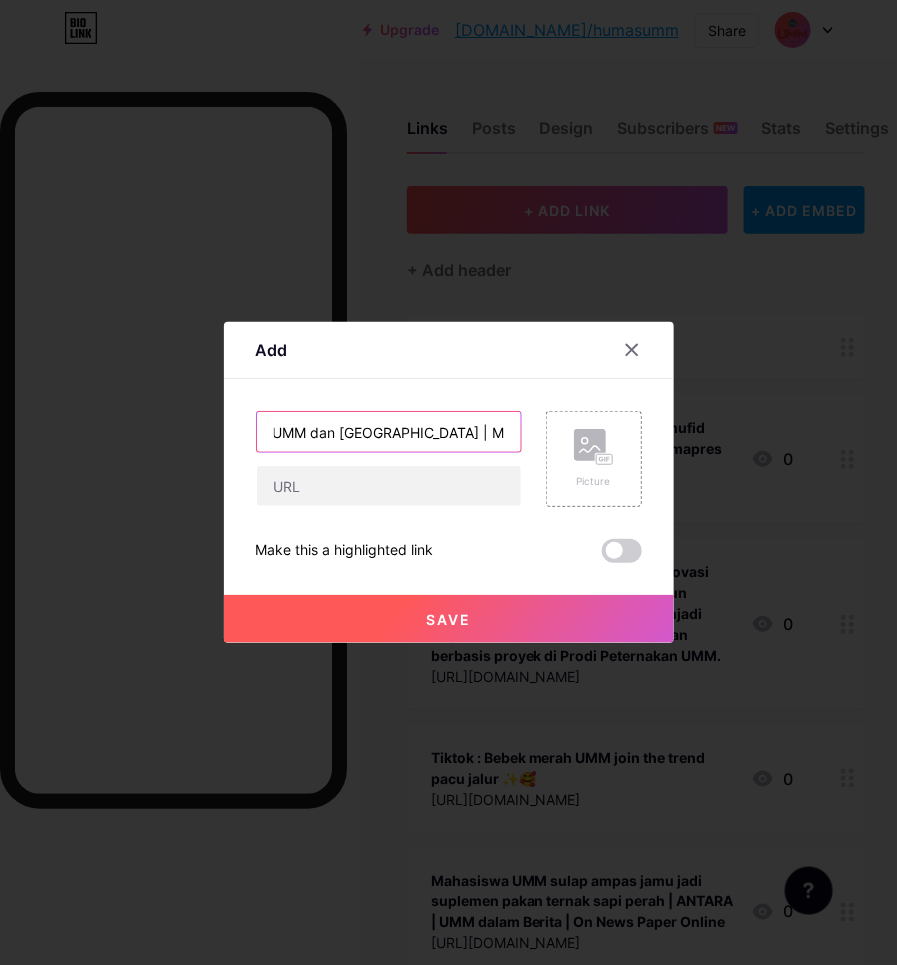 scroll, scrollTop: 0, scrollLeft: 597, axis: horizontal 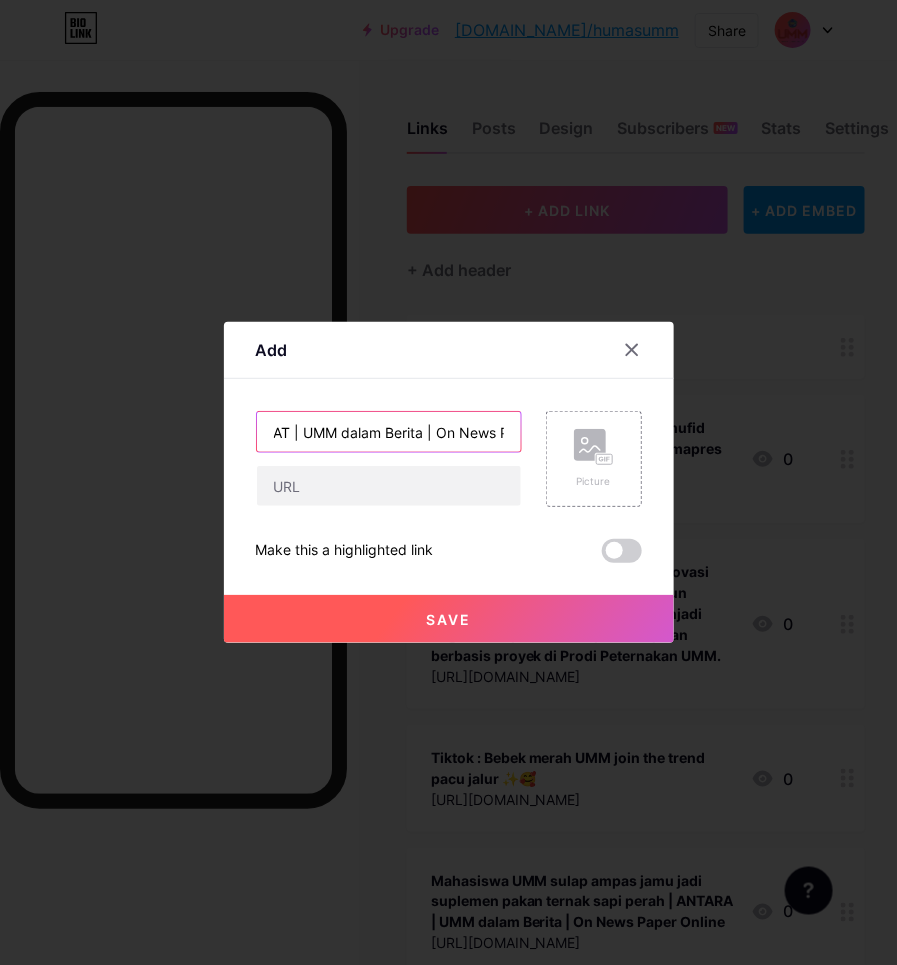 type on "Learning Express: Laboratorium Sosial di Antara UMM dan [GEOGRAPHIC_DATA] | MAKLUMAT | UMM dalam Berita | On News Paper  Online" 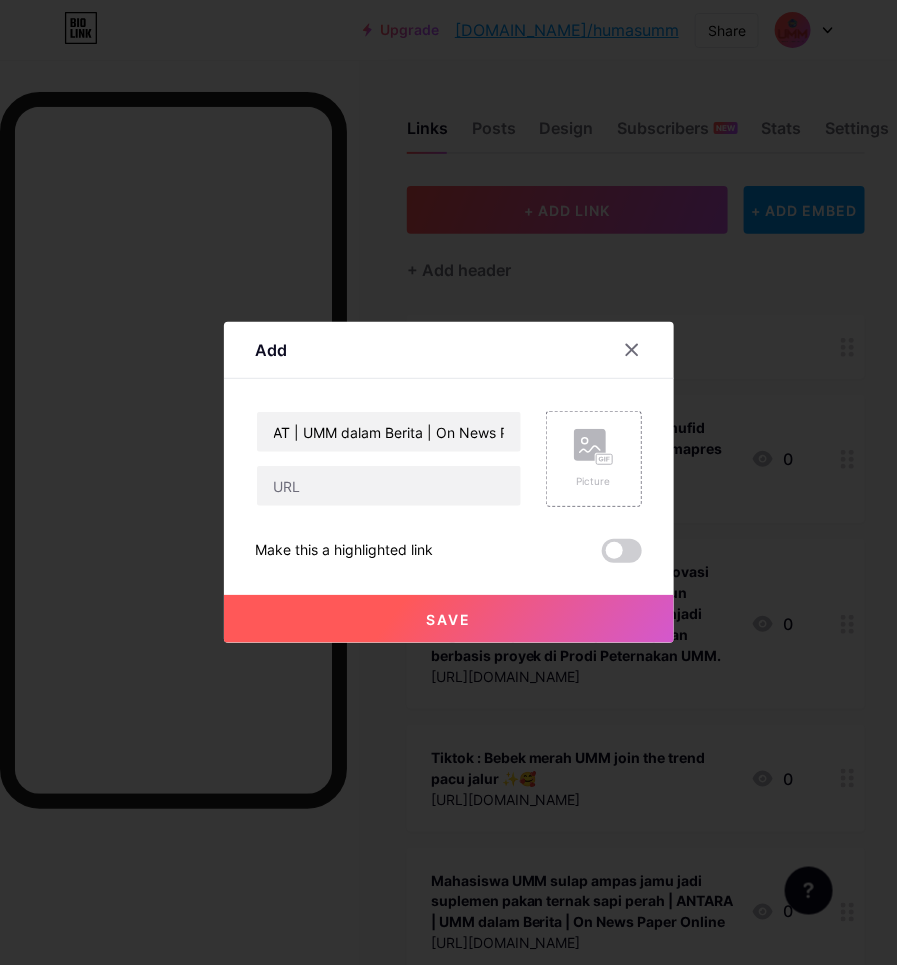 scroll, scrollTop: 0, scrollLeft: 0, axis: both 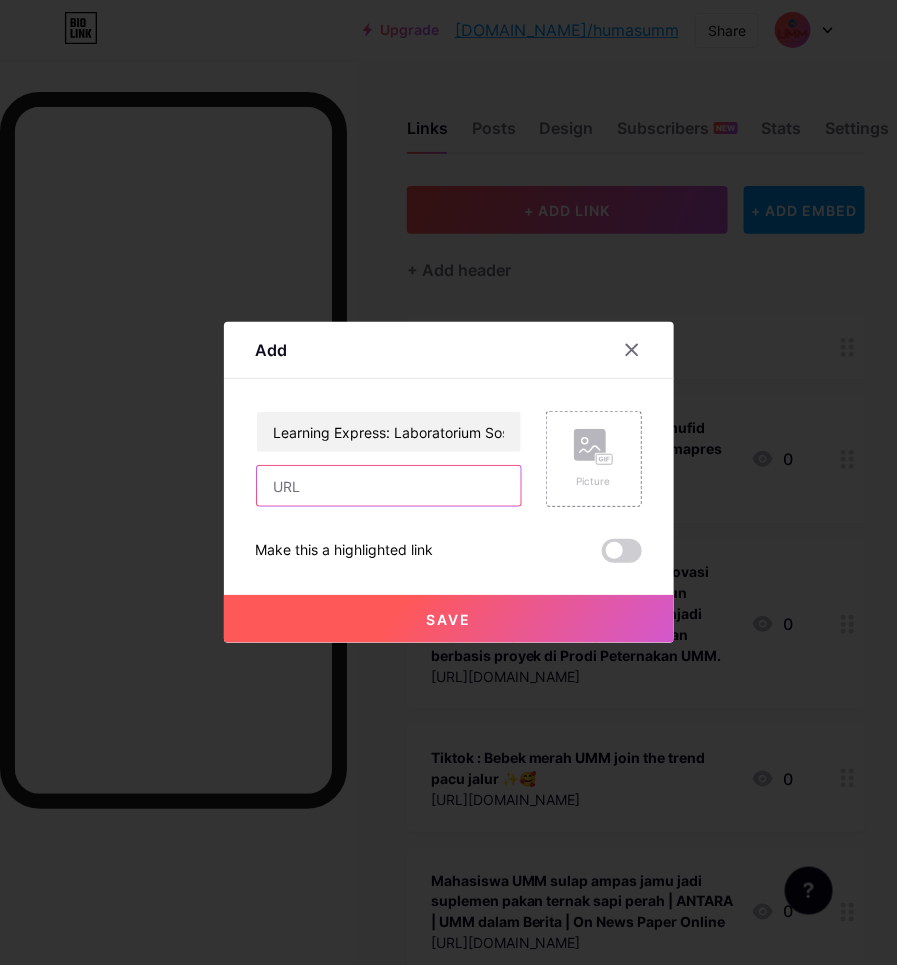 click at bounding box center (389, 486) 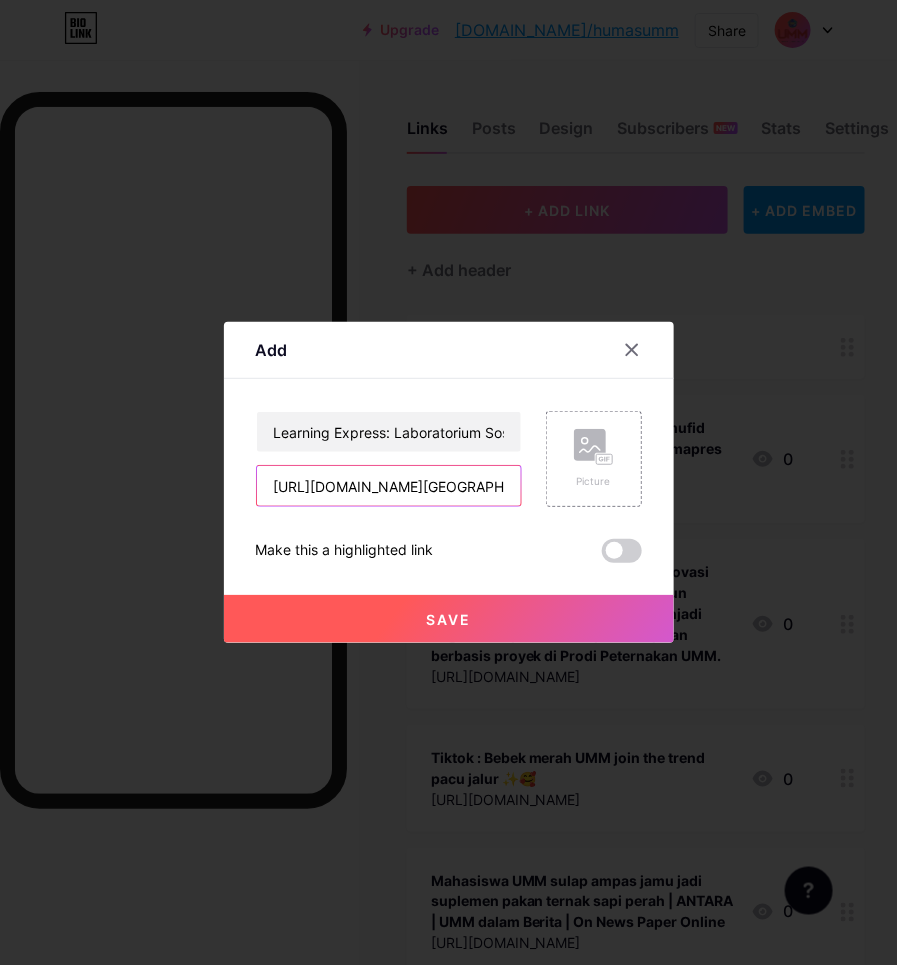 scroll, scrollTop: 0, scrollLeft: 357, axis: horizontal 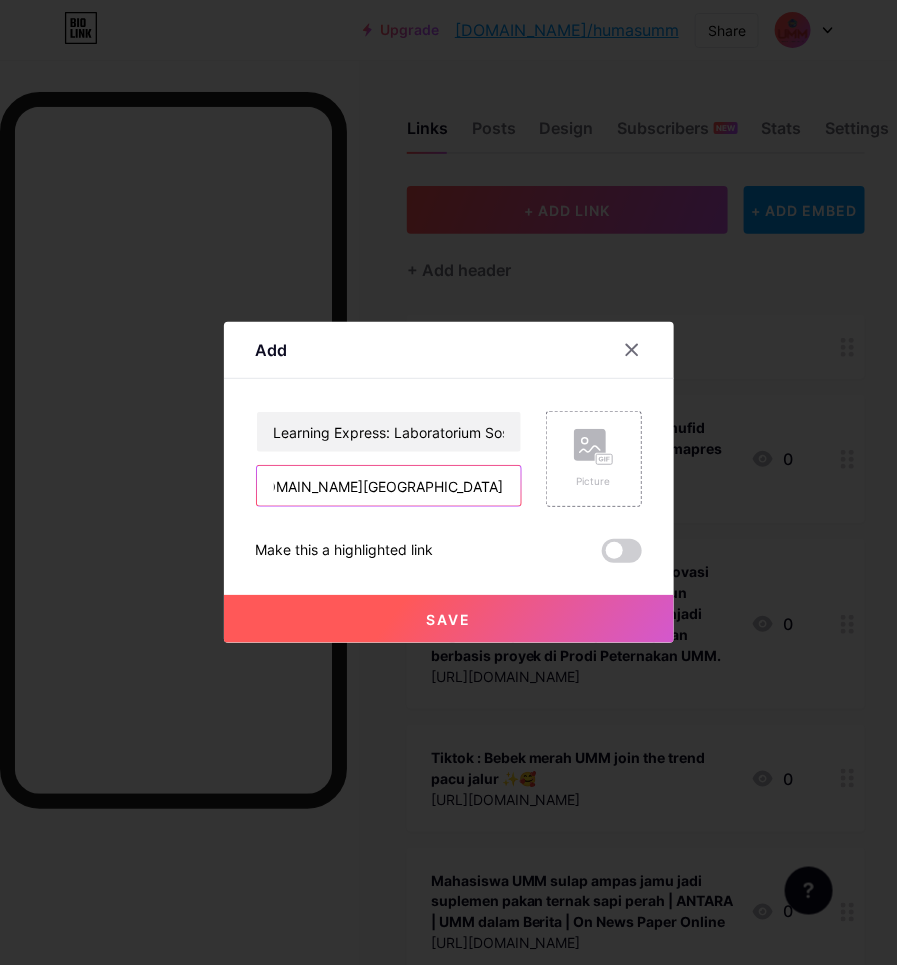 type on "[URL][DOMAIN_NAME][GEOGRAPHIC_DATA]" 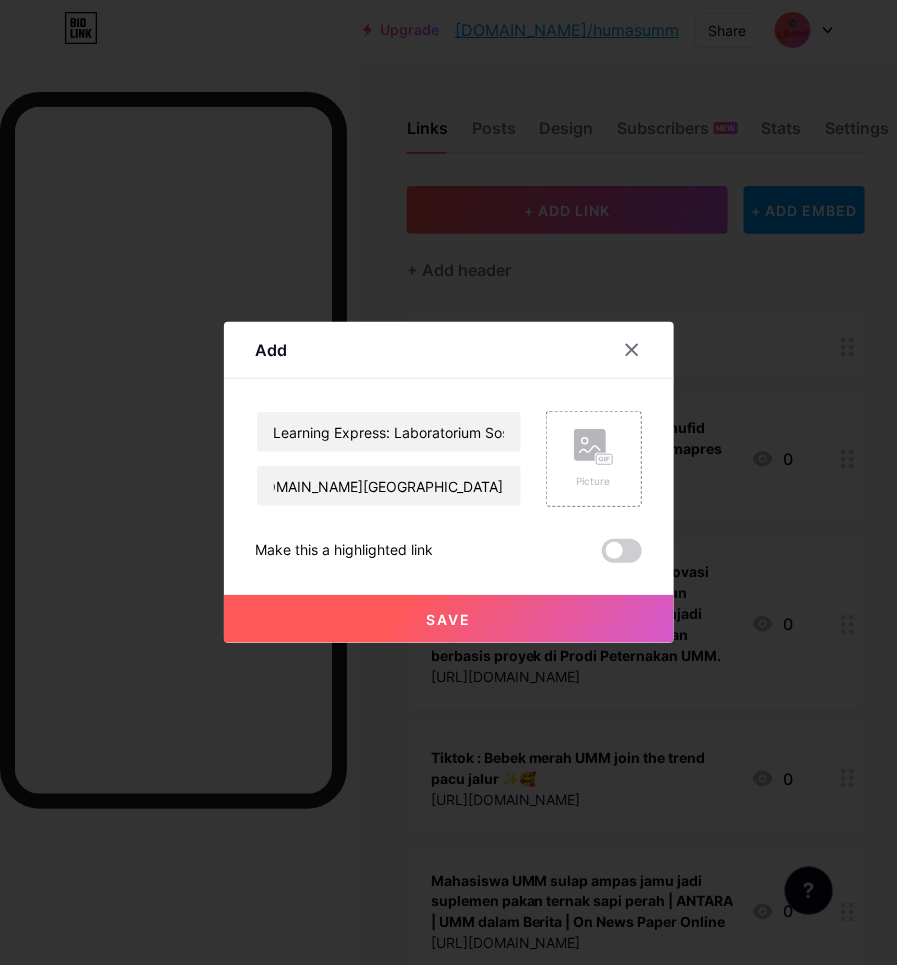 scroll, scrollTop: 0, scrollLeft: 0, axis: both 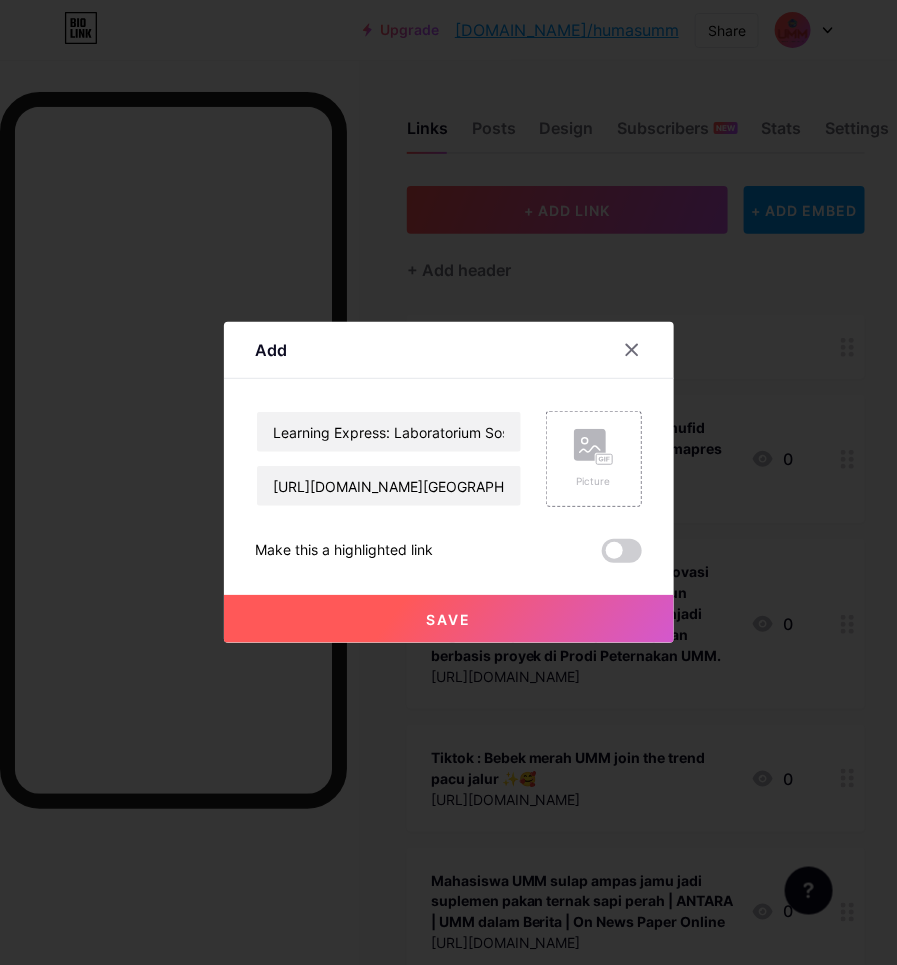 click on "Save" at bounding box center (449, 619) 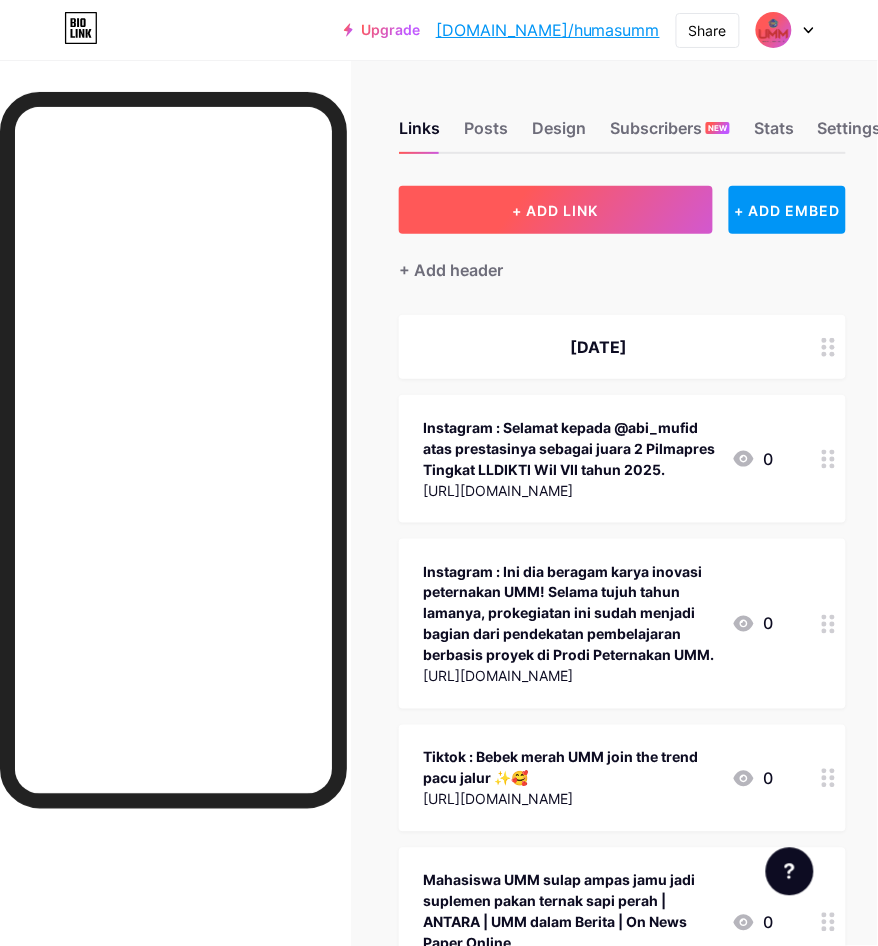 click on "+ ADD LINK" at bounding box center (555, 210) 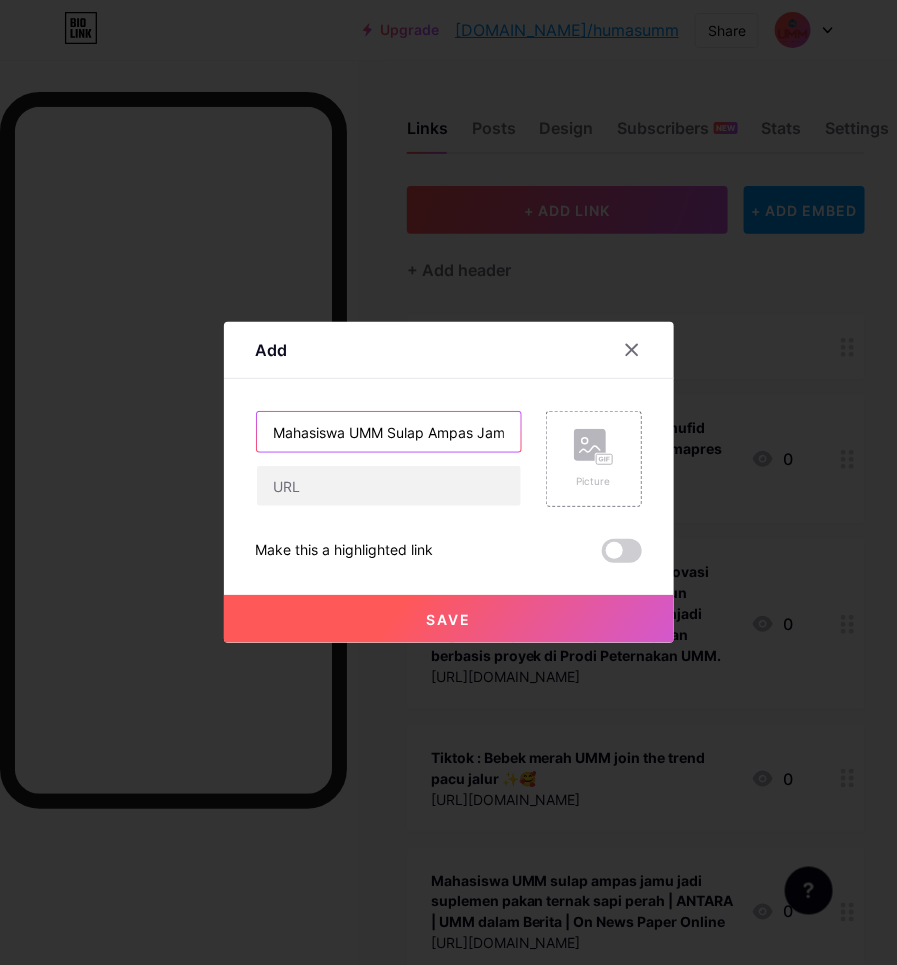 click on "Mahasiswa UMM Sulap Ampas Jamu jadi Herbal Candy" at bounding box center (389, 432) 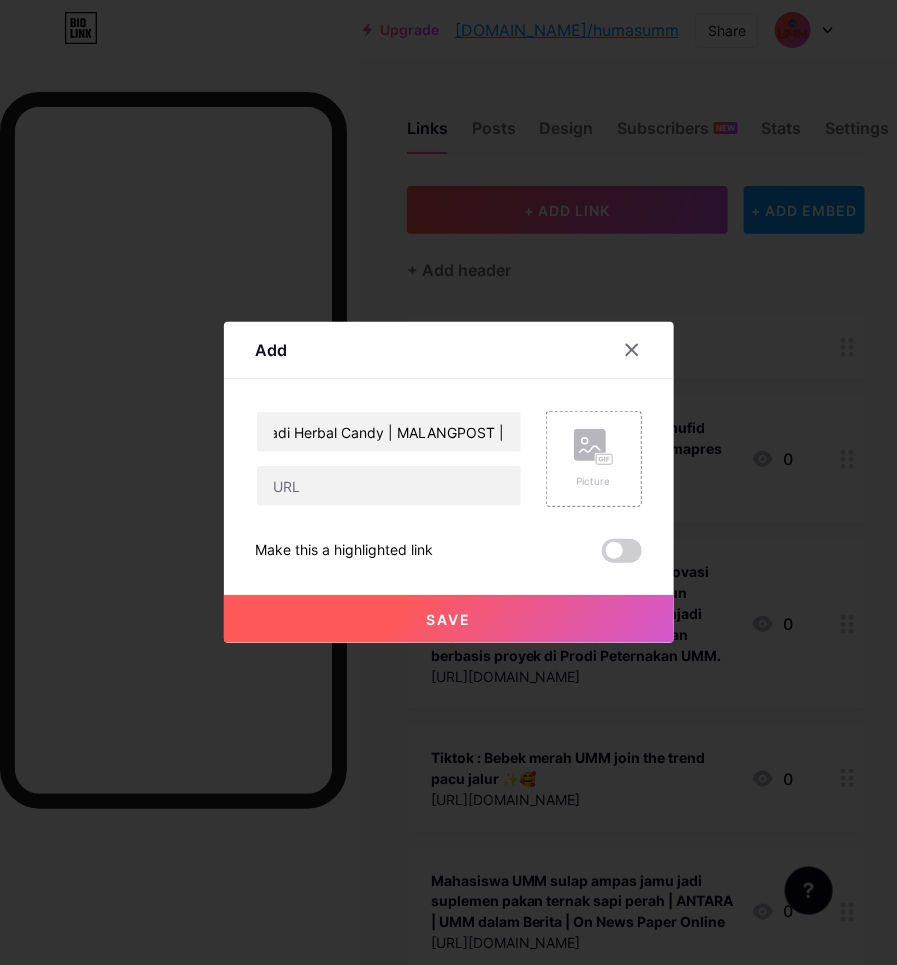 scroll, scrollTop: 0, scrollLeft: 0, axis: both 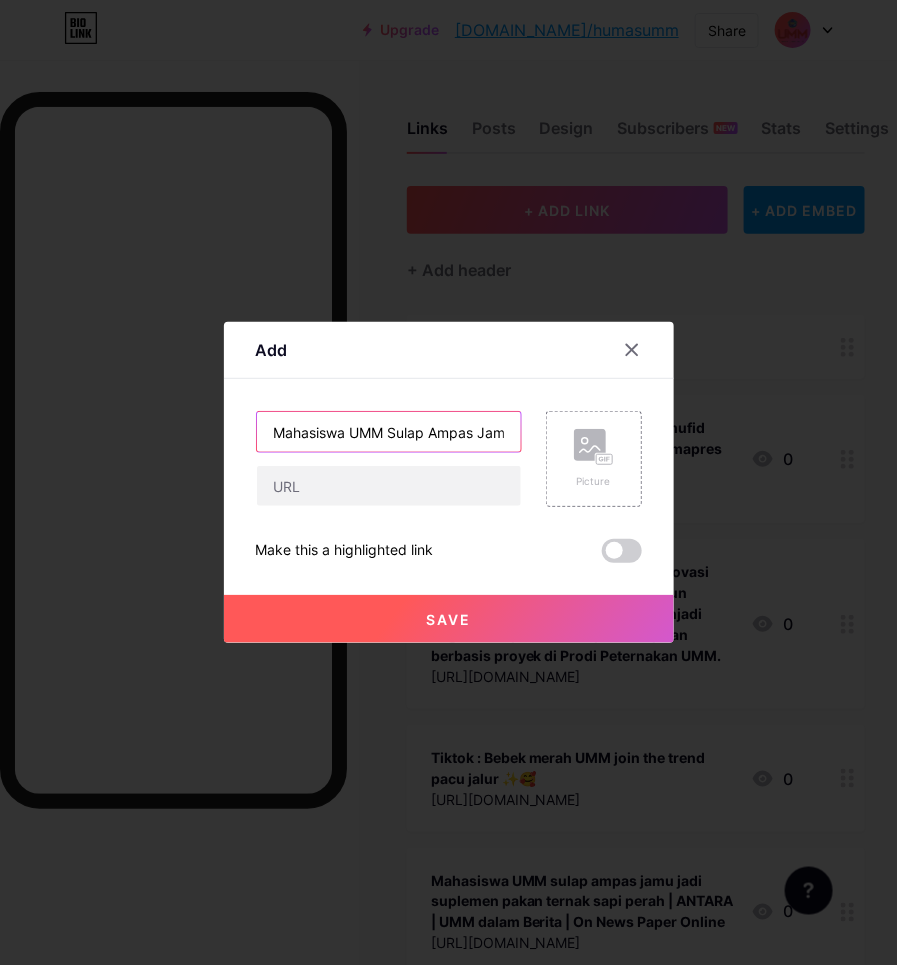 click on "Mahasiswa UMM Sulap Ampas Jamu jadi Herbal Candy | MALANGPOST |" at bounding box center [389, 432] 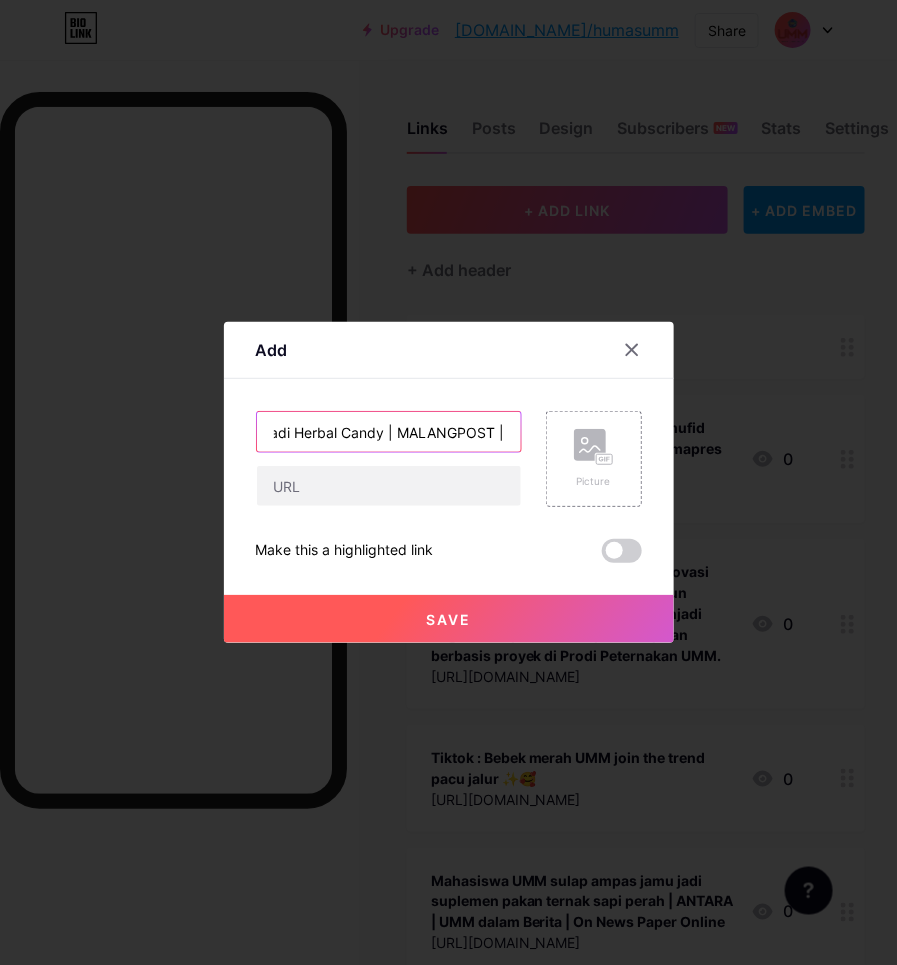 paste on "UMM dalam Berita | On News Paper  Online" 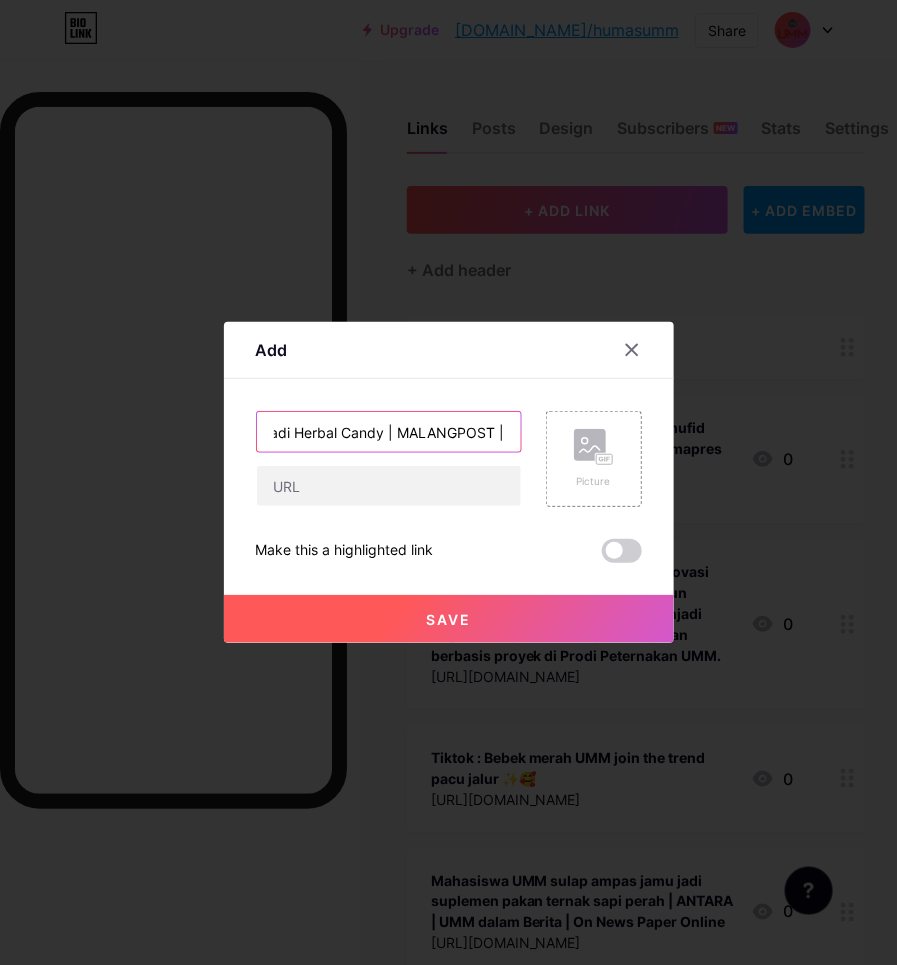 scroll, scrollTop: 0, scrollLeft: 528, axis: horizontal 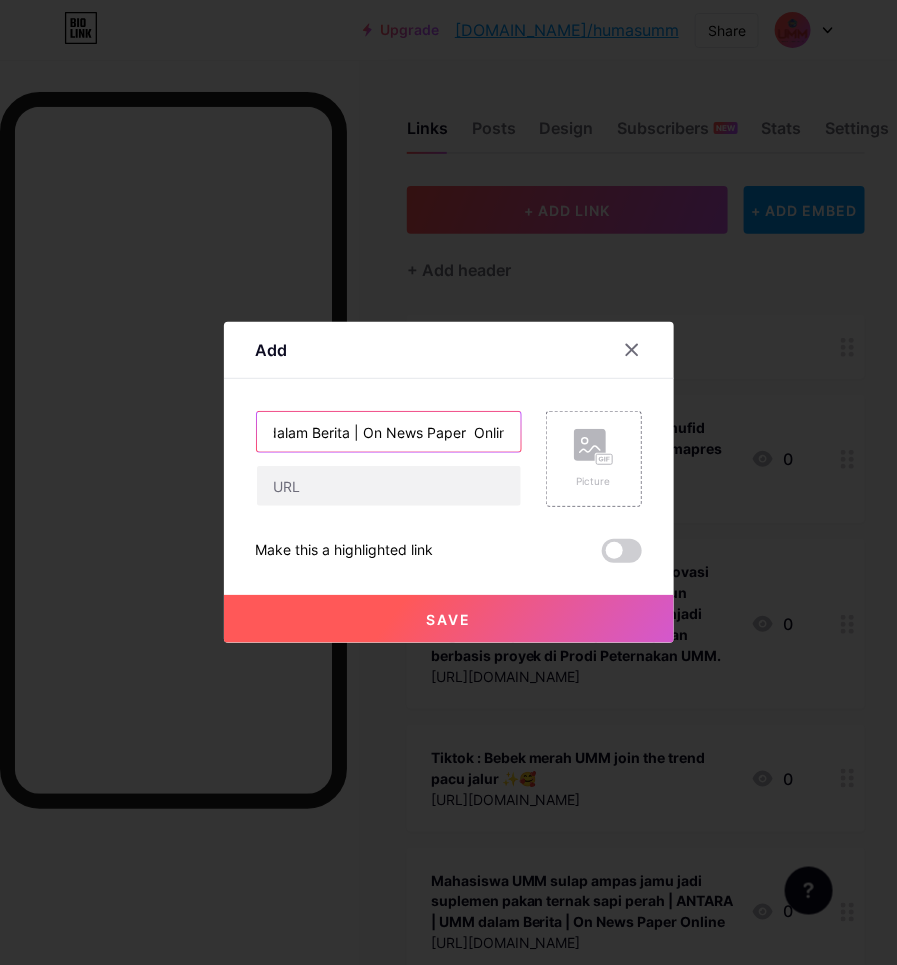 type on "Mahasiswa UMM Sulap Ampas Jamu jadi Herbal Candy | MALANGPOST | UMM dalam Berita | On News Paper  Online" 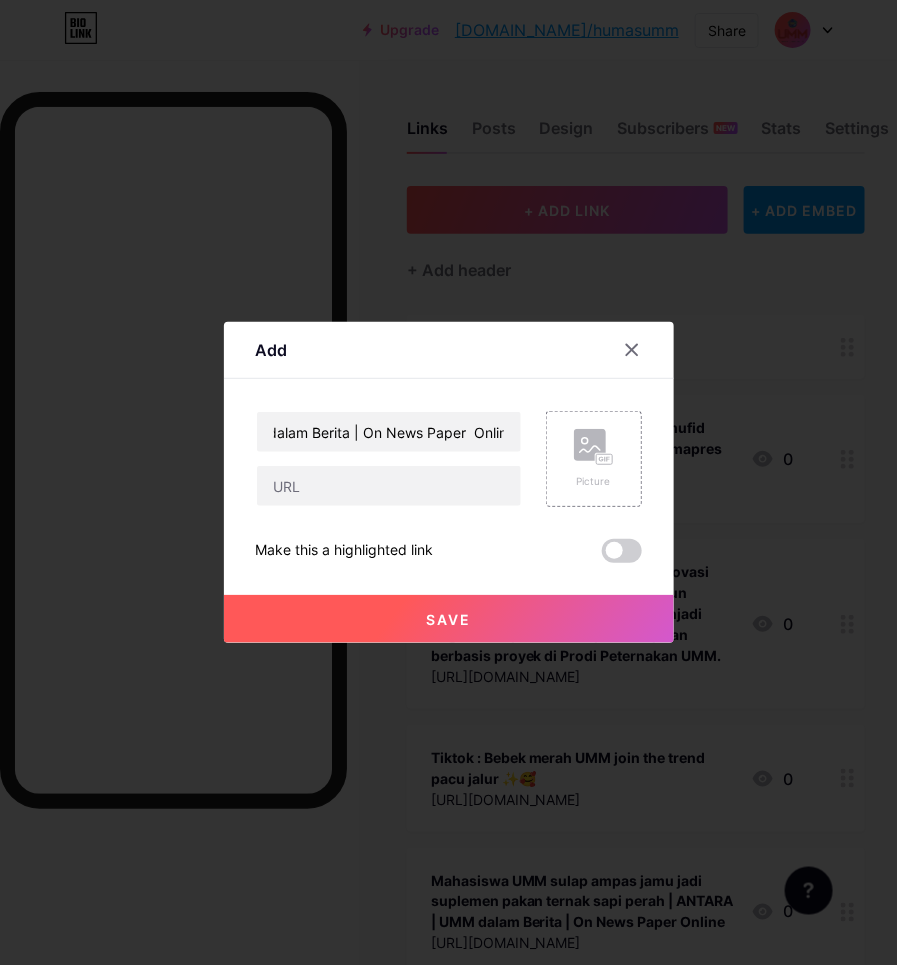 scroll, scrollTop: 0, scrollLeft: 0, axis: both 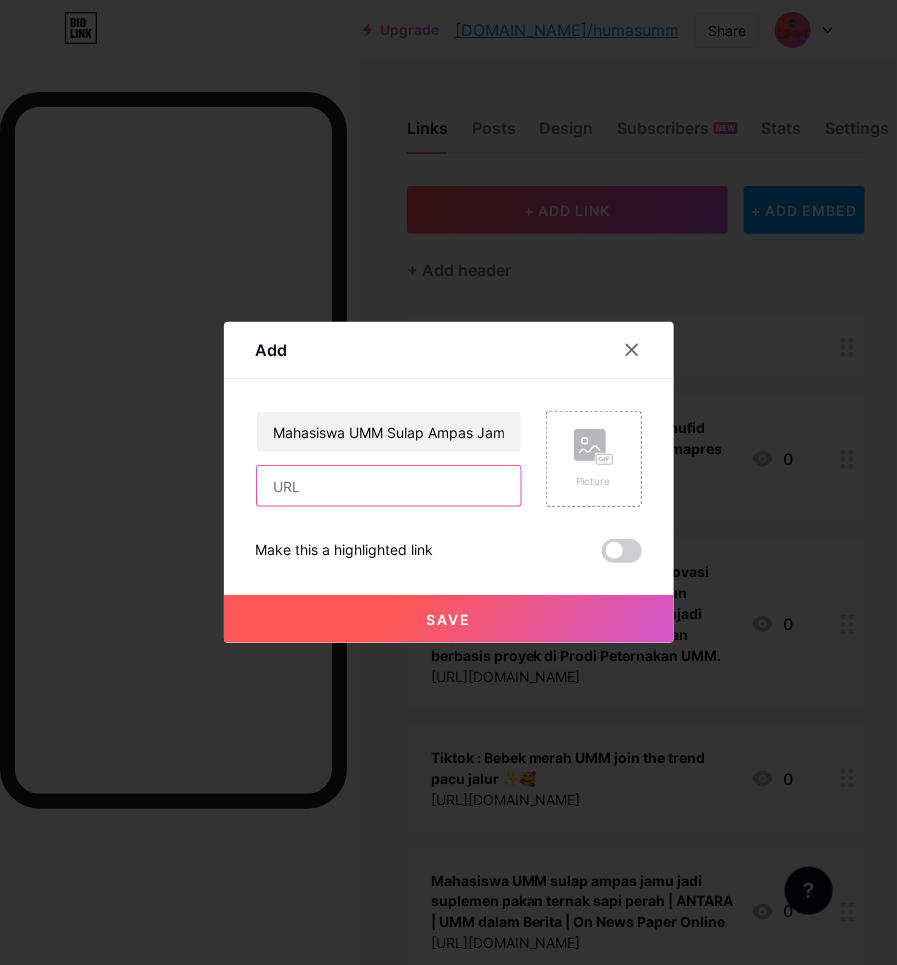 click at bounding box center [389, 486] 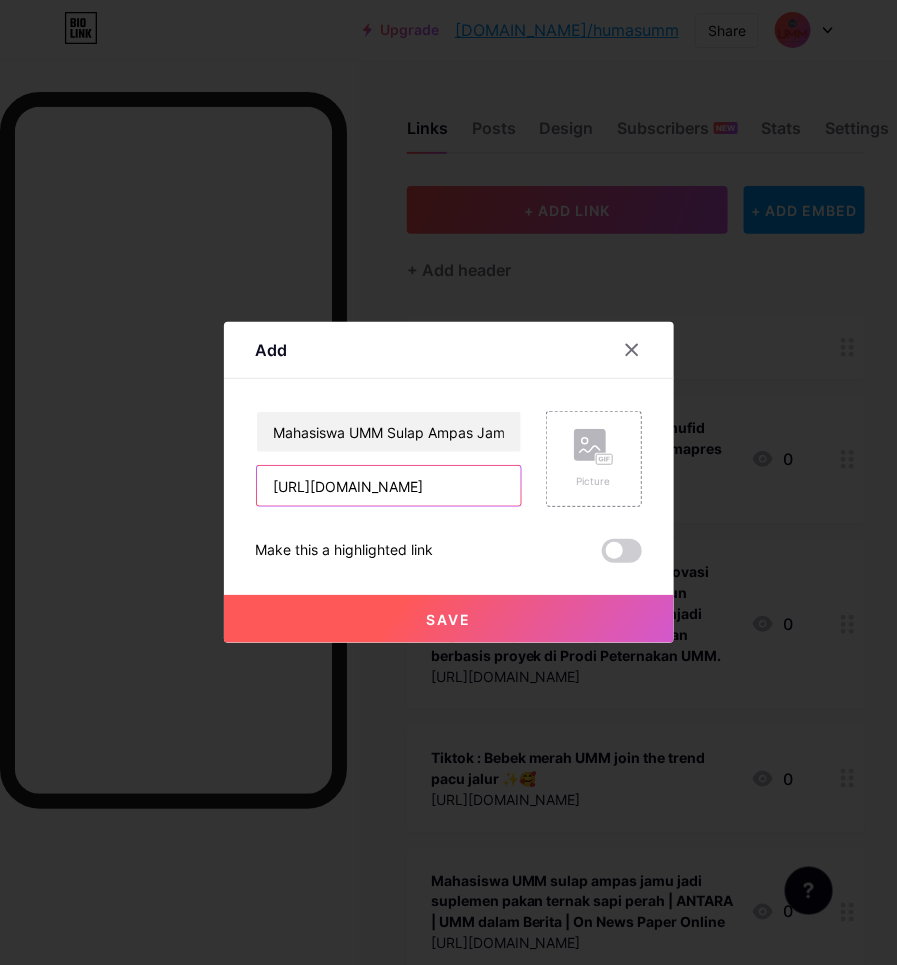 scroll, scrollTop: 0, scrollLeft: 390, axis: horizontal 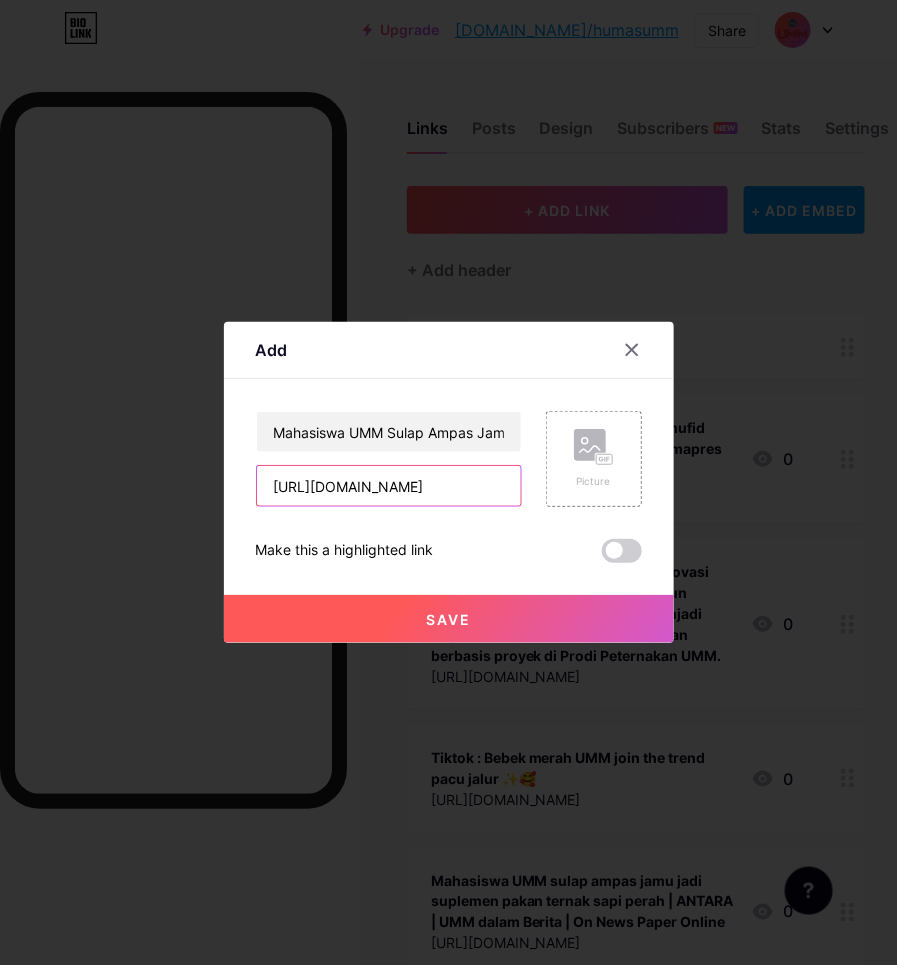 type on "[URL][DOMAIN_NAME]" 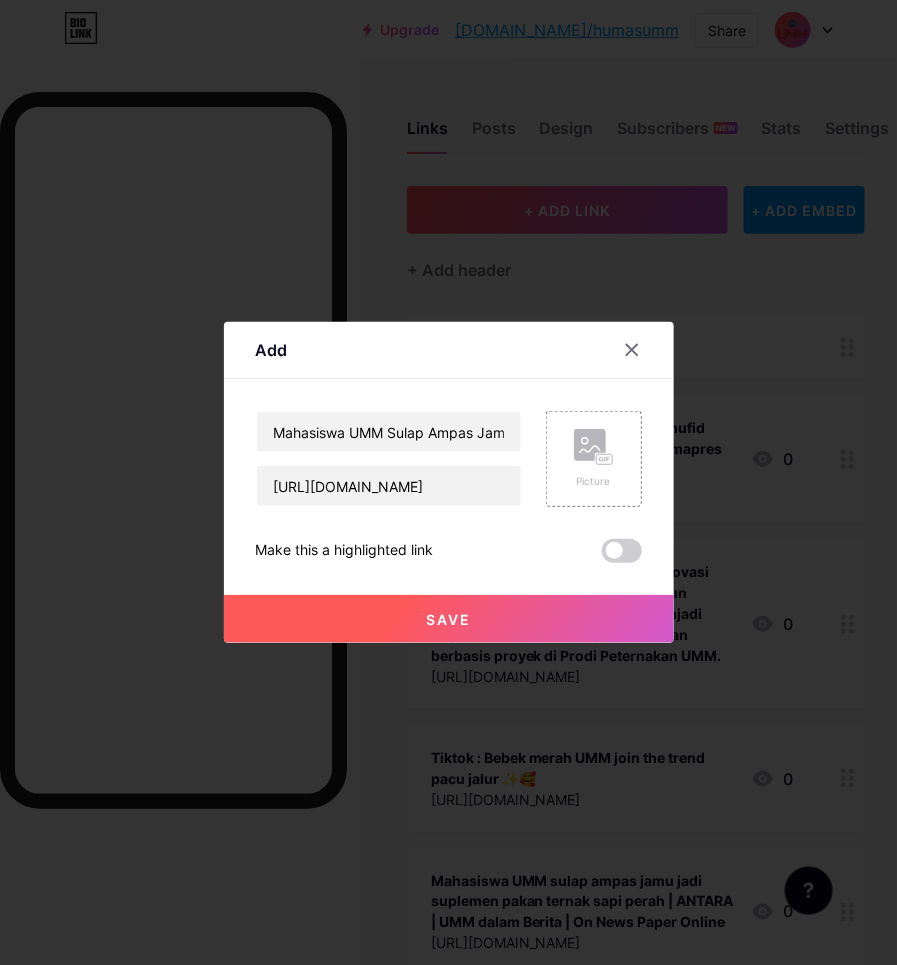 scroll, scrollTop: 0, scrollLeft: 0, axis: both 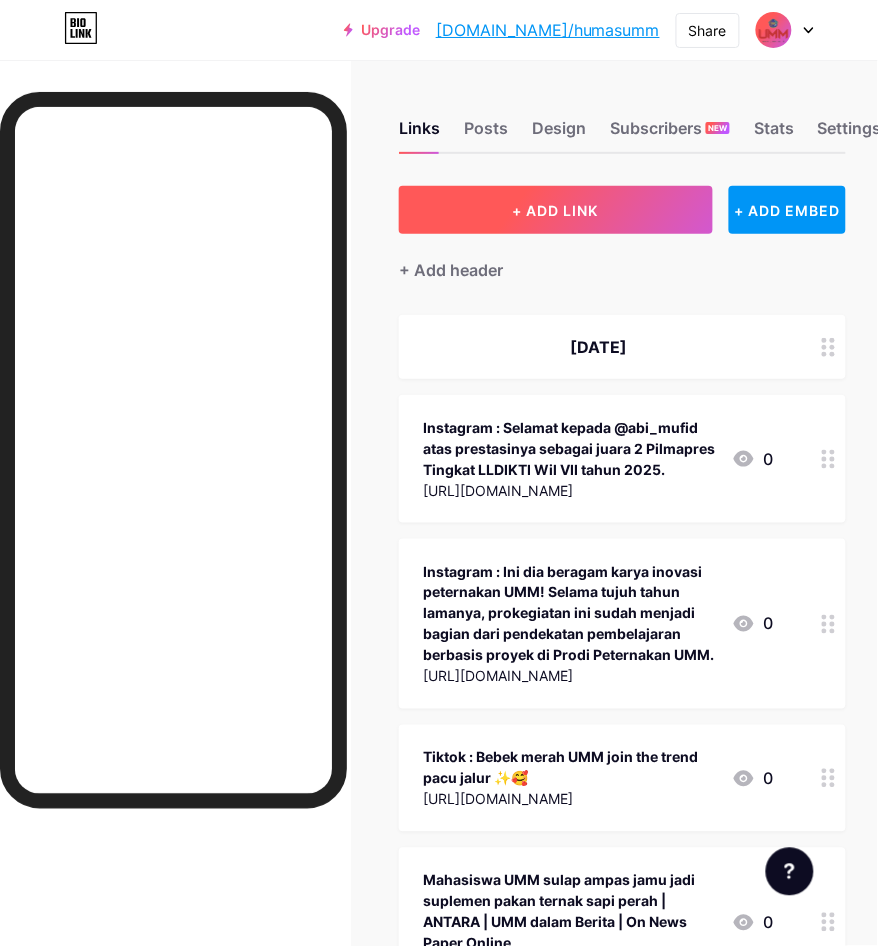click on "+ ADD LINK" at bounding box center (555, 210) 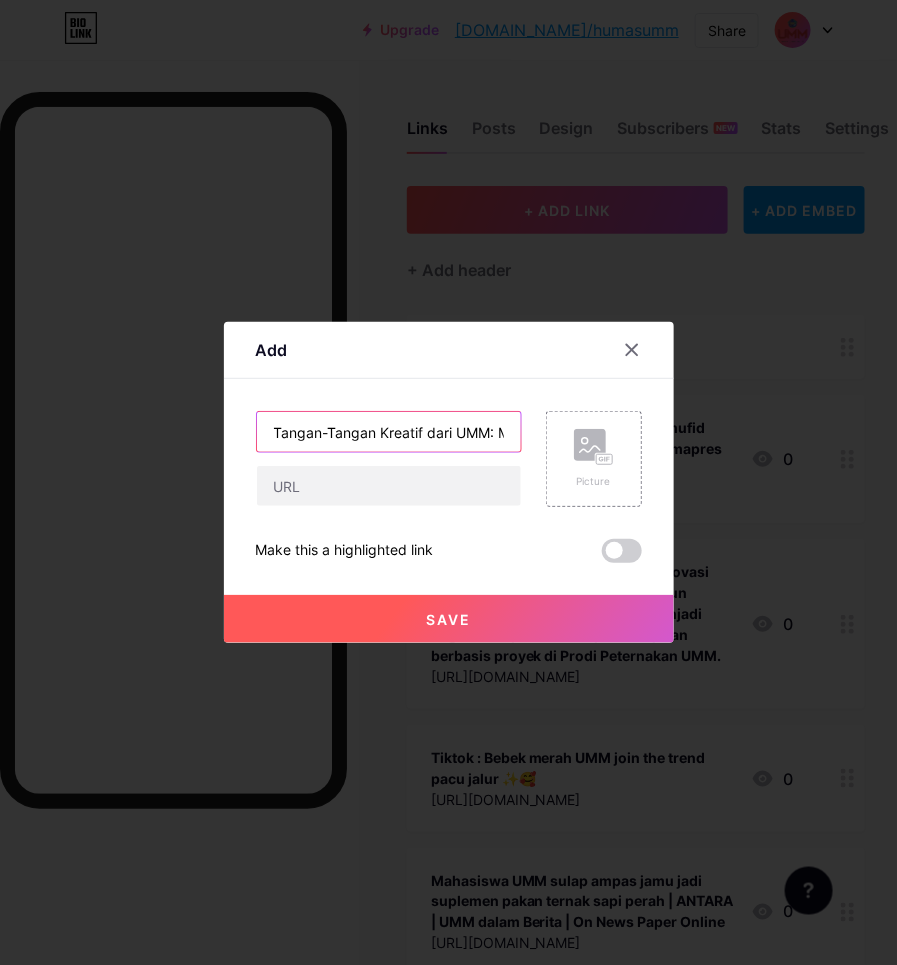 click on "Tangan-Tangan Kreatif dari UMM: Mahasiswa Sulap Ampas Jamu Jadi Produk Herbal Candy" at bounding box center (389, 432) 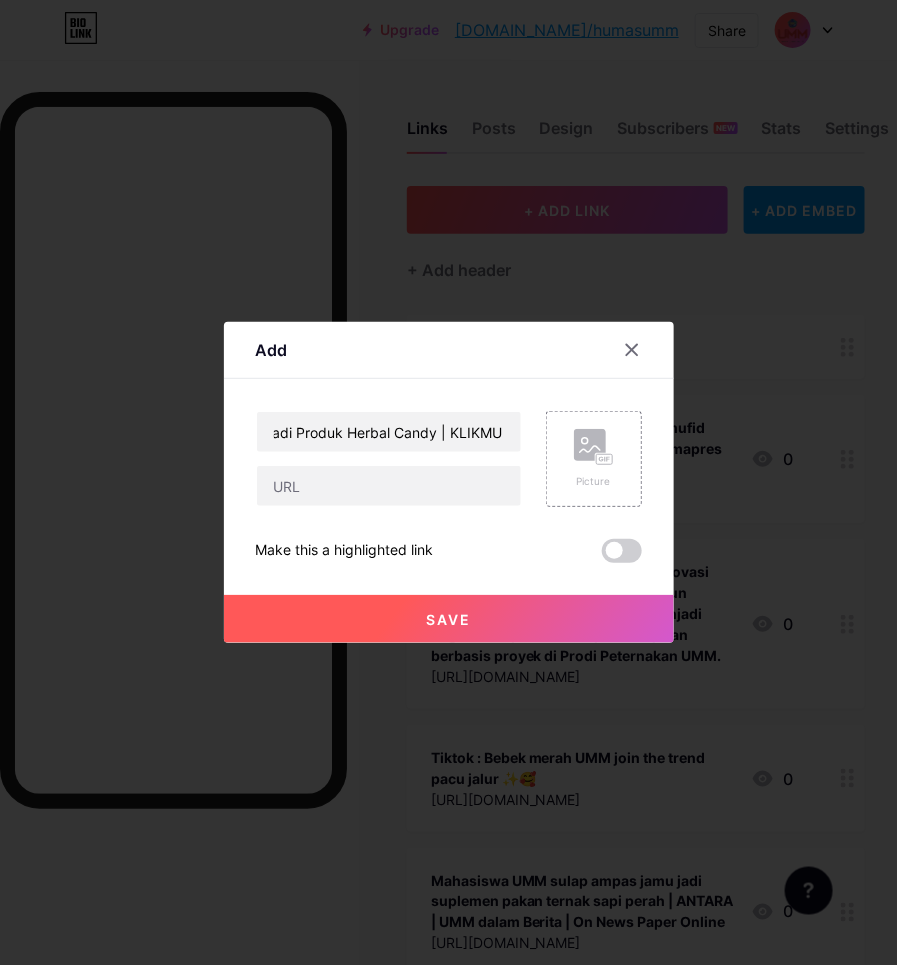 scroll, scrollTop: 0, scrollLeft: 0, axis: both 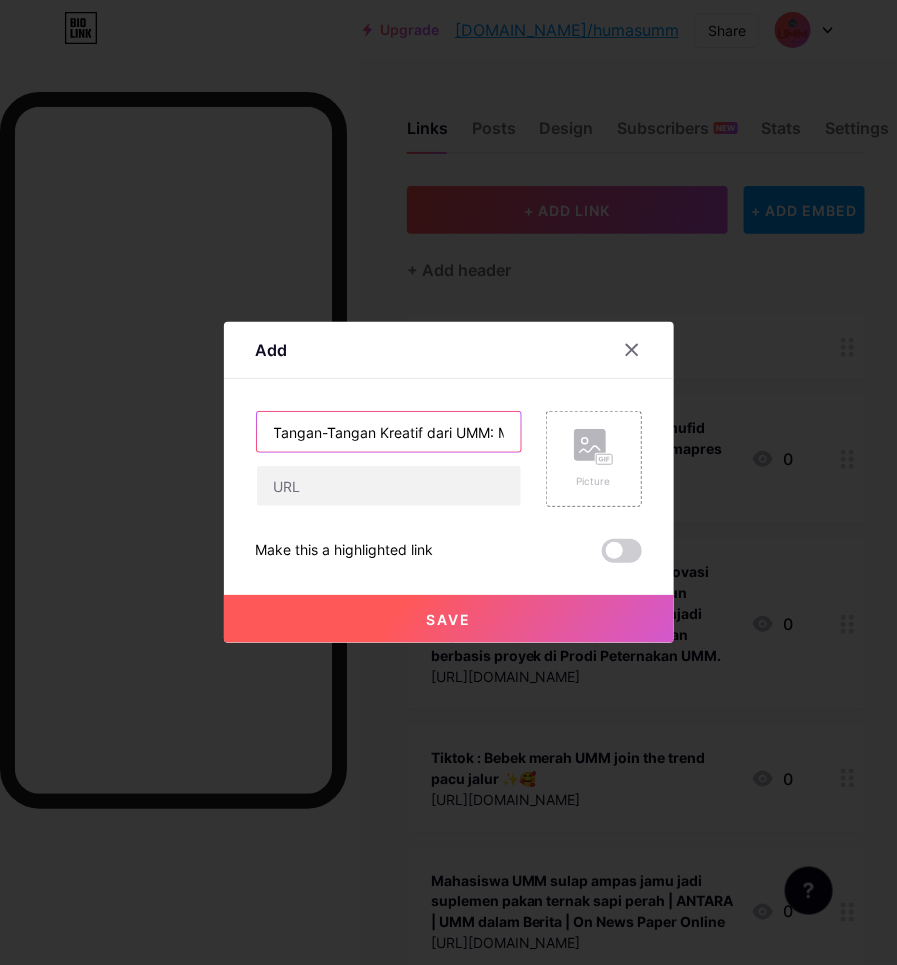 click on "Tangan-Tangan Kreatif dari UMM: Mahasiswa Sulap Ampas Jamu Jadi Produk Herbal Candy | KLIKMU |" at bounding box center (389, 432) 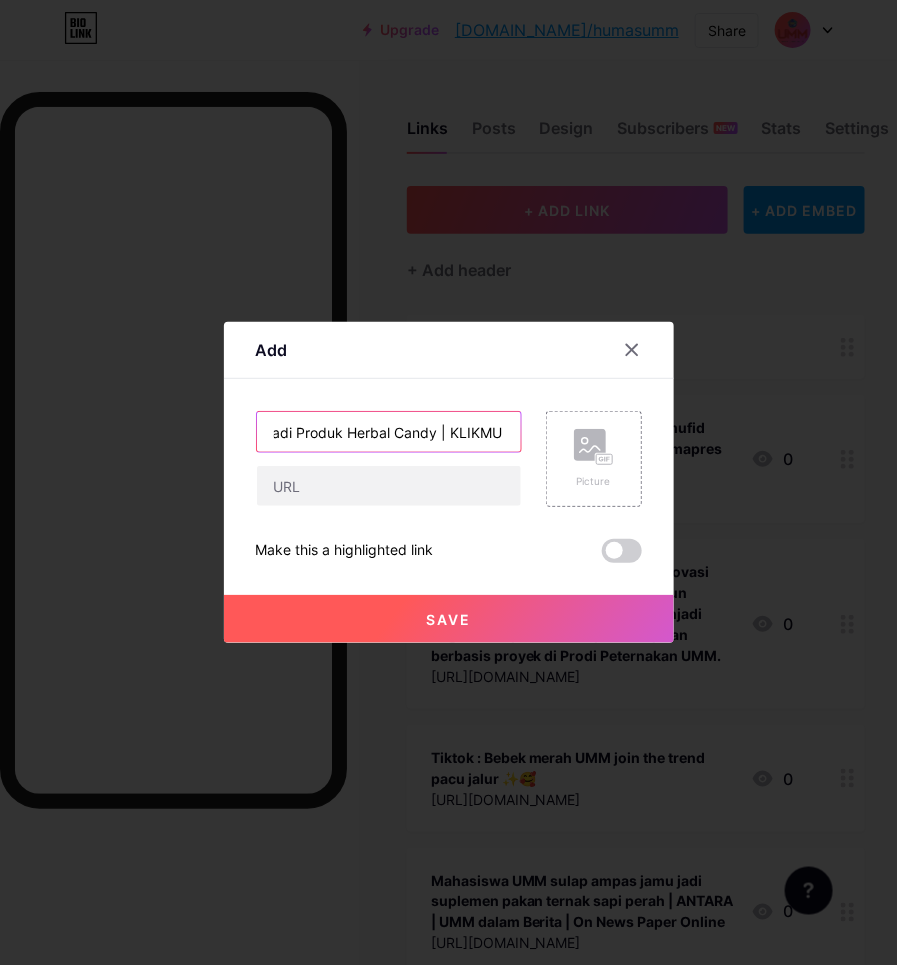 paste on "UMM dalam Berita | On News Paper  Online" 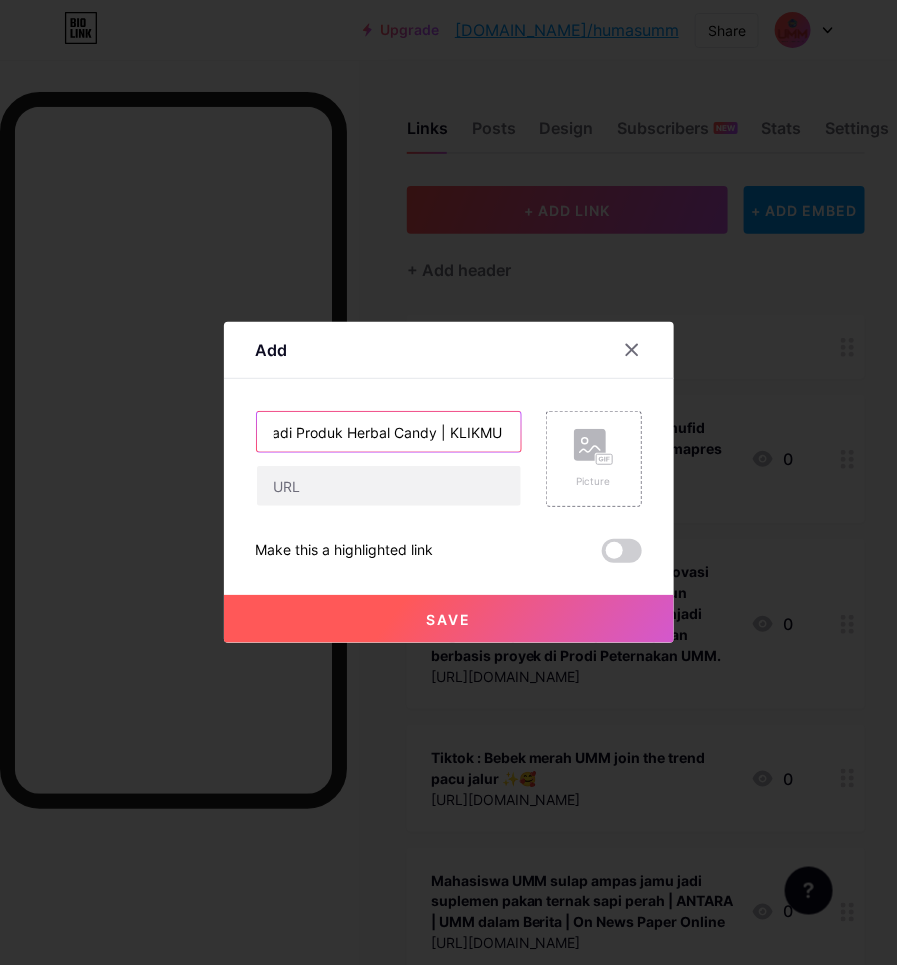 scroll, scrollTop: 0, scrollLeft: 718, axis: horizontal 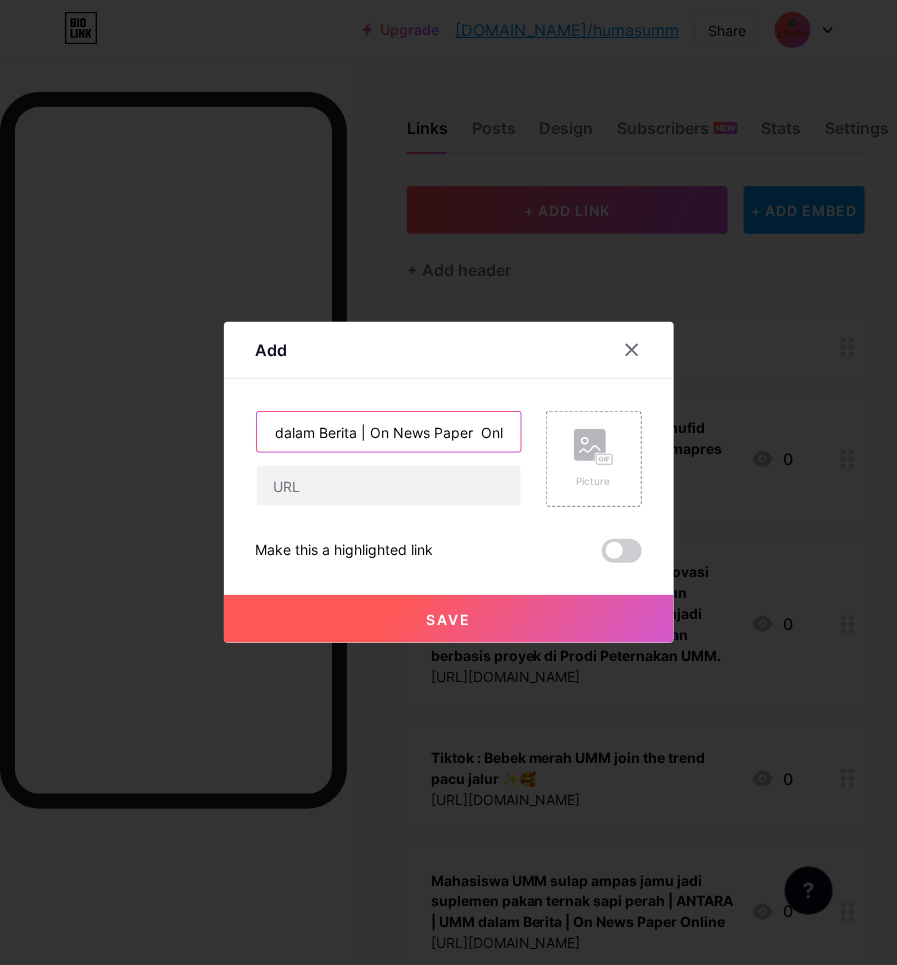 type on "Tangan-Tangan Kreatif dari UMM: Mahasiswa Sulap Ampas Jamu Jadi Produk Herbal Candy | KLIKMU | UMM dalam Berita | On News Paper  Online" 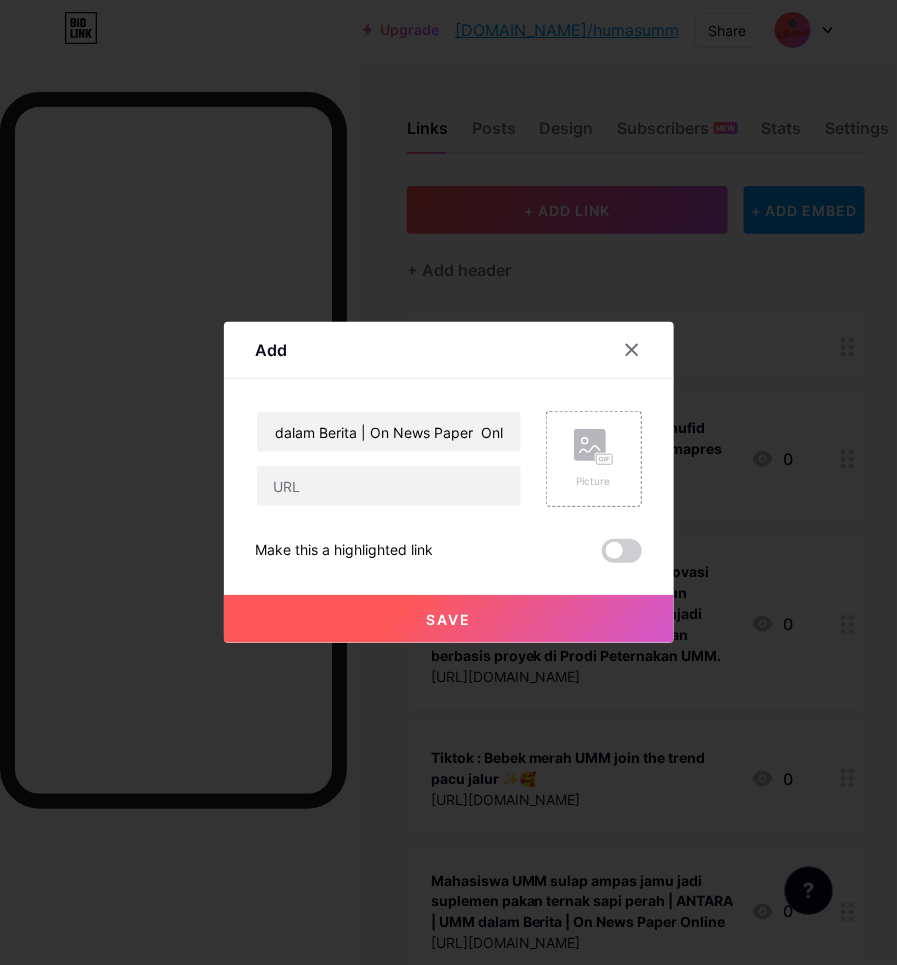 scroll, scrollTop: 0, scrollLeft: 0, axis: both 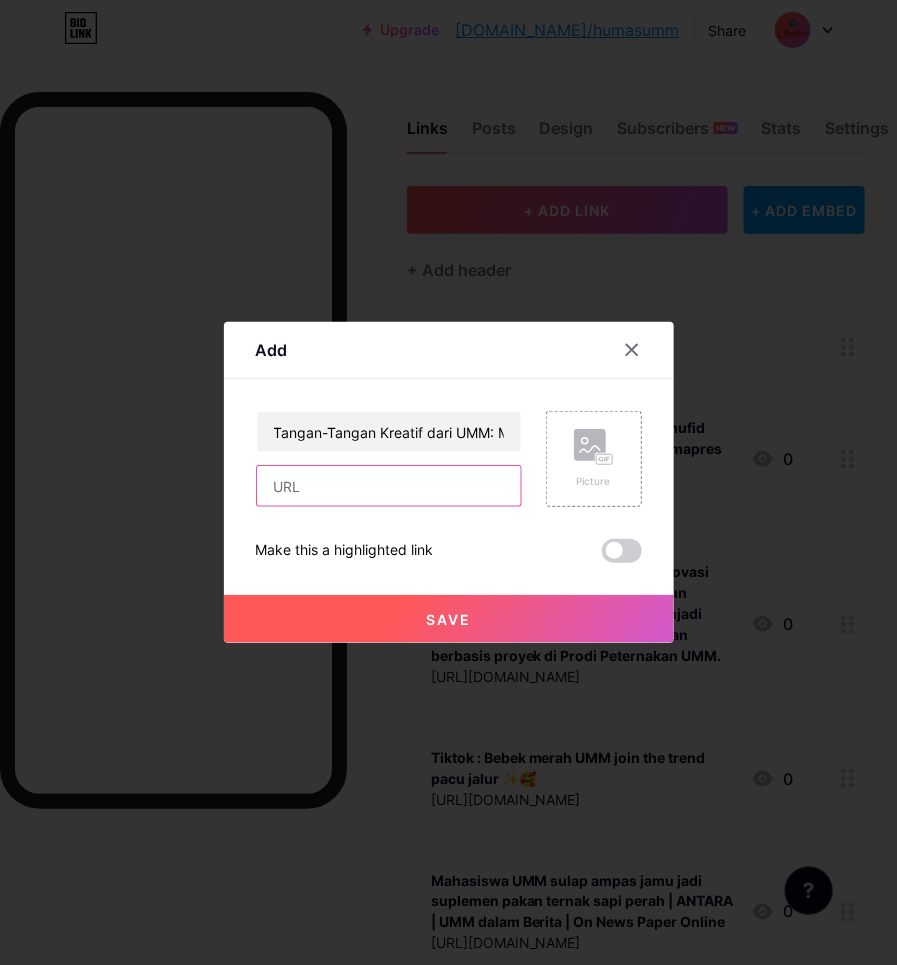 click at bounding box center [389, 486] 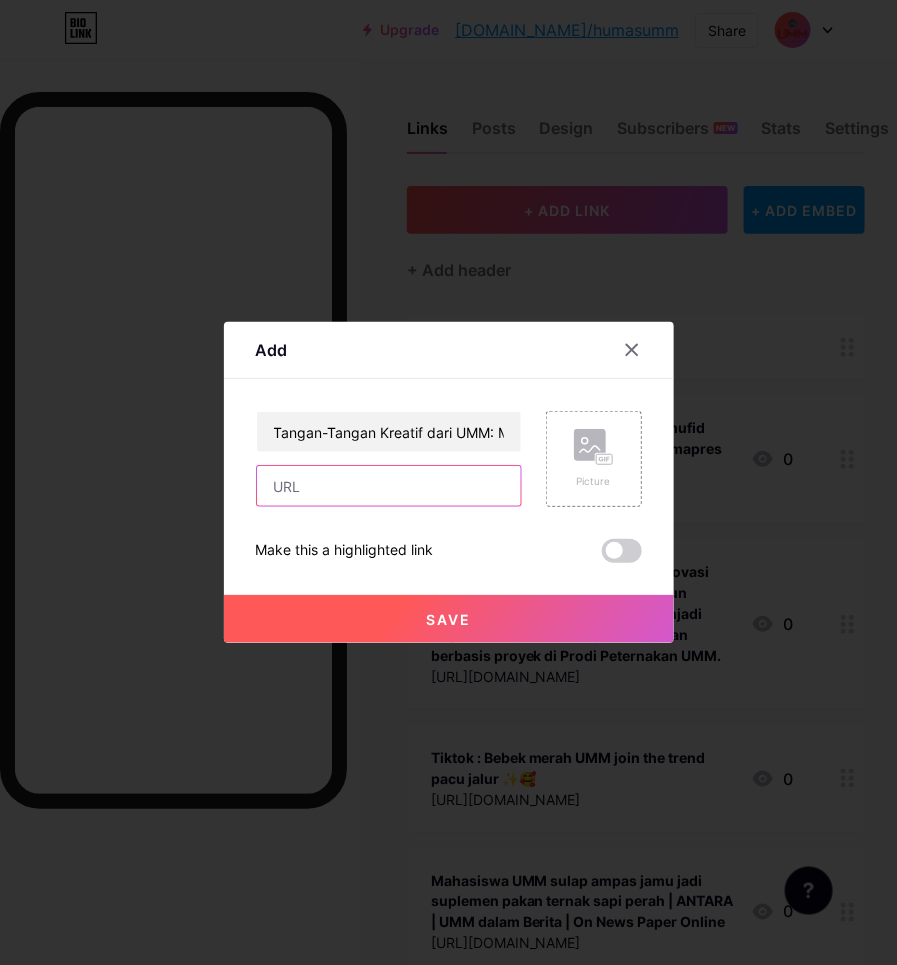 paste on "[URL][DOMAIN_NAME]" 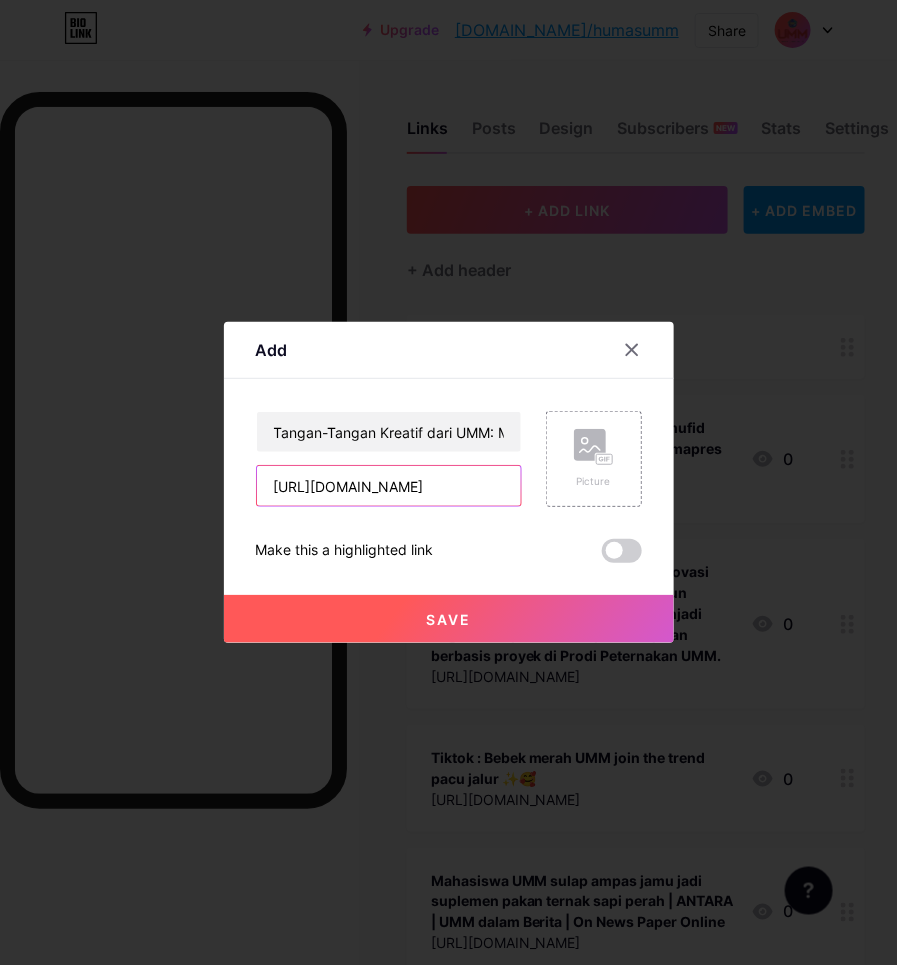 scroll, scrollTop: 0, scrollLeft: 485, axis: horizontal 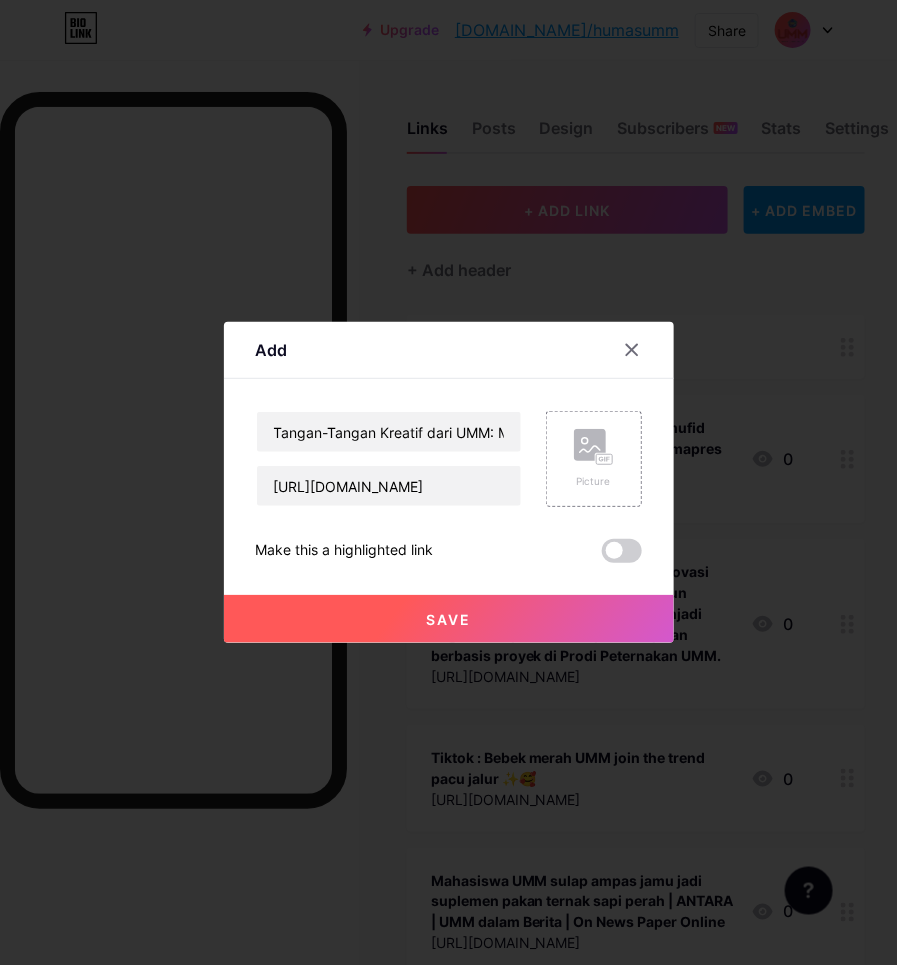 drag, startPoint x: 416, startPoint y: 616, endPoint x: 433, endPoint y: 593, distance: 28.600698 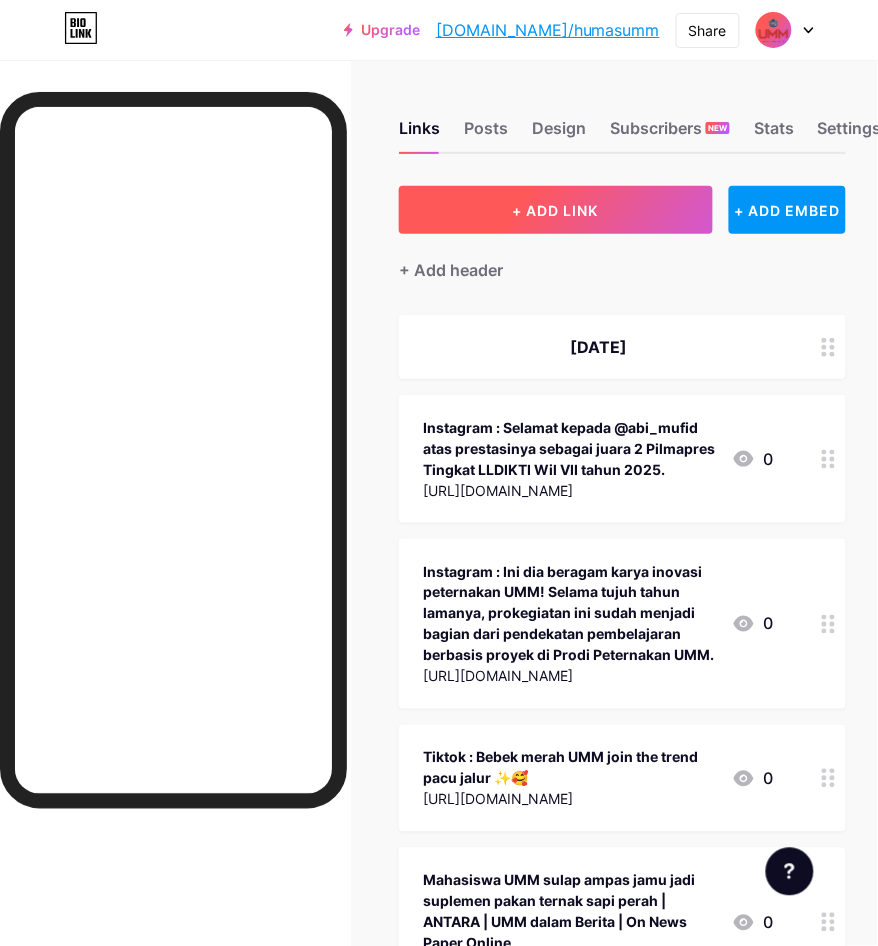 click on "+ ADD LINK" at bounding box center (555, 210) 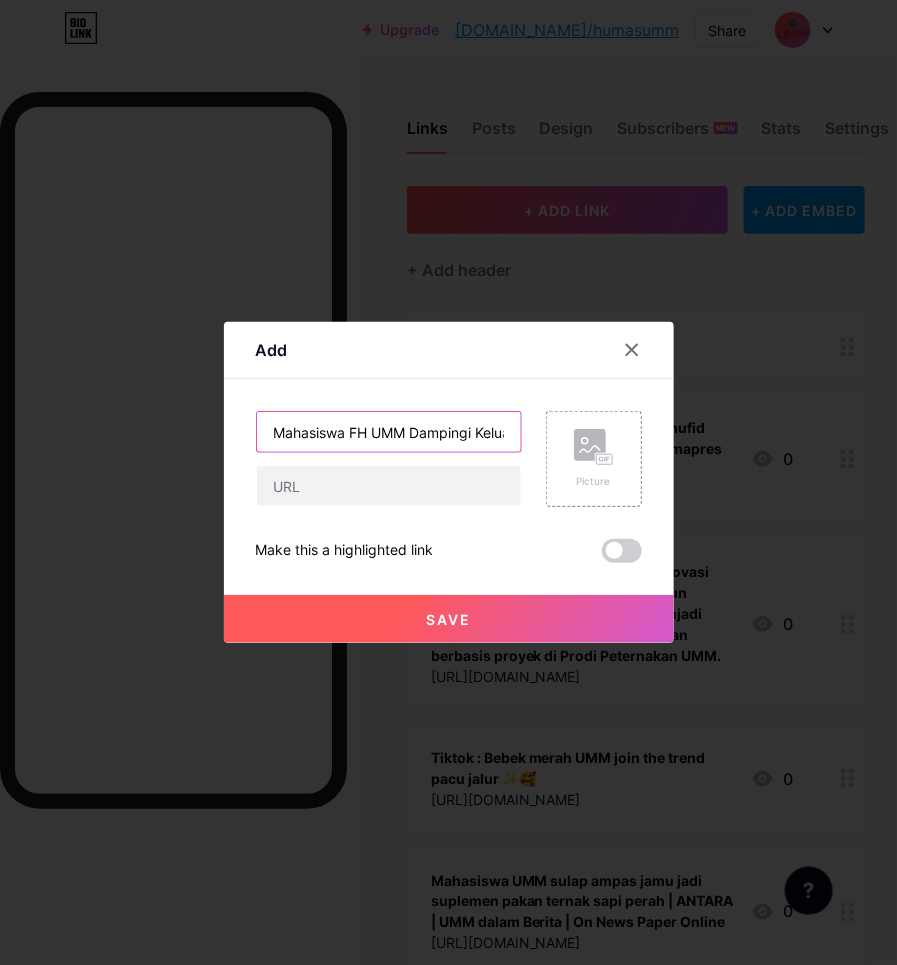 click on "Mahasiswa FH UMM Dampingi Keluarga Debitur Meninggal dalam Kasus Utang Bank" at bounding box center [389, 432] 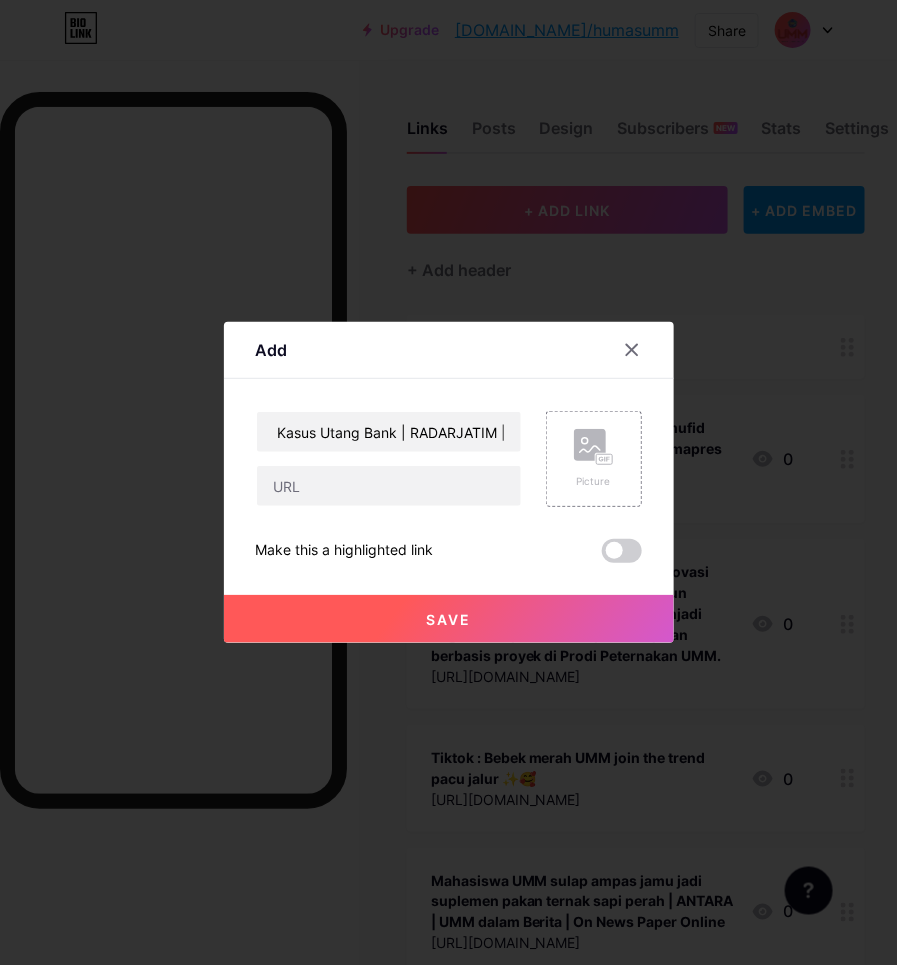 scroll, scrollTop: 0, scrollLeft: 0, axis: both 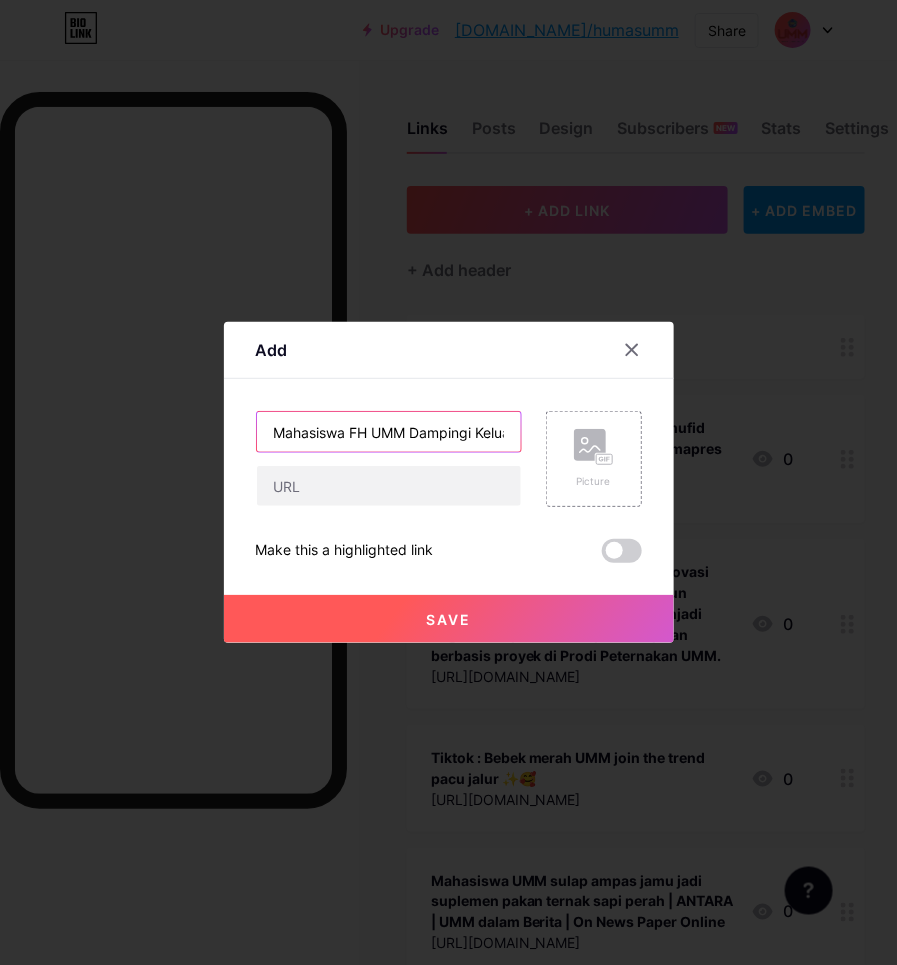 click on "Mahasiswa FH UMM Dampingi Keluarga Debitur Meninggal dalam Kasus Utang Bank | RADARJATIM |" at bounding box center (389, 432) 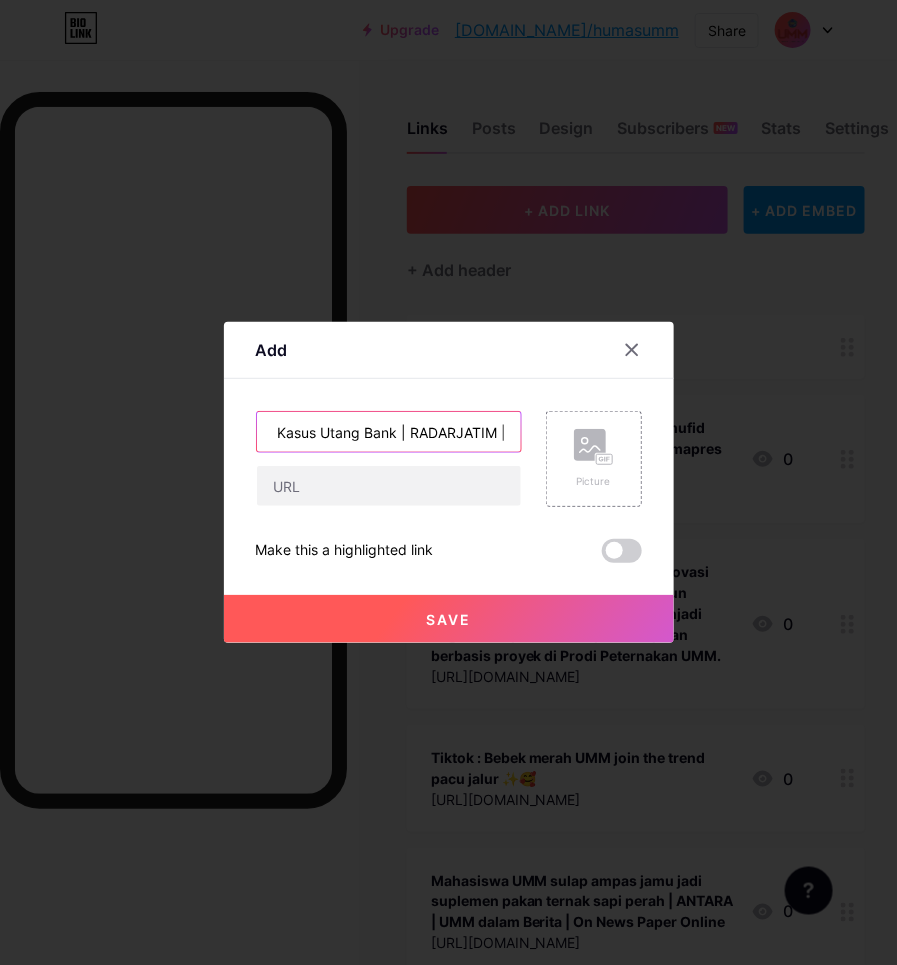 paste on "UMM dalam Berita | On News Paper  Online" 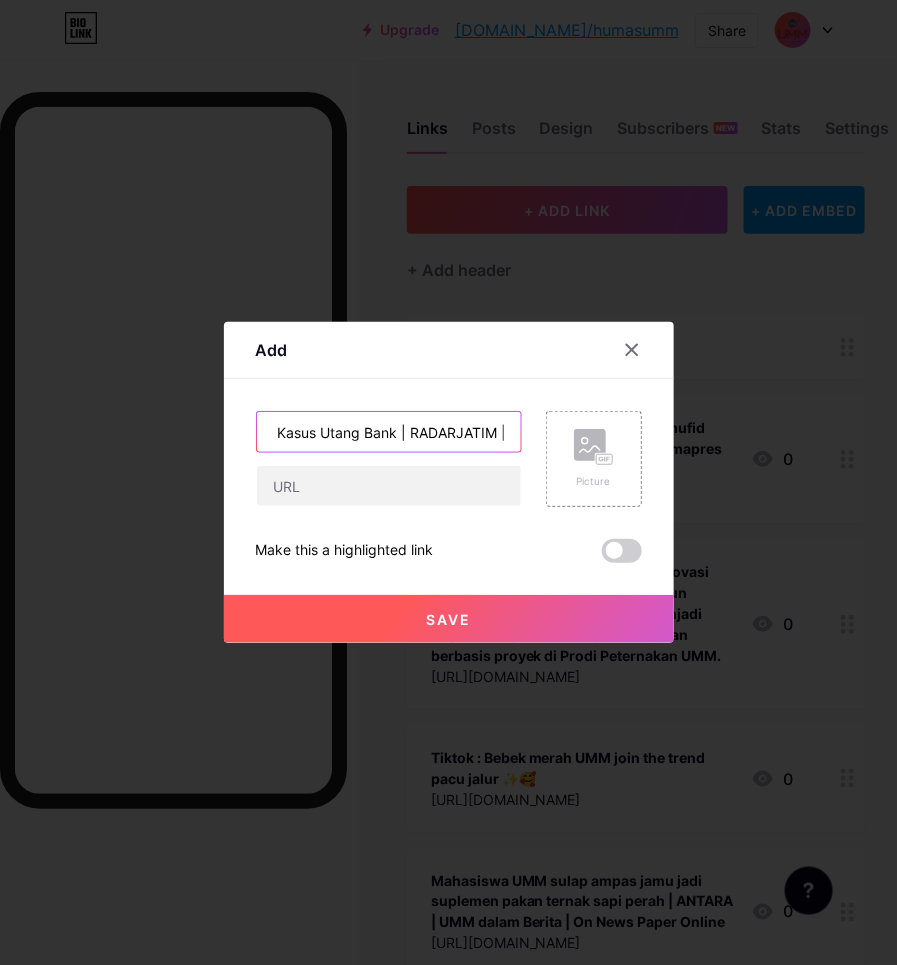 scroll, scrollTop: 0, scrollLeft: 706, axis: horizontal 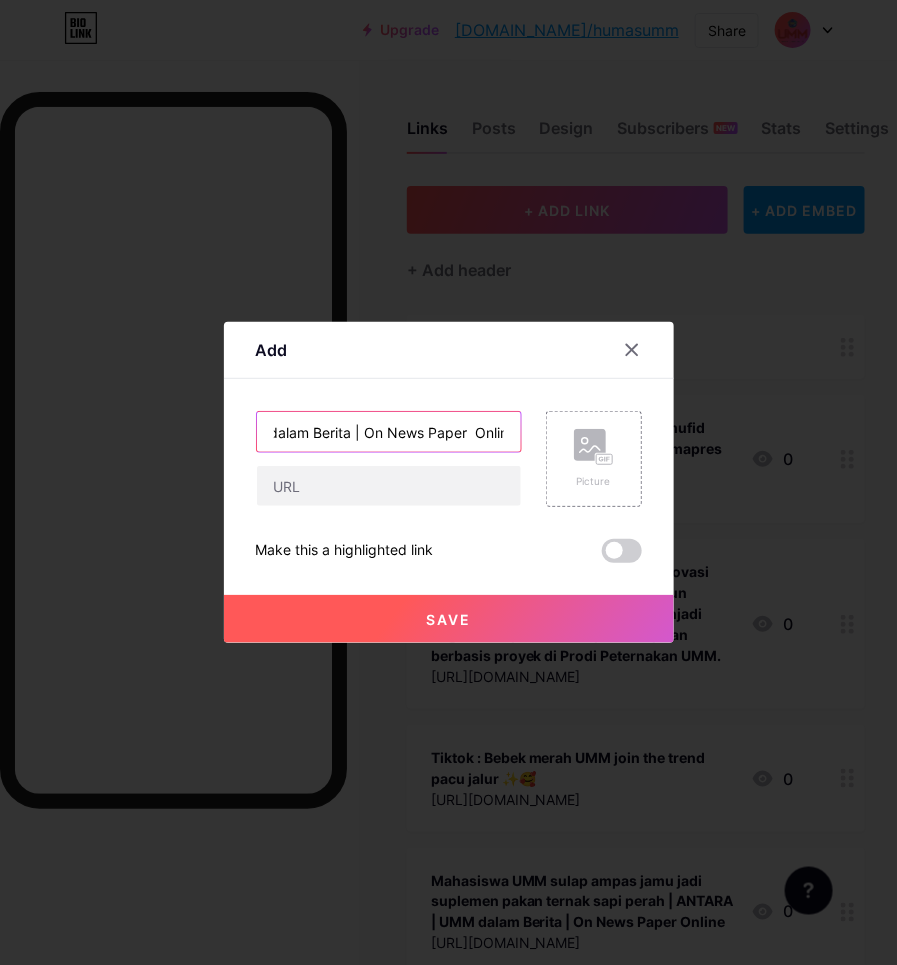 type on "Mahasiswa FH UMM Dampingi Keluarga Debitur Meninggal dalam Kasus Utang Bank | RADARJATIM | UMM dalam Berita | On News Paper  Online" 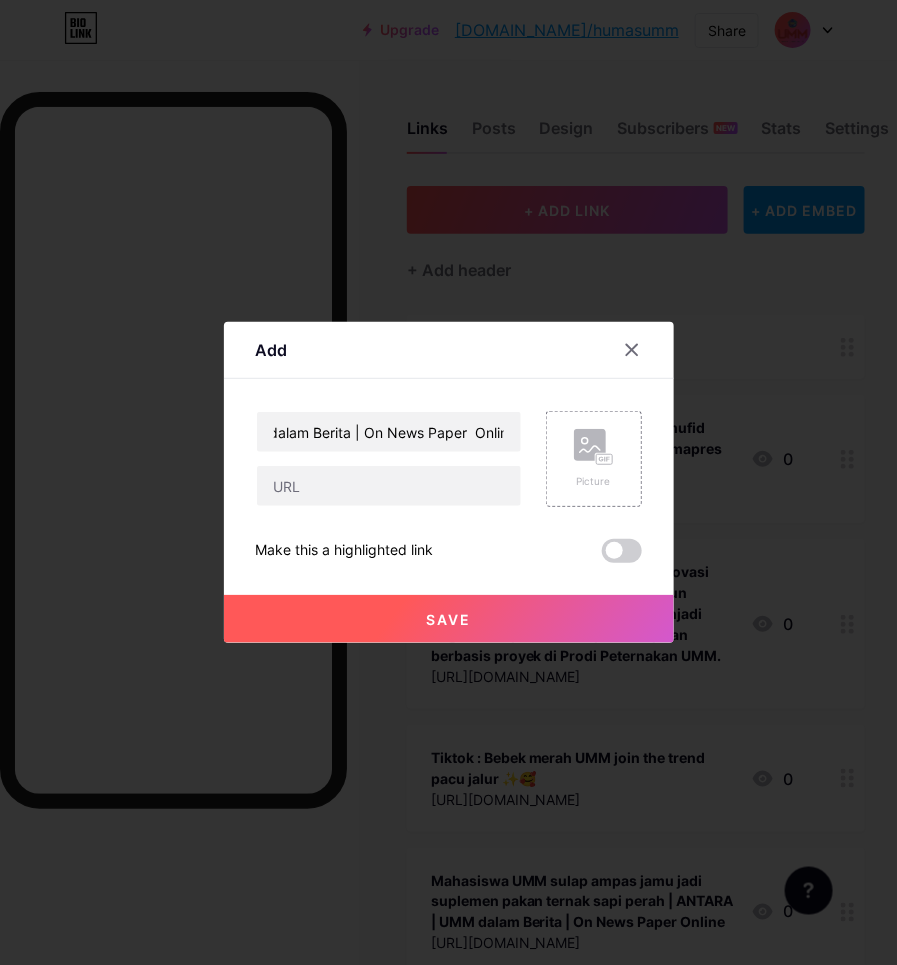 scroll, scrollTop: 0, scrollLeft: 0, axis: both 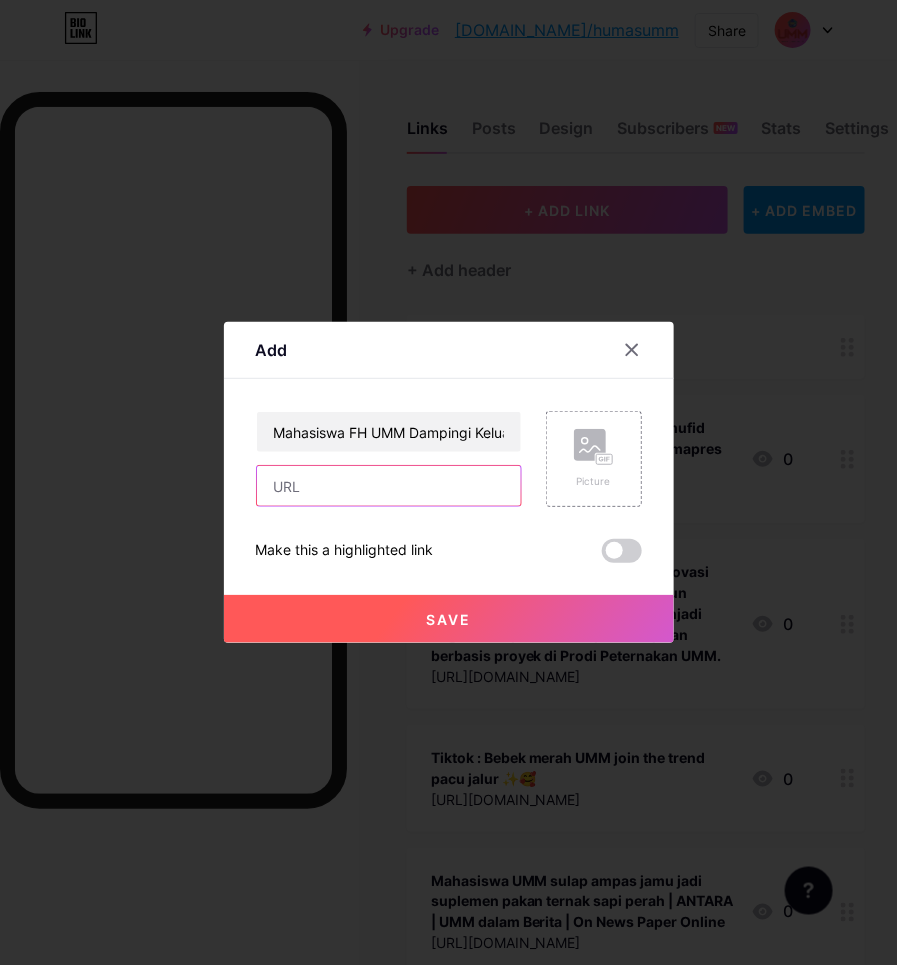 click at bounding box center [389, 486] 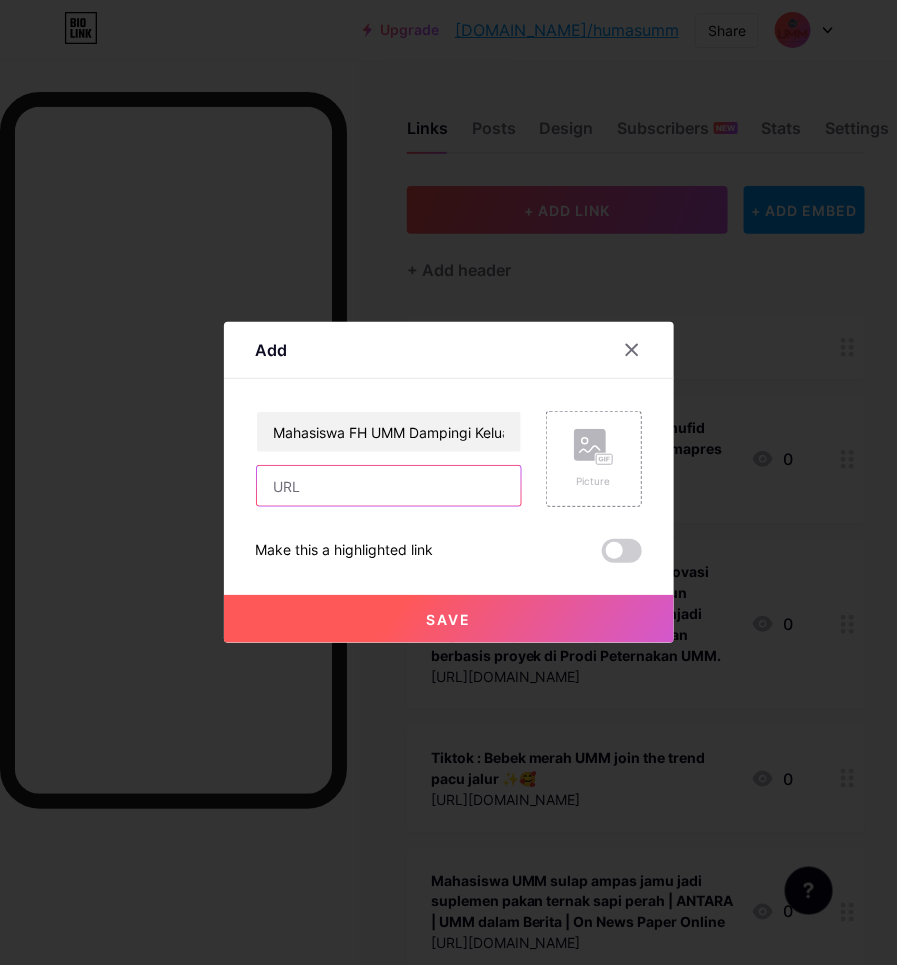 paste on "[URL][DOMAIN_NAME]" 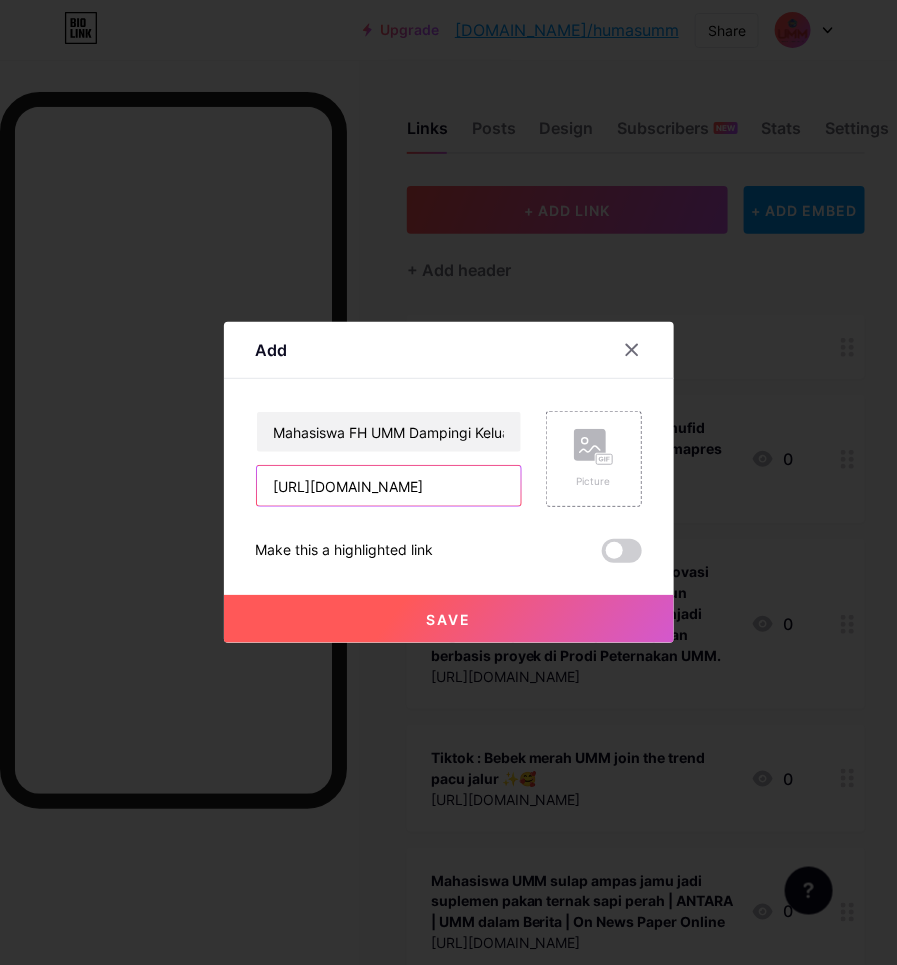 scroll, scrollTop: 0, scrollLeft: 543, axis: horizontal 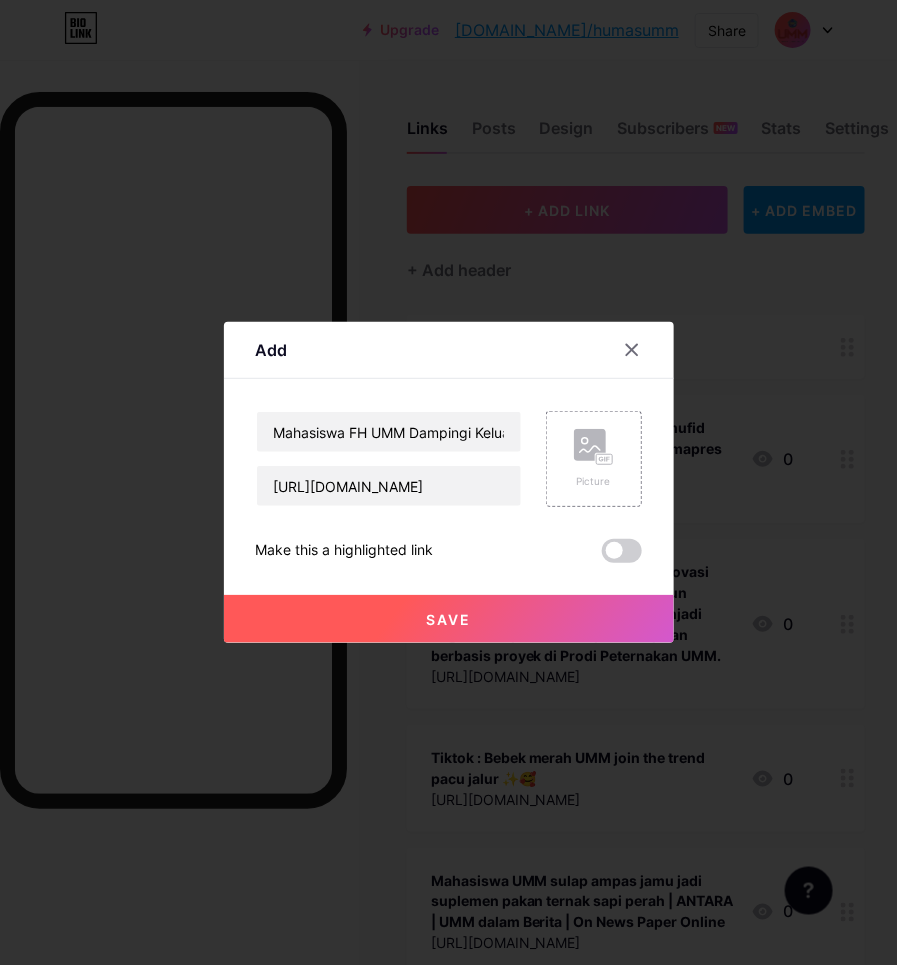 click on "Save" at bounding box center (449, 619) 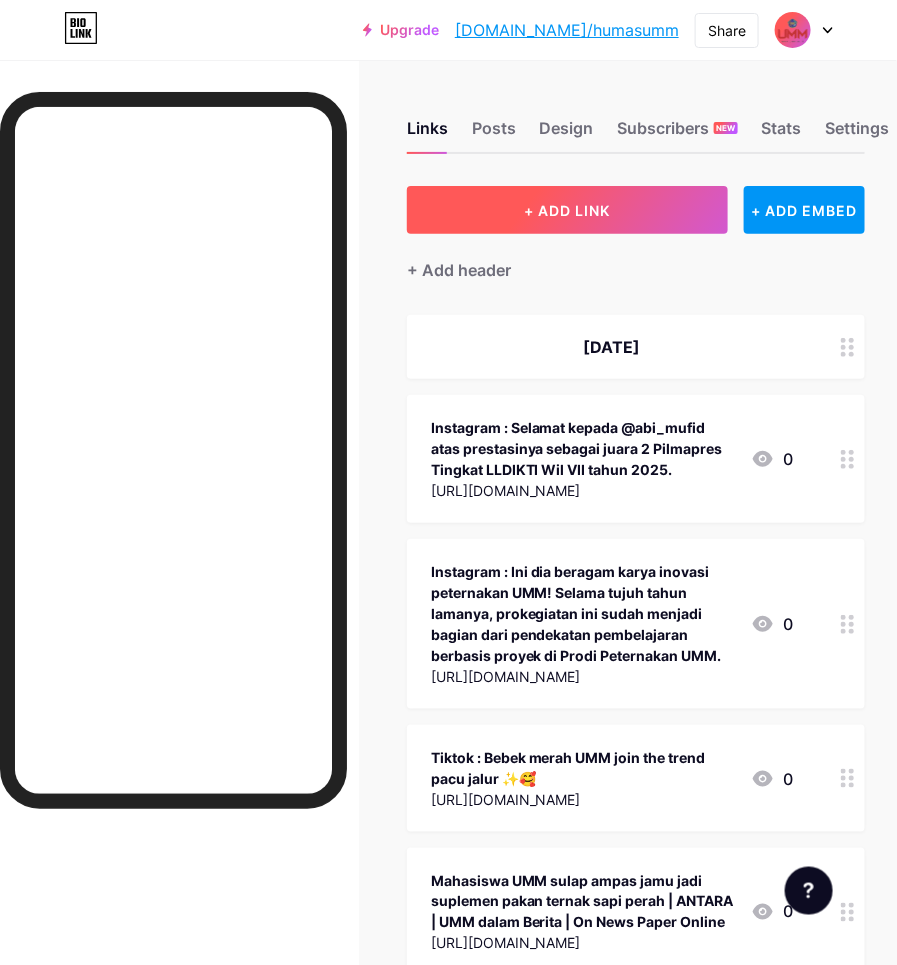 click on "+ ADD LINK" at bounding box center [568, 210] 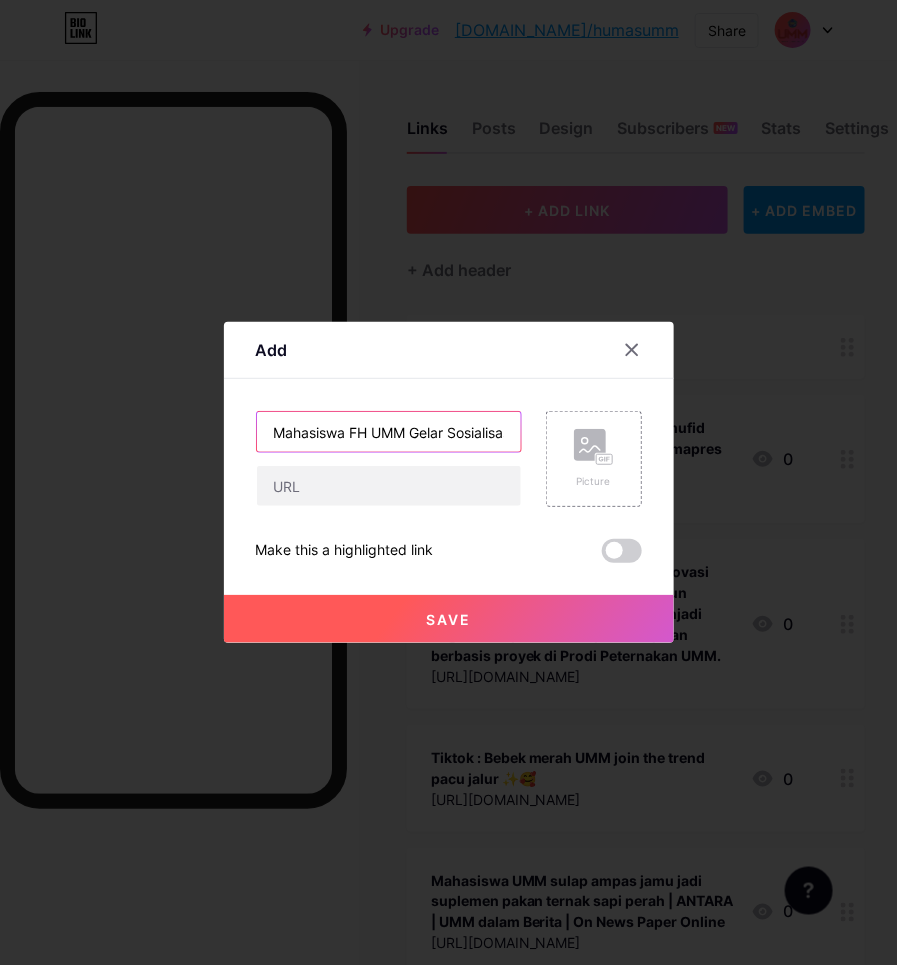 click on "Mahasiswa FH UMM Gelar Sosialisasi dan Pendidikan Hukum di [GEOGRAPHIC_DATA], [GEOGRAPHIC_DATA] Seks Bebas dan Bullying" at bounding box center (389, 432) 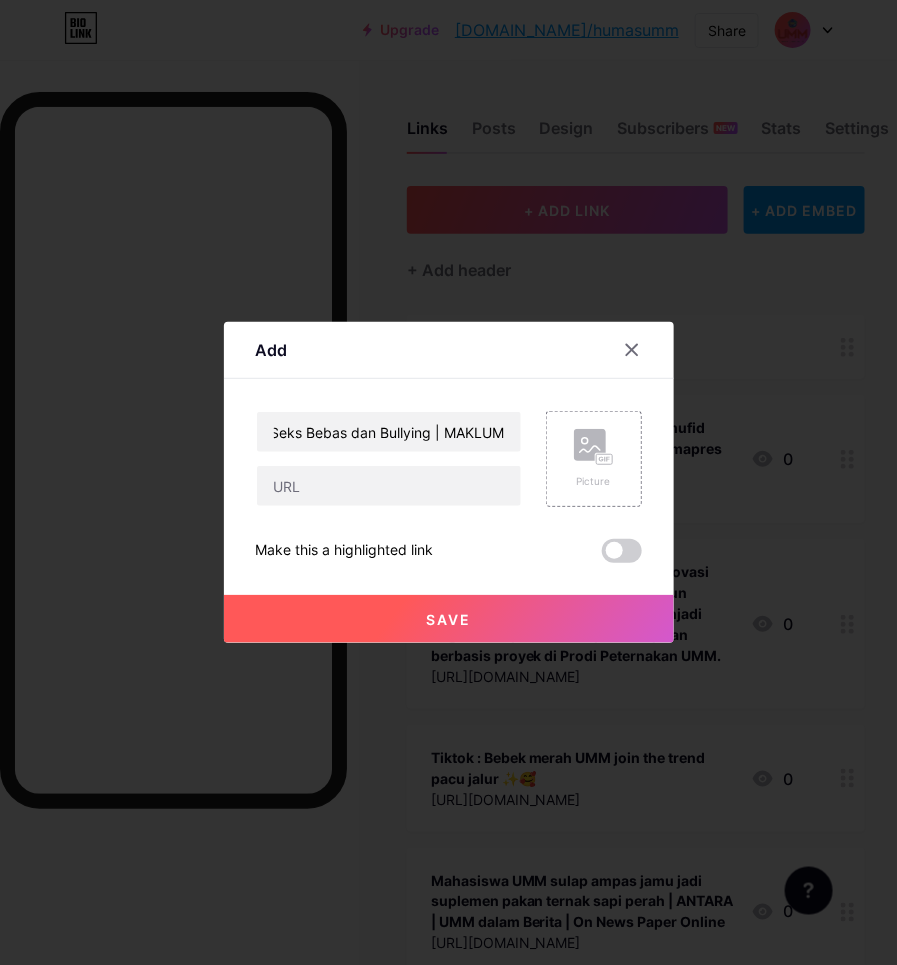 scroll, scrollTop: 0, scrollLeft: 0, axis: both 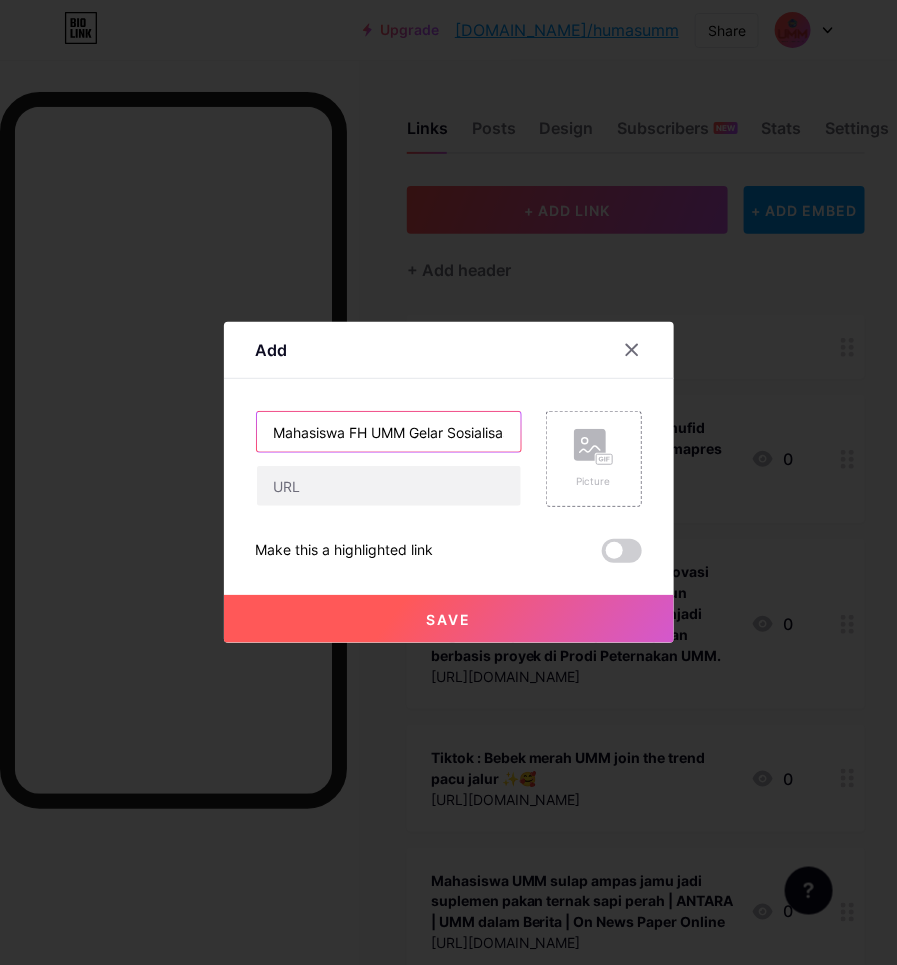 click on "Mahasiswa FH UMM Gelar Sosialisasi dan Pendidikan Hukum di [GEOGRAPHIC_DATA], Angkat Isu Seks Bebas dan Bullying | MAKLUMAT |" at bounding box center (389, 432) 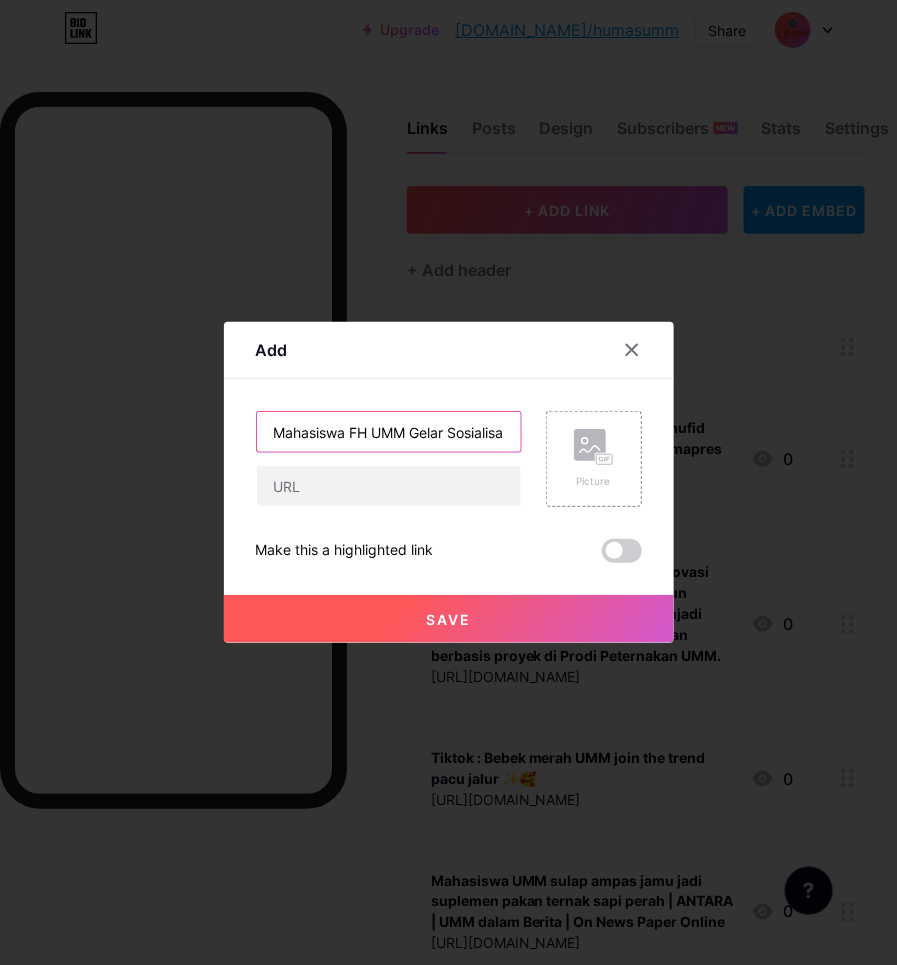 scroll, scrollTop: 0, scrollLeft: 641, axis: horizontal 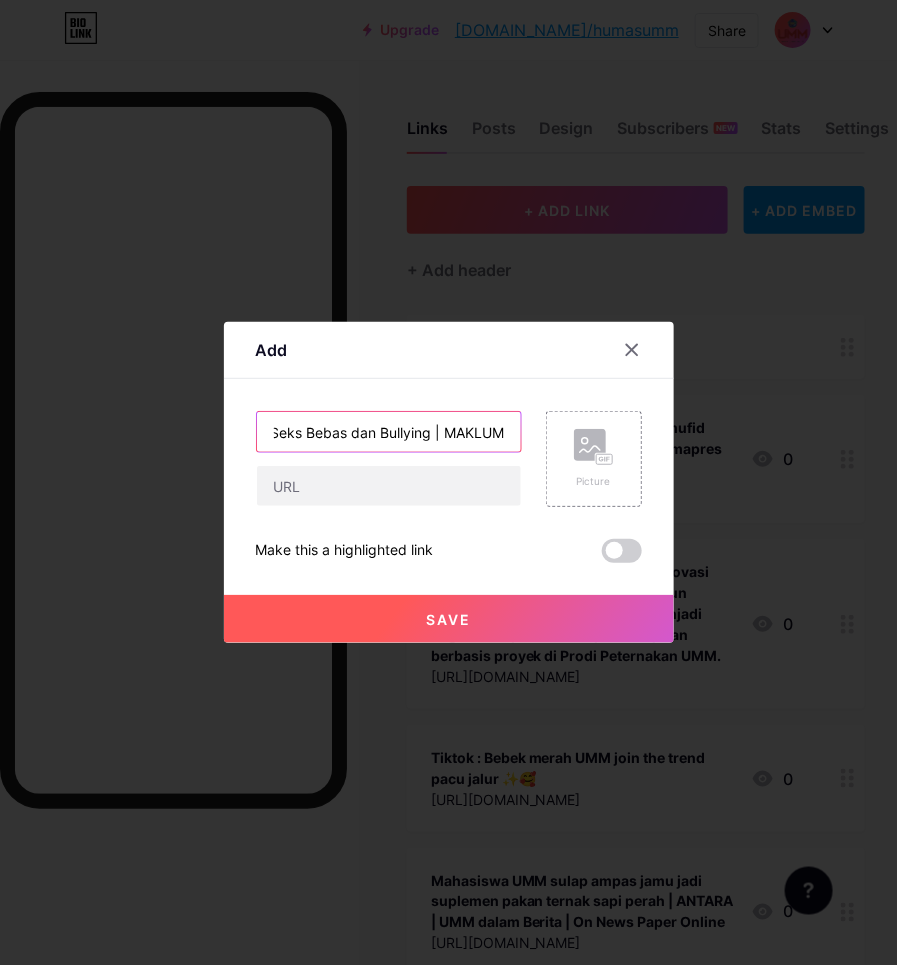 paste on "UMM dalam Berita | On News Paper  Online" 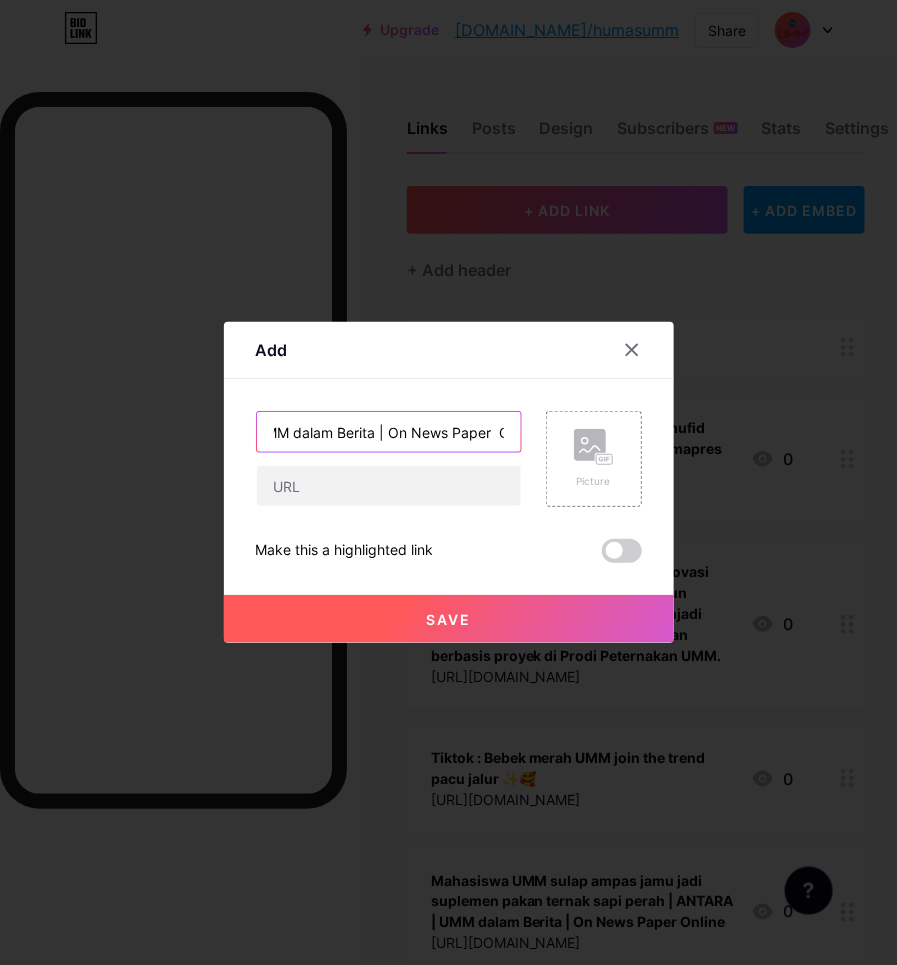 type on "Mahasiswa FH UMM Gelar Sosialisasi dan Pendidikan Hukum di [GEOGRAPHIC_DATA], Angkat Isu Seks Bebas dan Bullying | MAKLUMAT | UMM dalam Berita | On News Paper  Online" 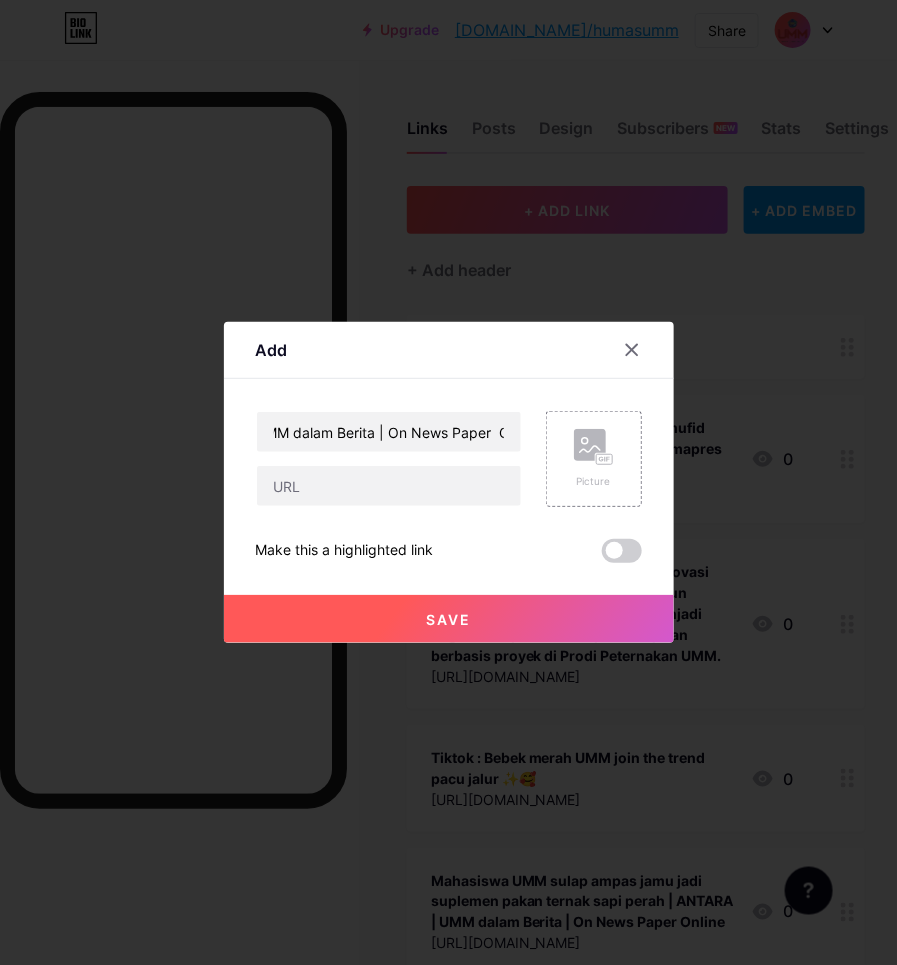 scroll, scrollTop: 0, scrollLeft: 0, axis: both 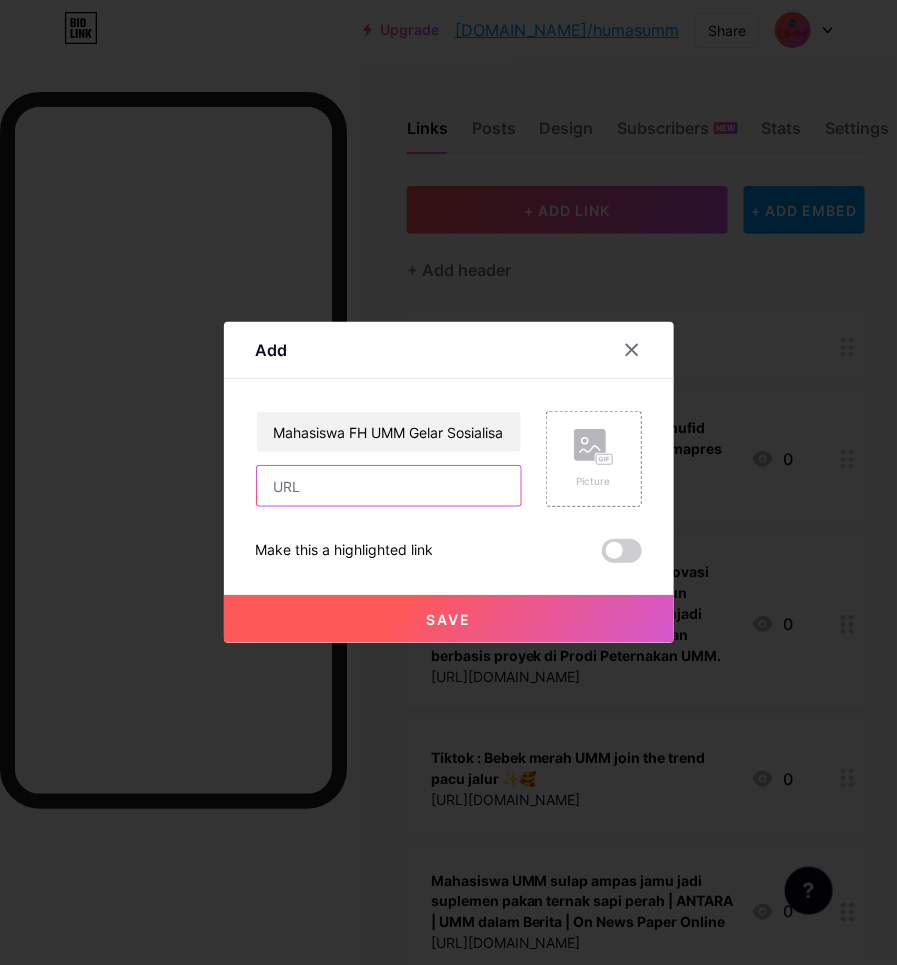 click at bounding box center [389, 486] 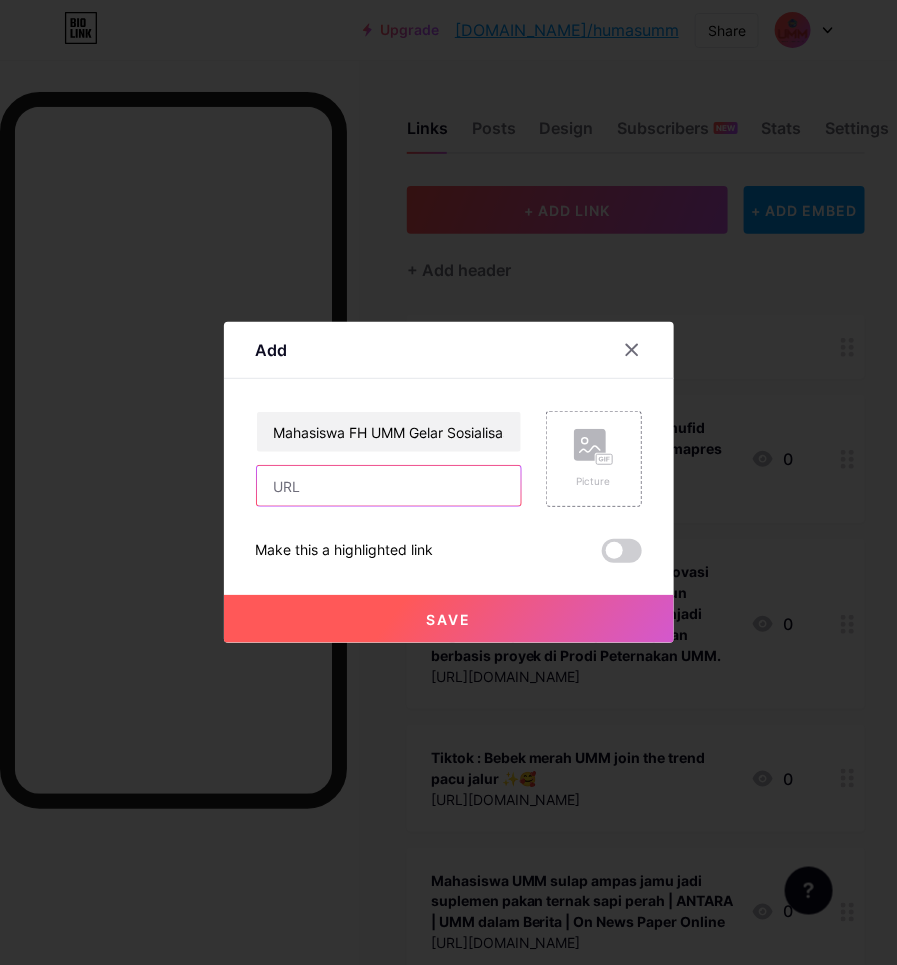 paste on "[URL][DOMAIN_NAME]" 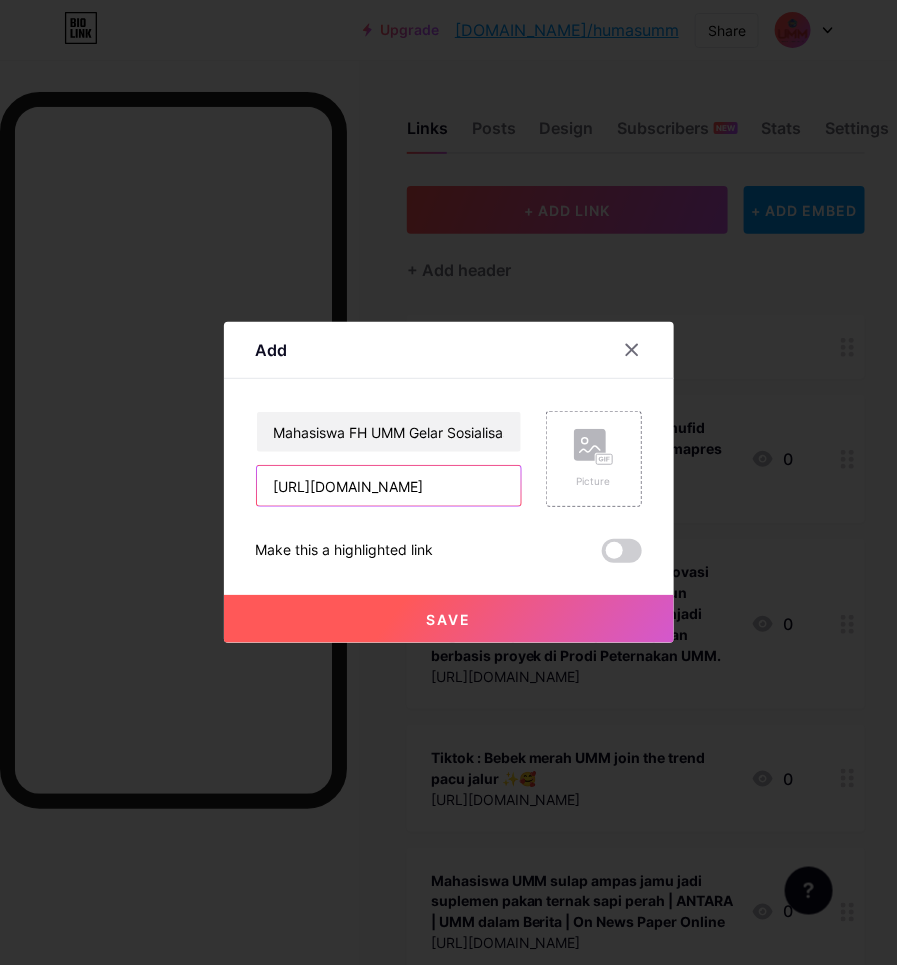scroll, scrollTop: 0, scrollLeft: 701, axis: horizontal 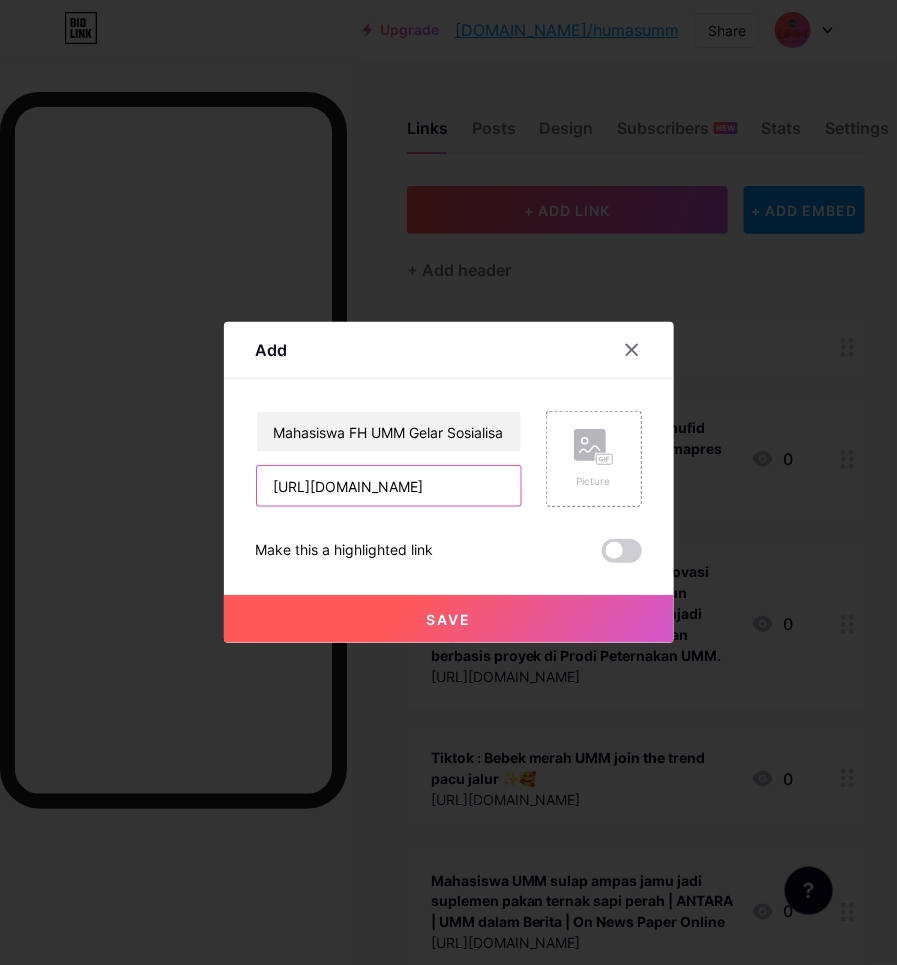 type on "[URL][DOMAIN_NAME]" 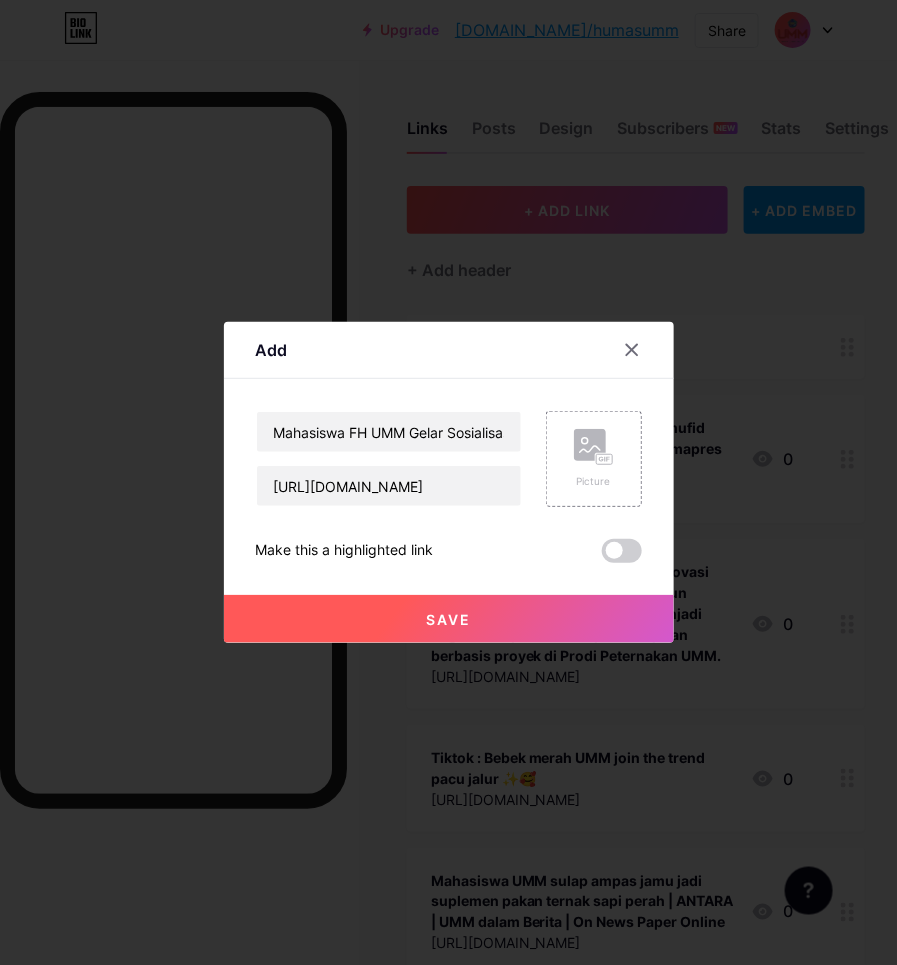 scroll, scrollTop: 0, scrollLeft: 0, axis: both 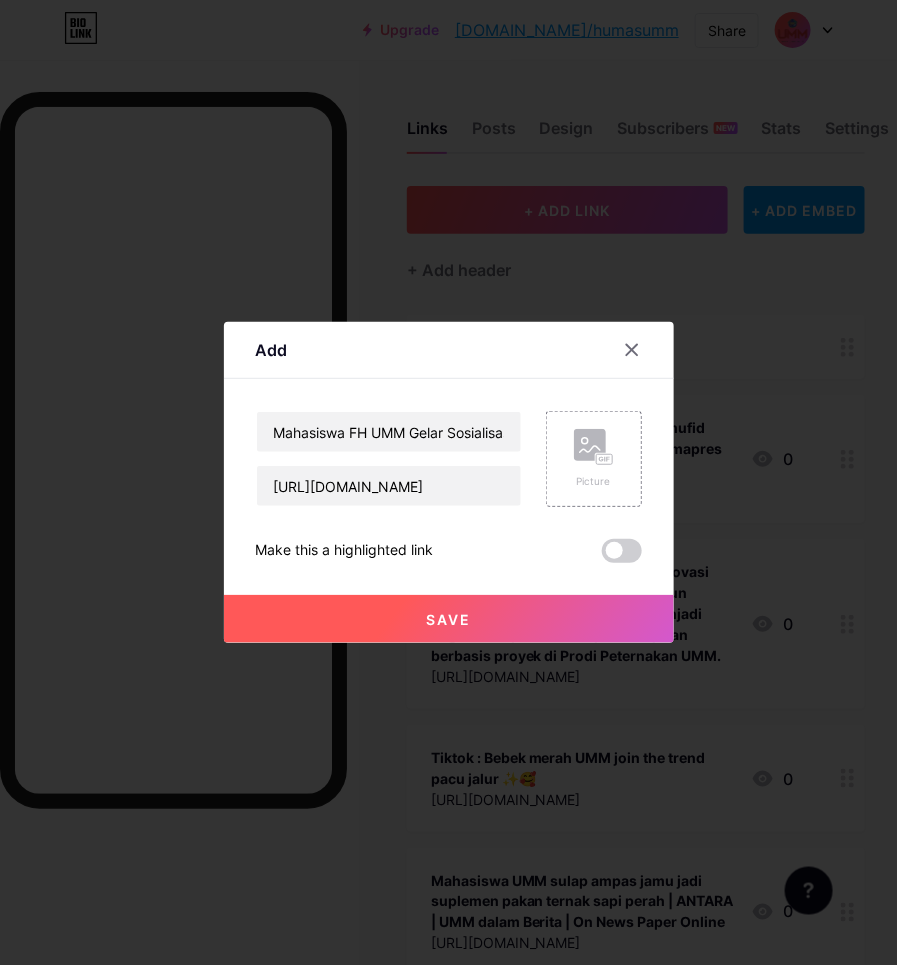 click on "Save" at bounding box center (449, 619) 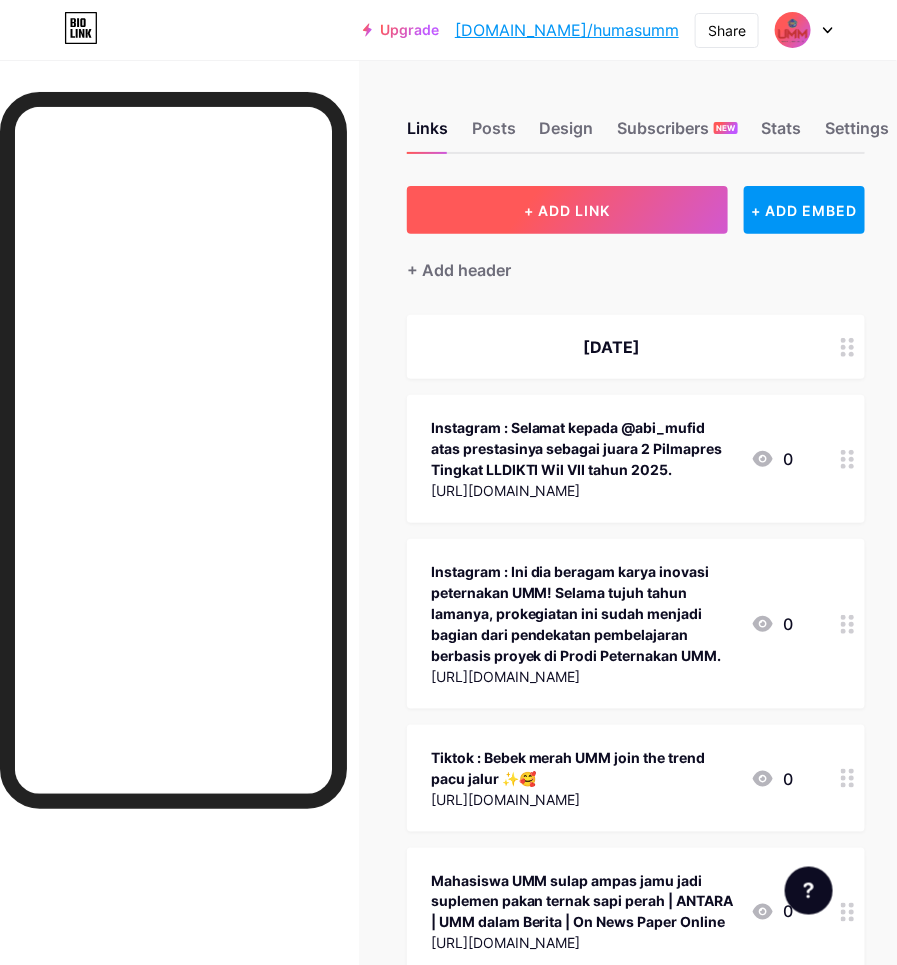 click on "+ ADD LINK" at bounding box center (568, 210) 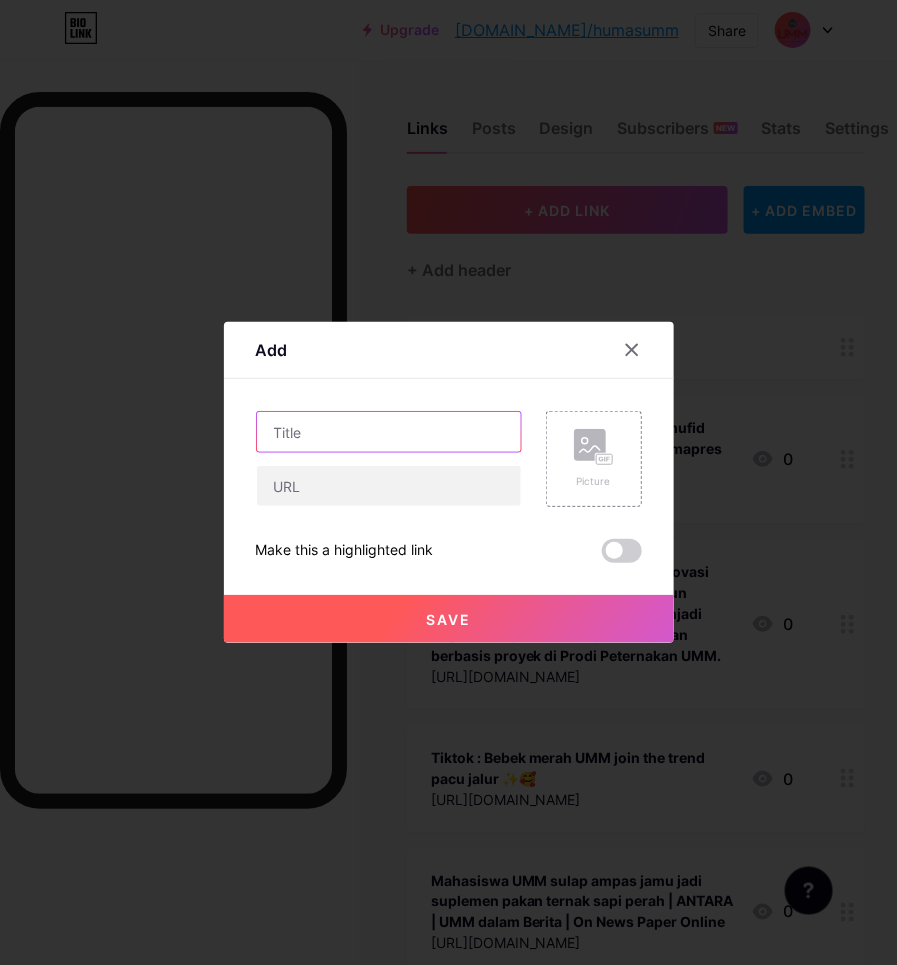 drag, startPoint x: 426, startPoint y: 425, endPoint x: 628, endPoint y: 311, distance: 231.94827 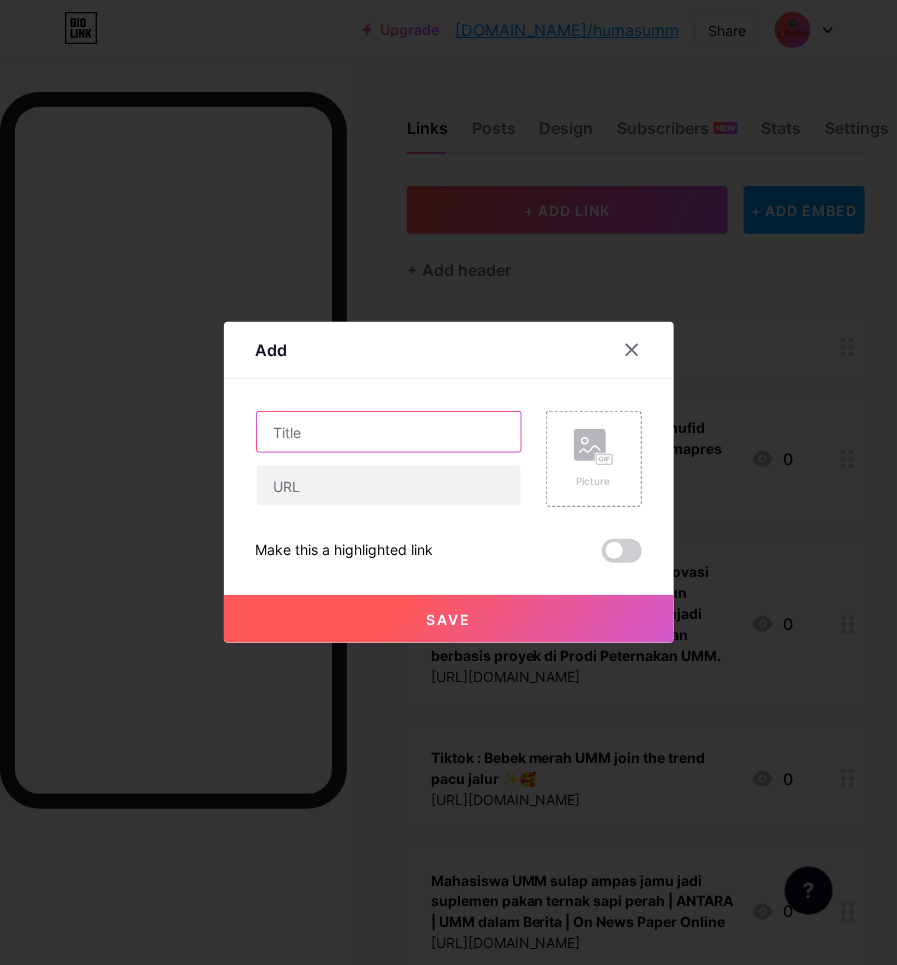 click at bounding box center [389, 432] 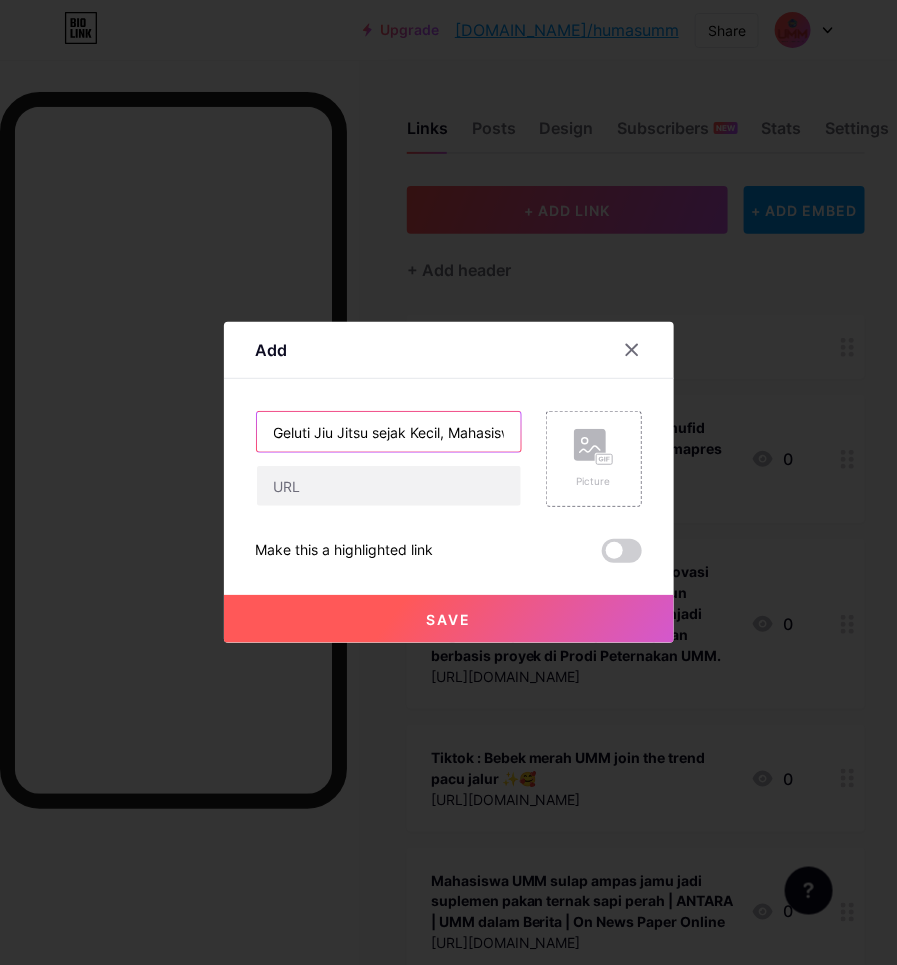 click on "Geluti Jiu Jitsu sejak Kecil, Mahasiswa UMM Ini Raih Emas di Porprov Jatim" at bounding box center (389, 432) 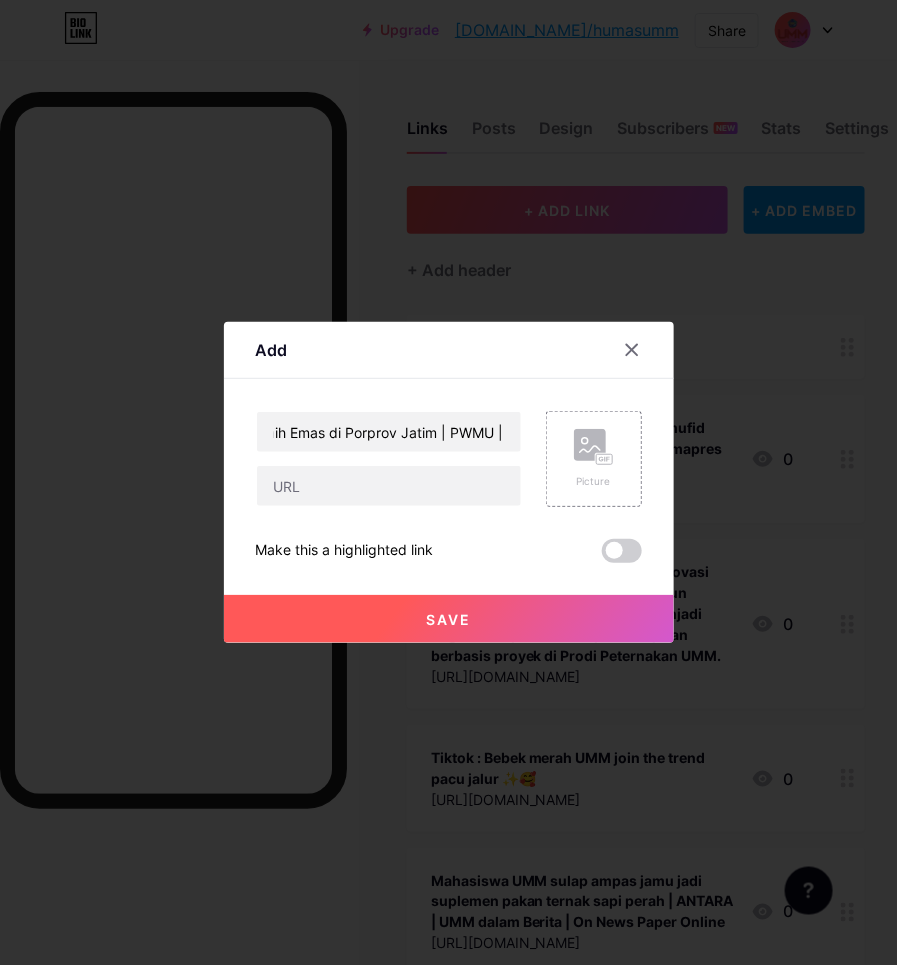 scroll, scrollTop: 0, scrollLeft: 0, axis: both 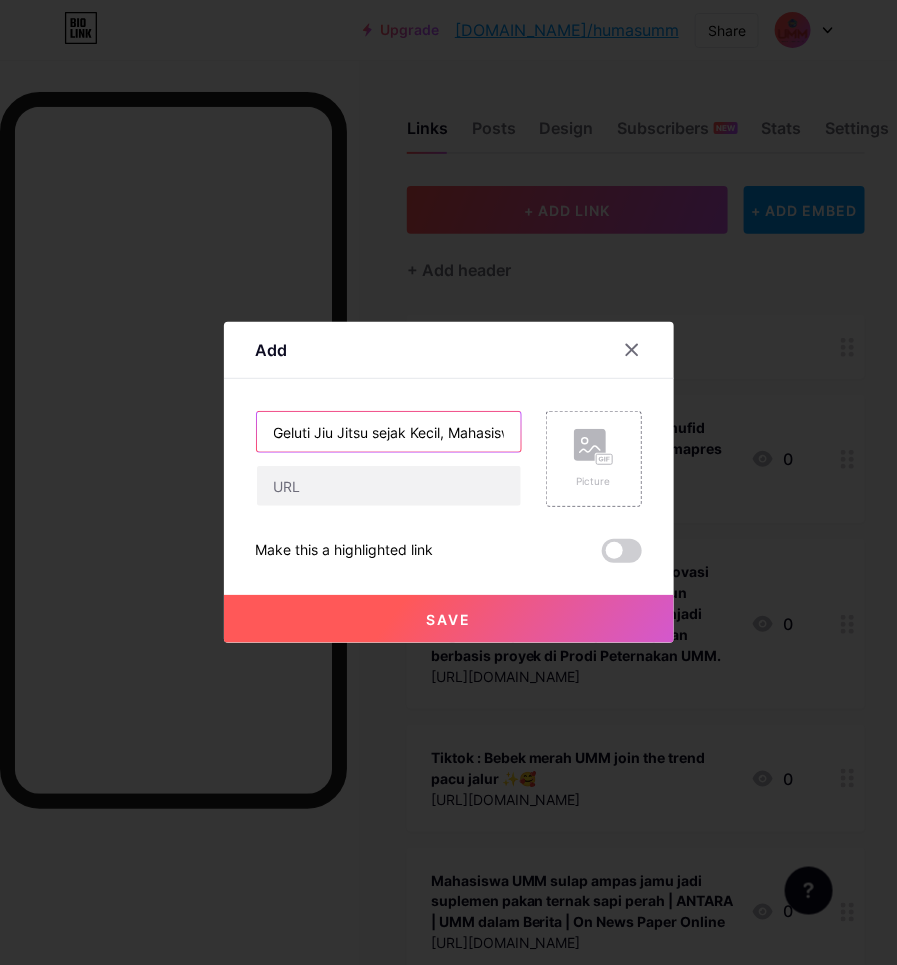 drag, startPoint x: 405, startPoint y: 427, endPoint x: 737, endPoint y: 378, distance: 335.5965 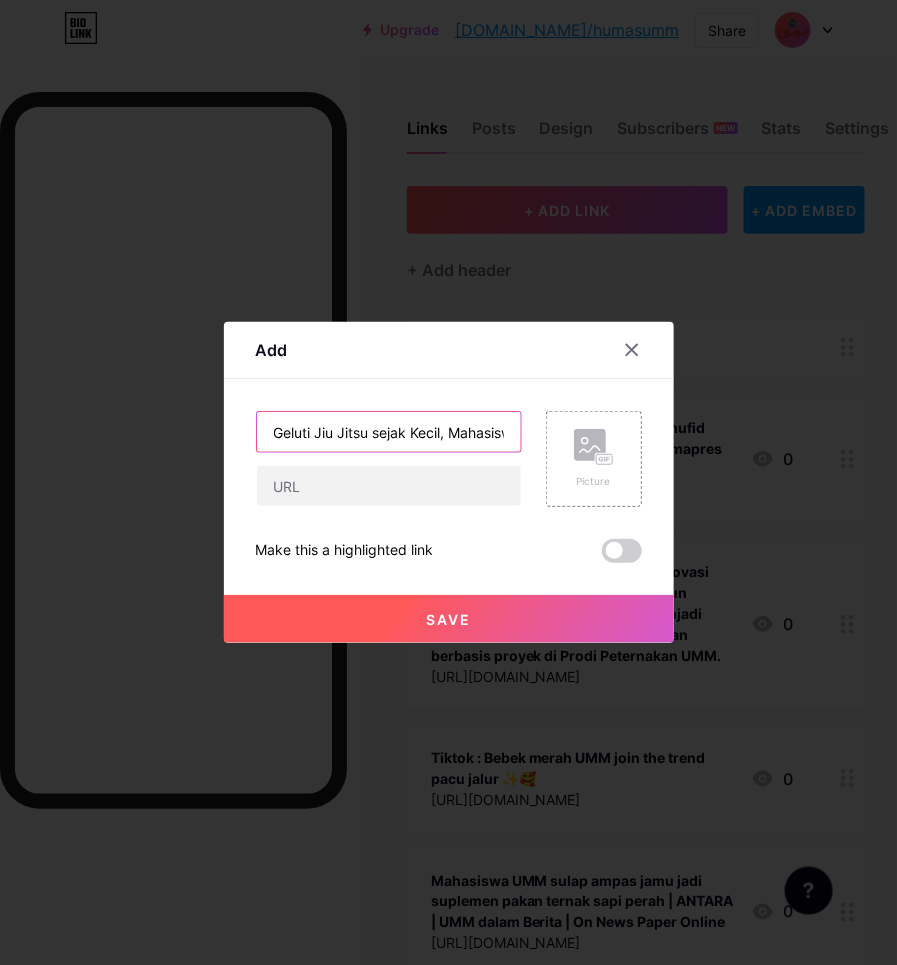 click on "Geluti Jiu Jitsu sejak Kecil, Mahasiswa UMM Ini Raih Emas di Porprov Jatim | PWMU |" at bounding box center [389, 432] 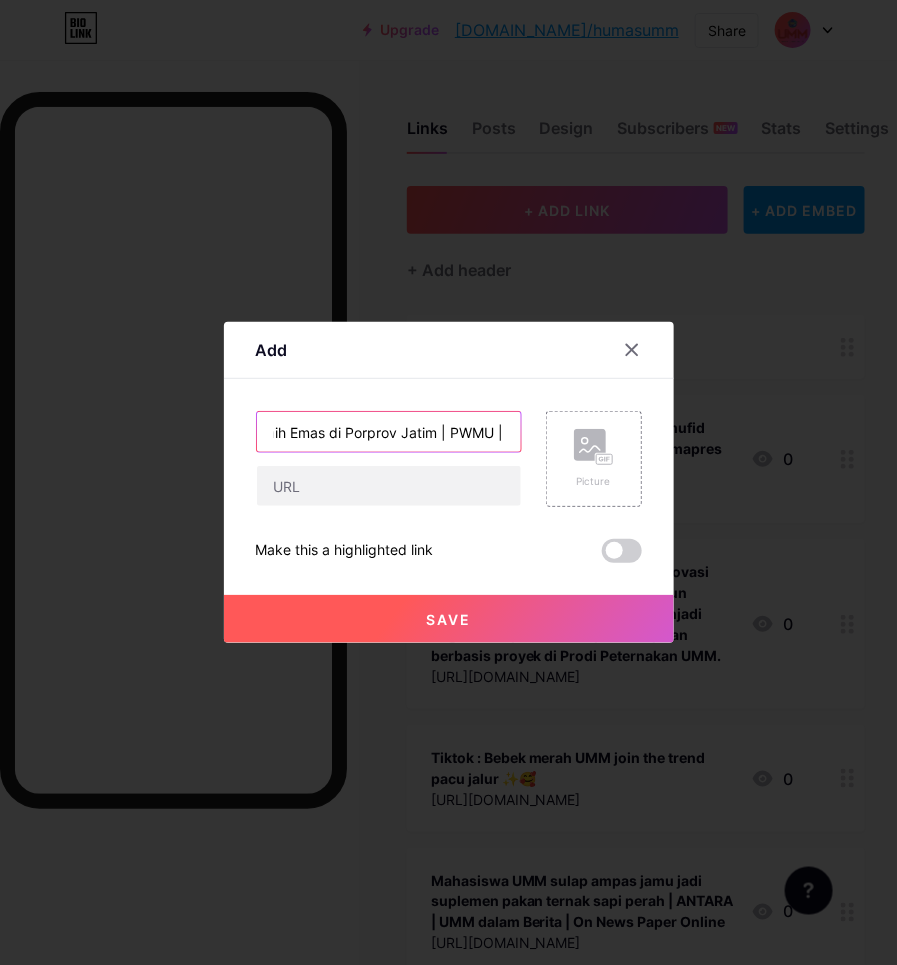paste on "UMM dalam Berita | On News Paper  Online" 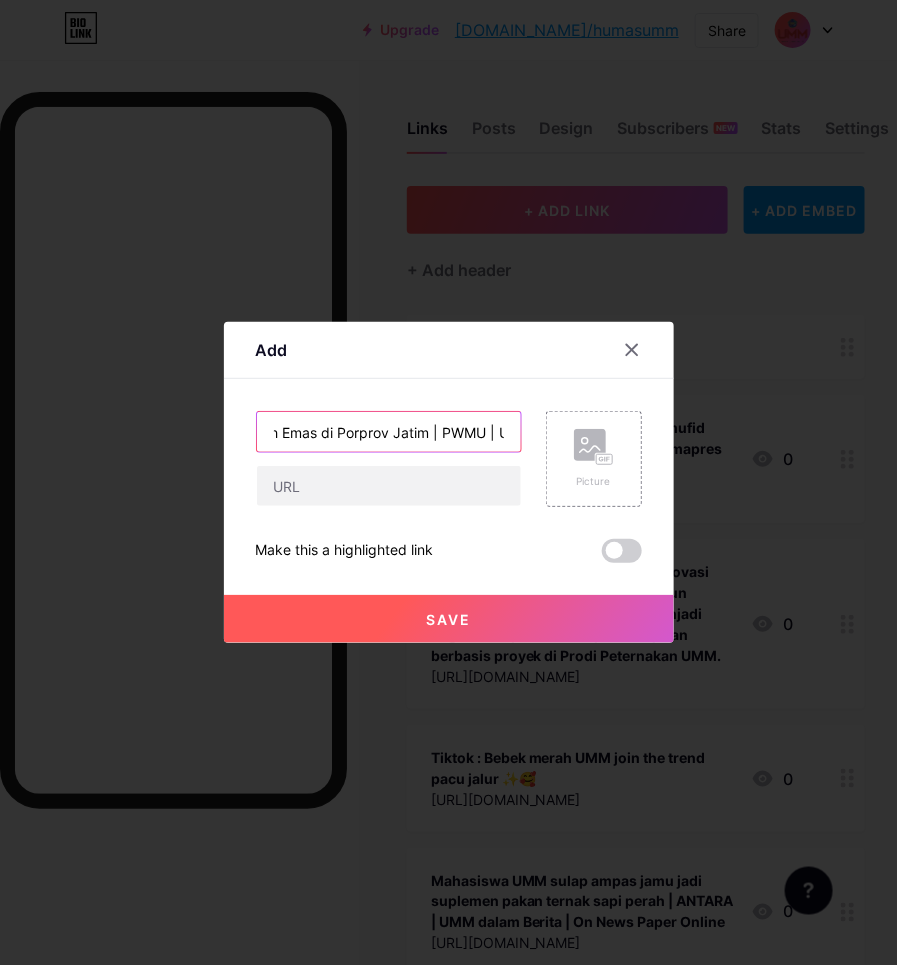scroll, scrollTop: 0, scrollLeft: 610, axis: horizontal 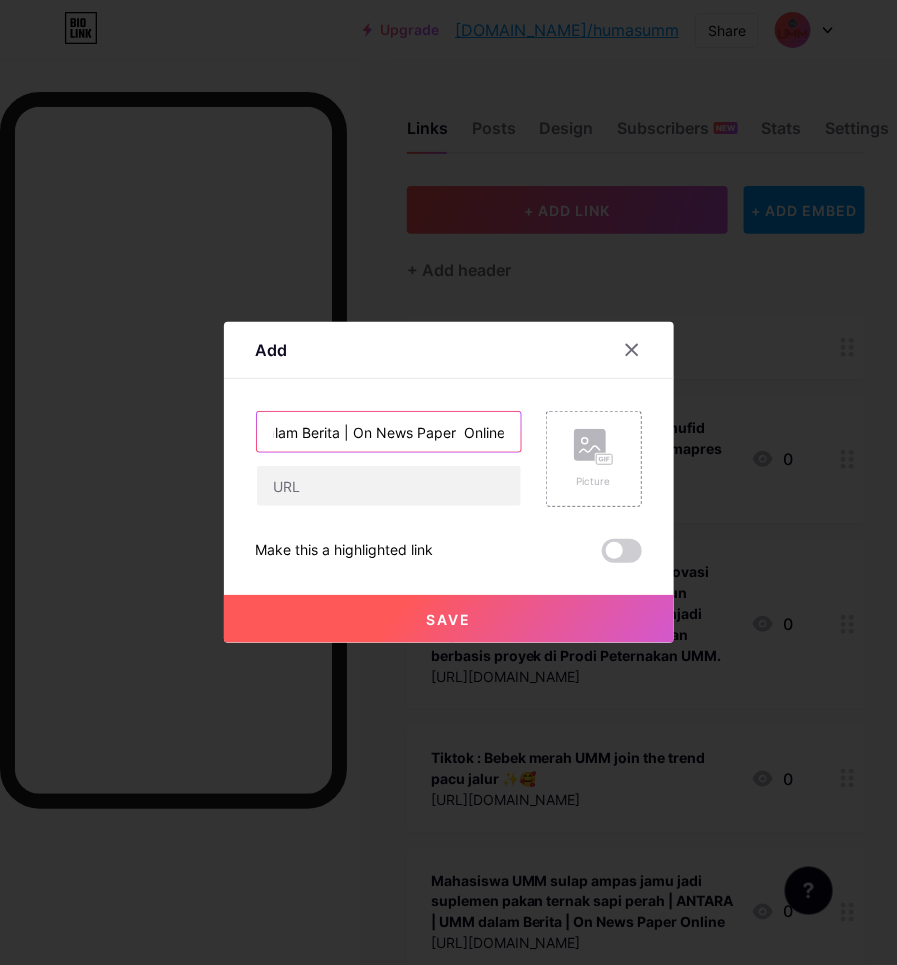 type on "Geluti Jiu Jitsu sejak Kecil, Mahasiswa UMM Ini Raih Emas di Porprov Jatim | PWMU | UMM dalam Berita | On News Paper  Online" 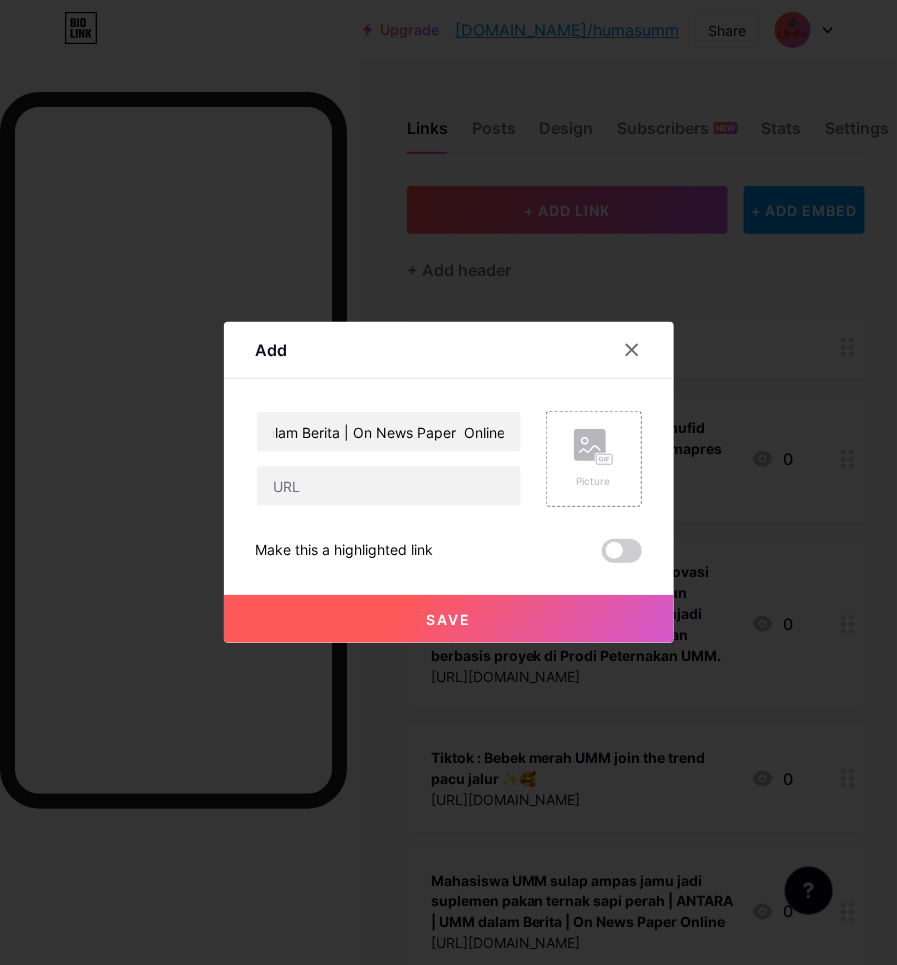 scroll, scrollTop: 0, scrollLeft: 0, axis: both 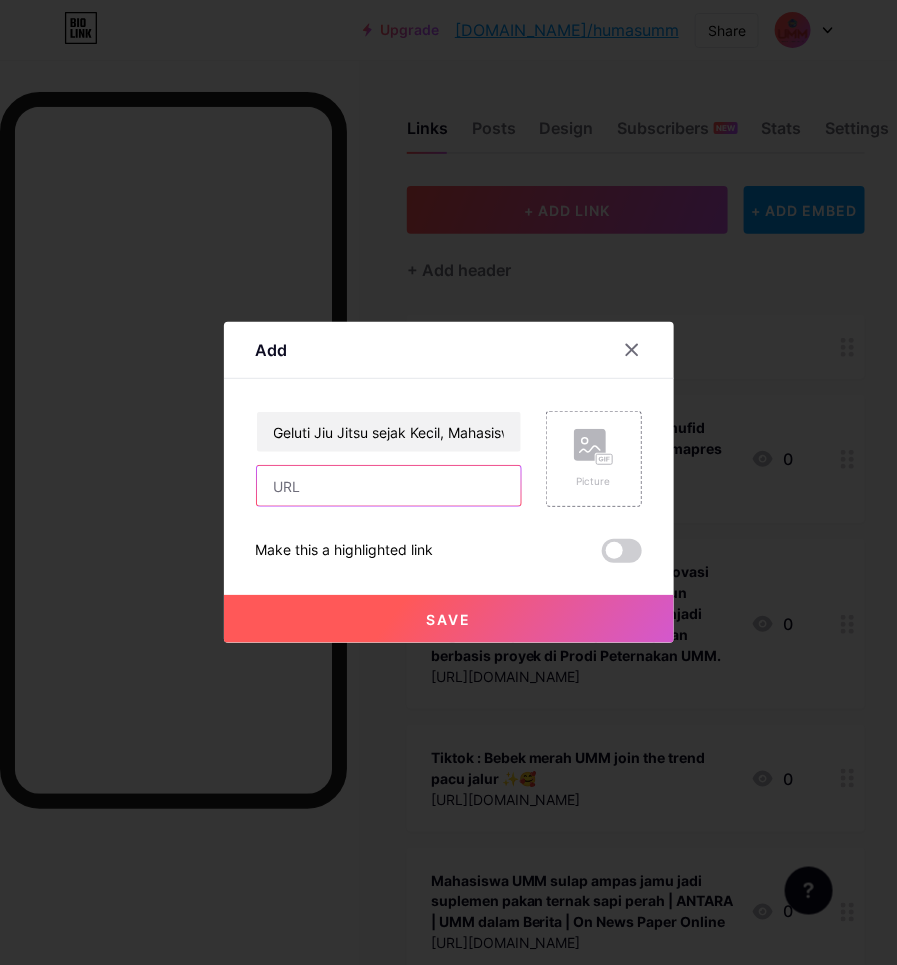 click at bounding box center (389, 486) 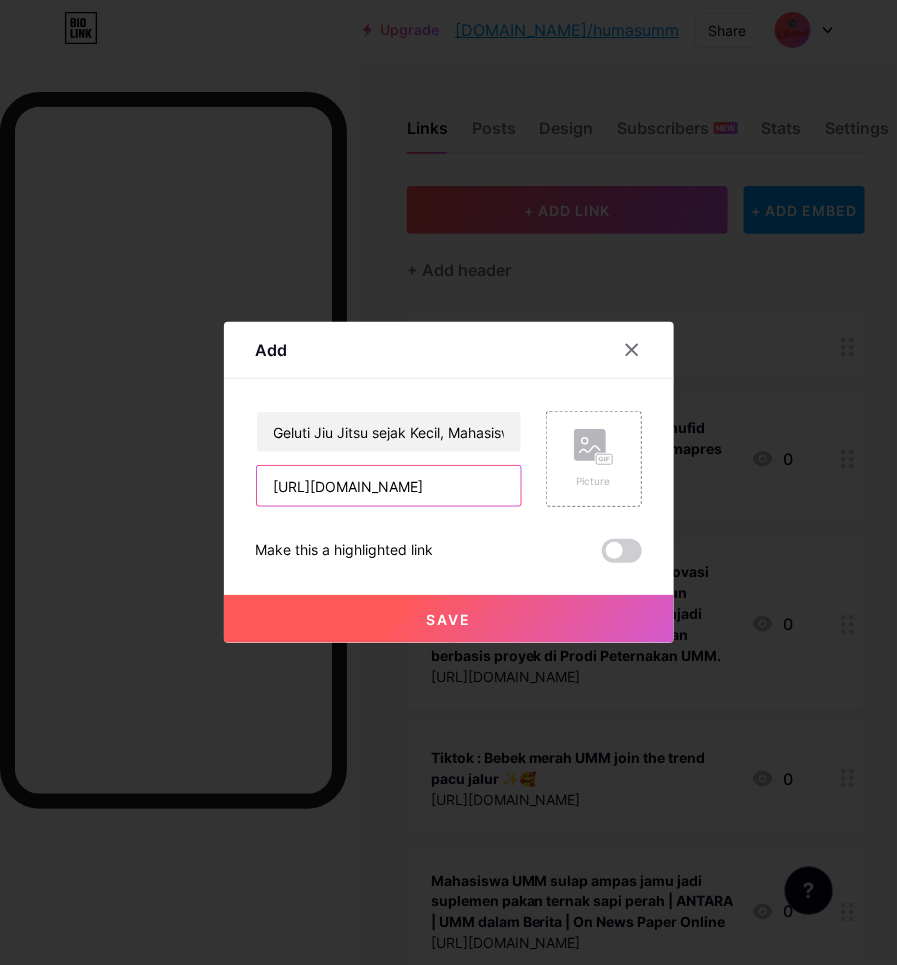 scroll, scrollTop: 0, scrollLeft: 482, axis: horizontal 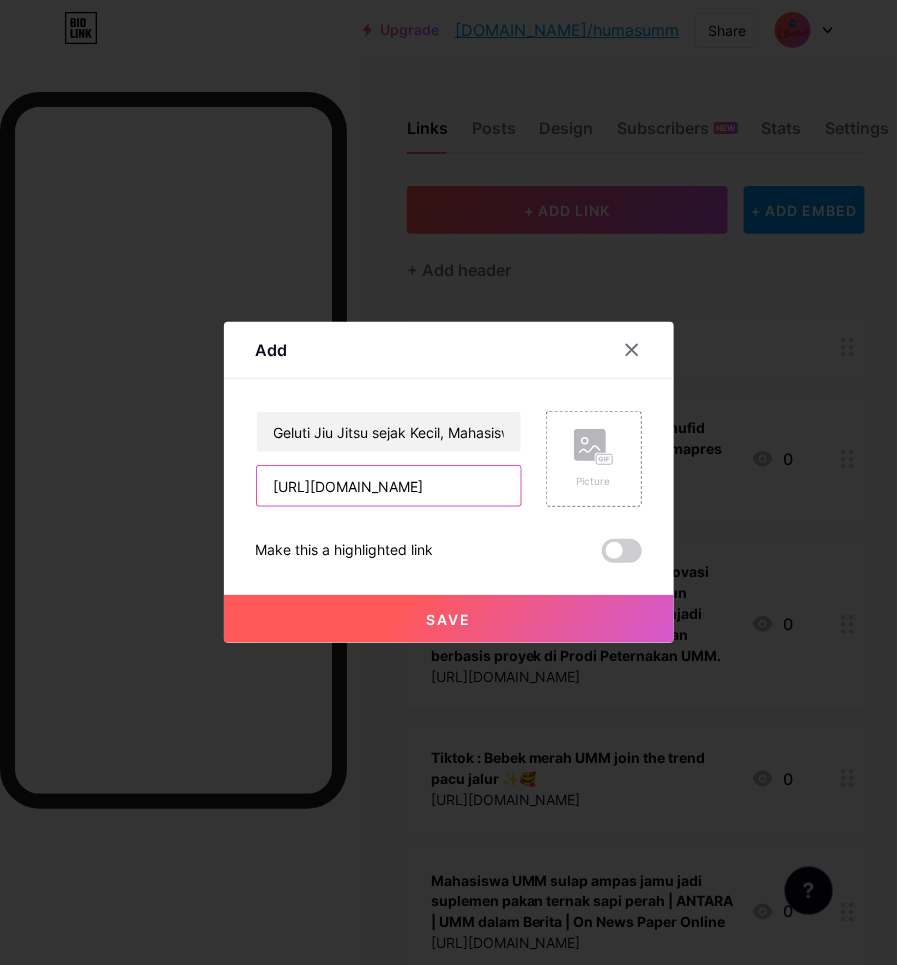 type on "[URL][DOMAIN_NAME]" 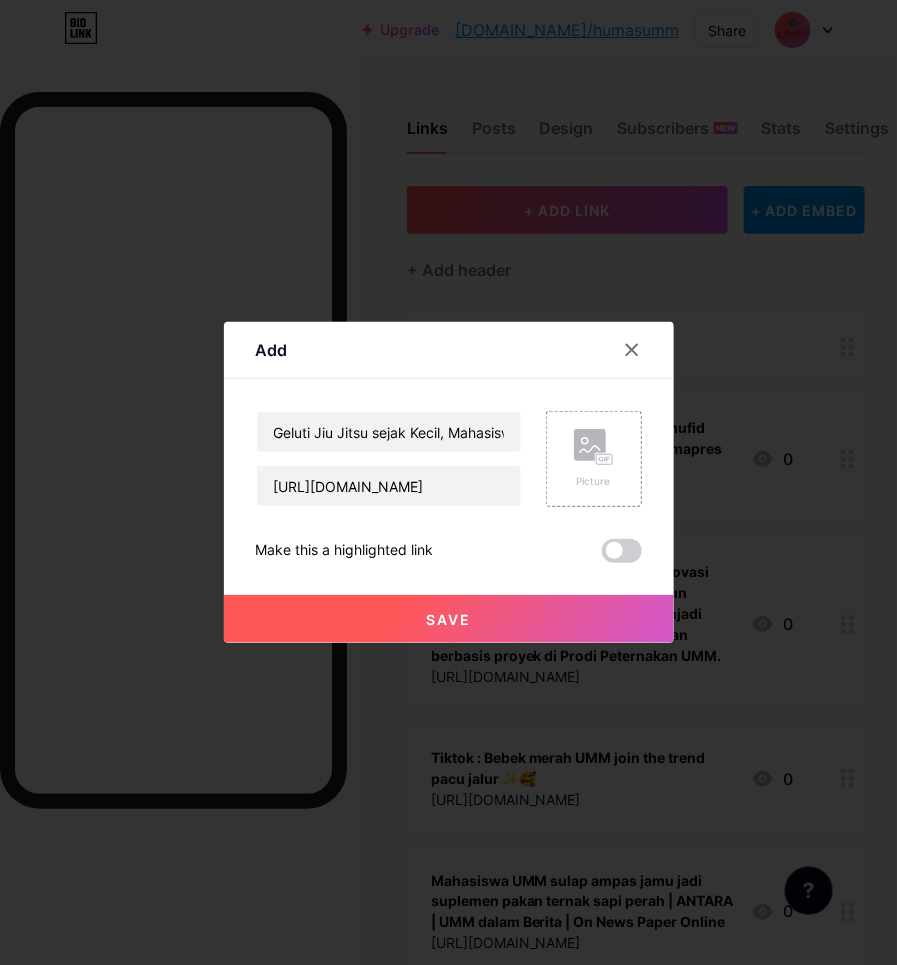 scroll, scrollTop: 0, scrollLeft: 0, axis: both 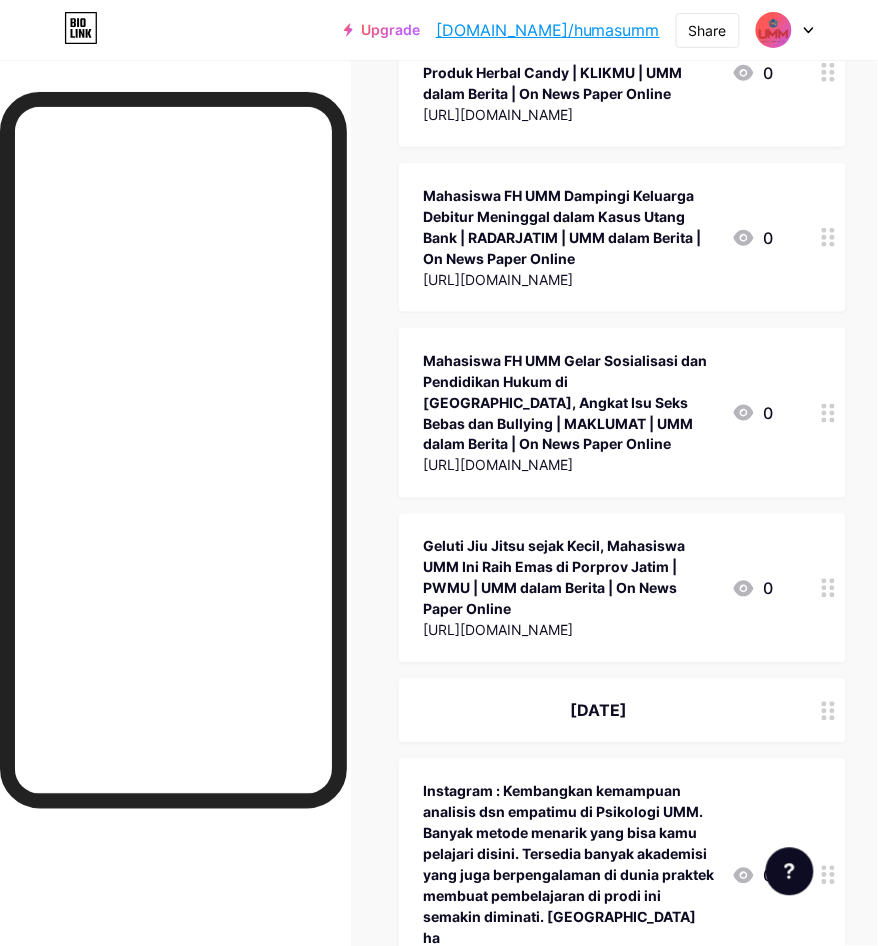 click 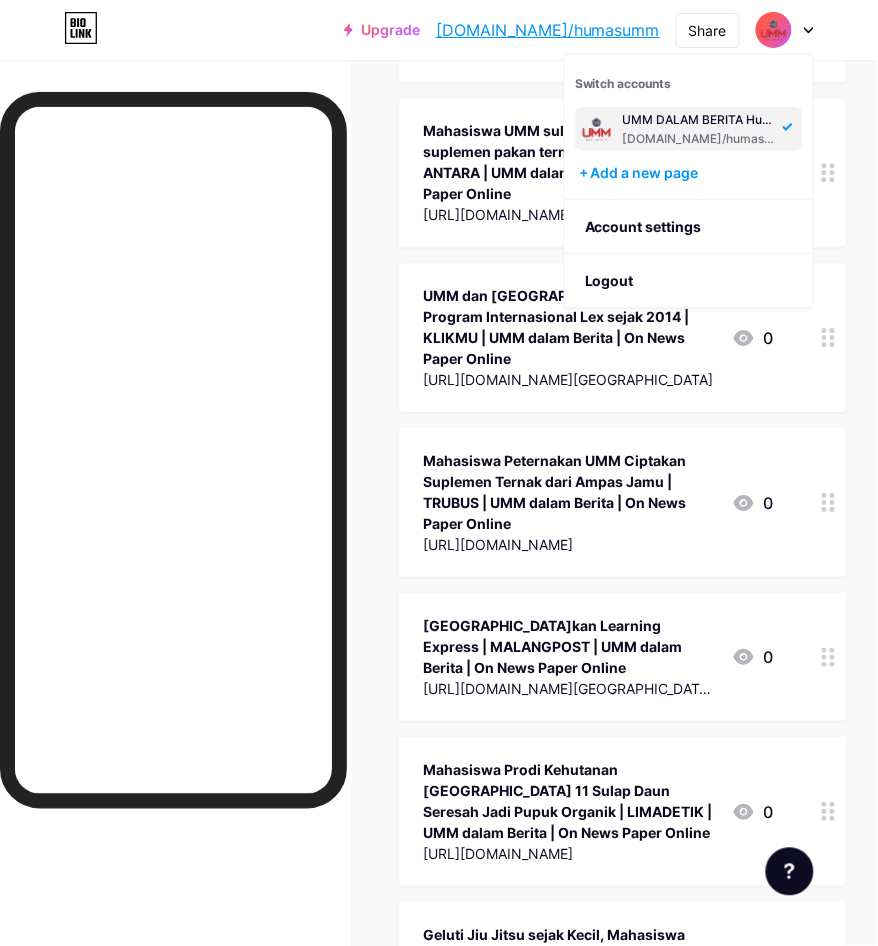 scroll, scrollTop: 0, scrollLeft: 0, axis: both 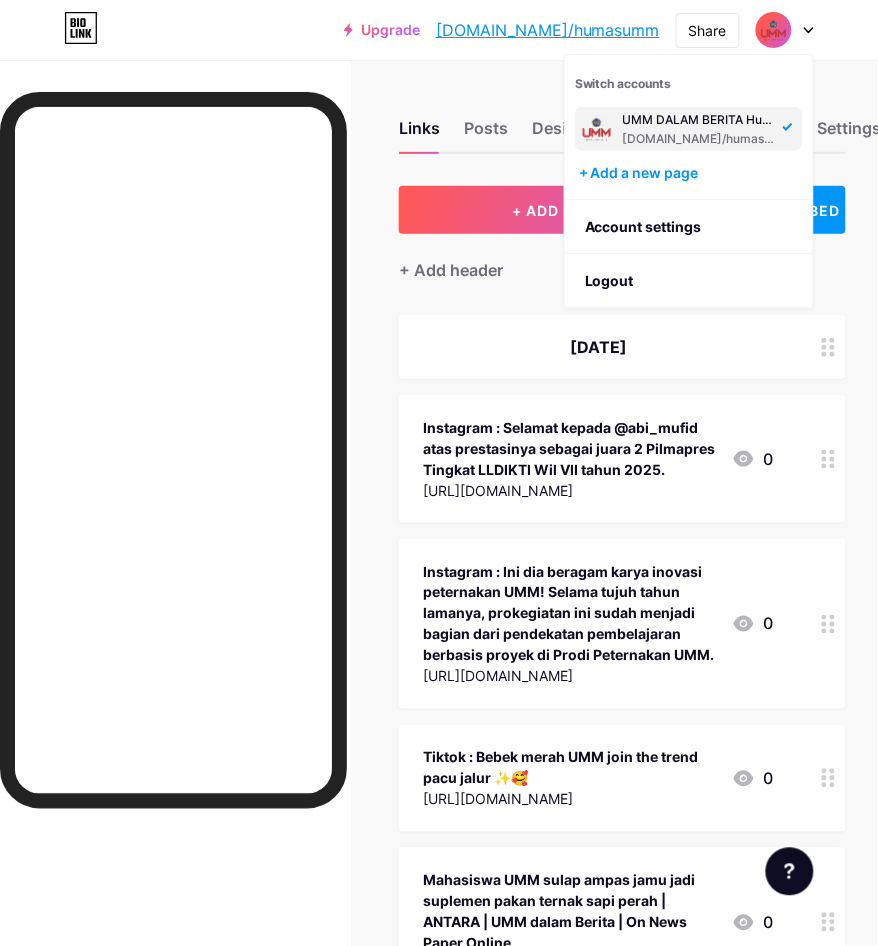 click on "Links
Posts
Design
Subscribers
NEW
Stats
Settings" at bounding box center (622, 119) 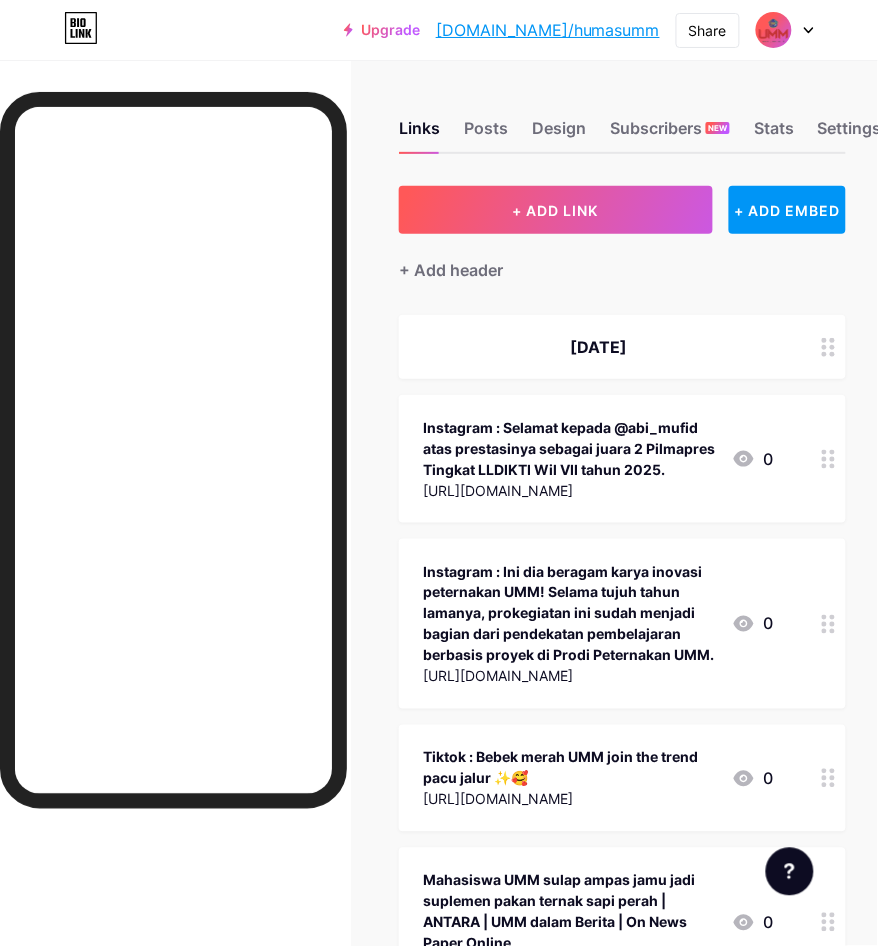 click on "Links
Posts
Design
Subscribers
NEW
Stats
Settings" at bounding box center [622, 119] 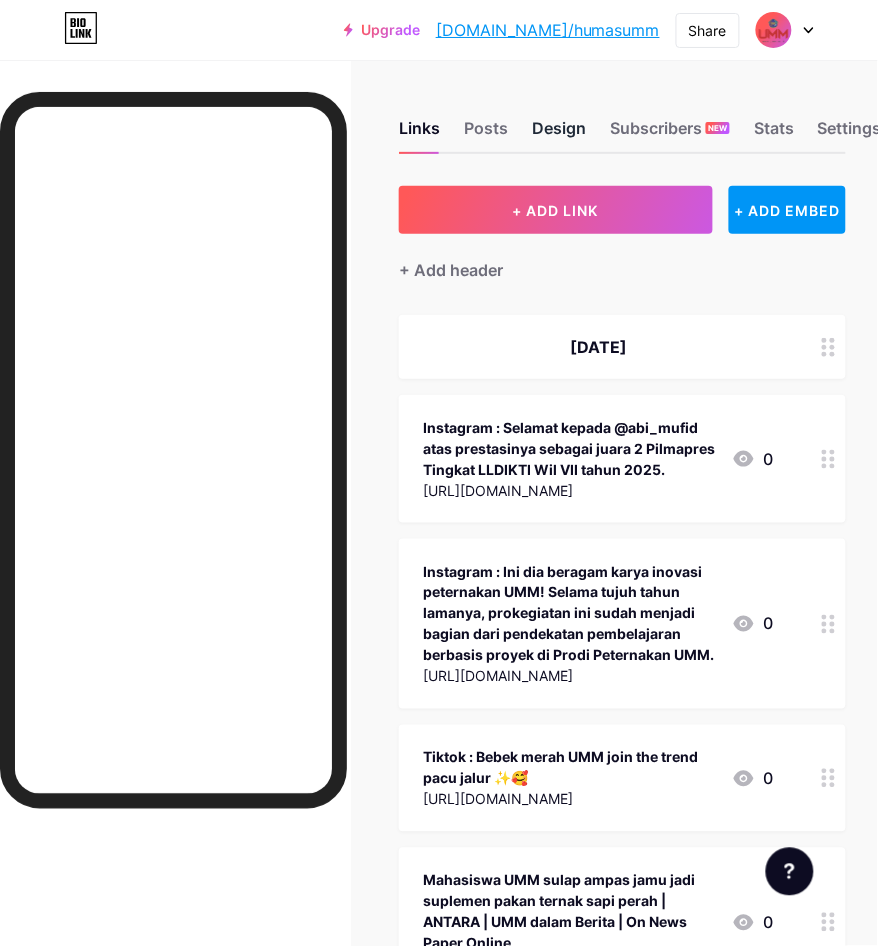 click on "Design" at bounding box center [559, 134] 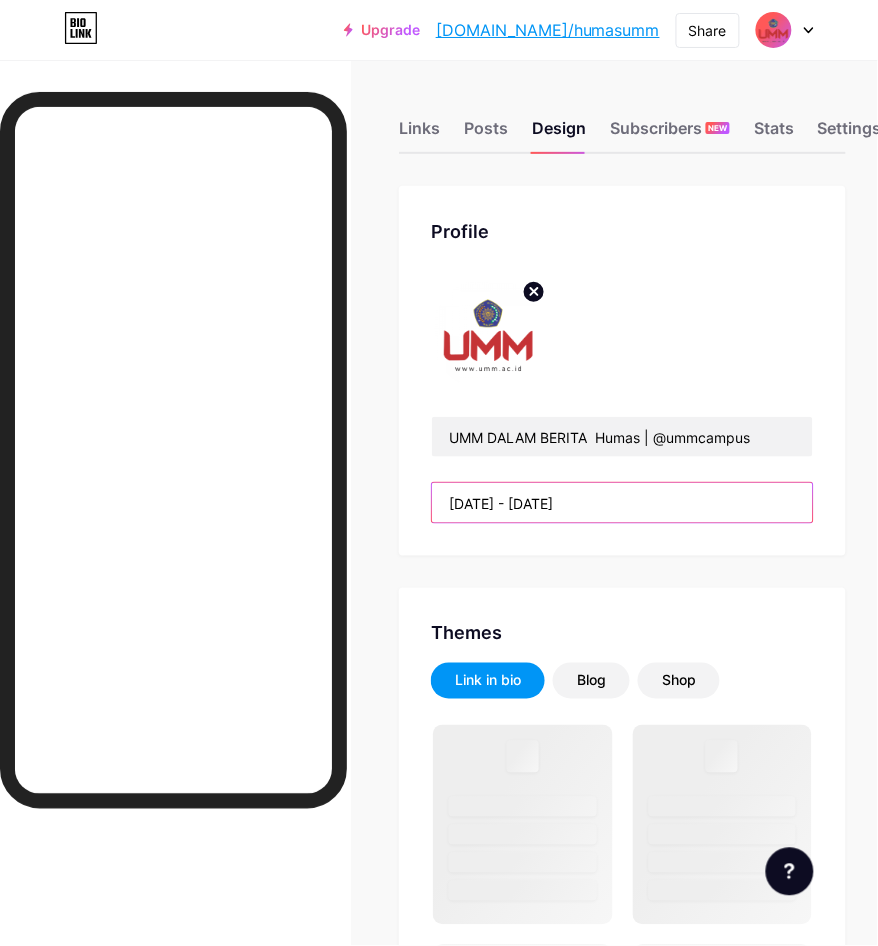 click on "[DATE] - [DATE]" at bounding box center (622, 503) 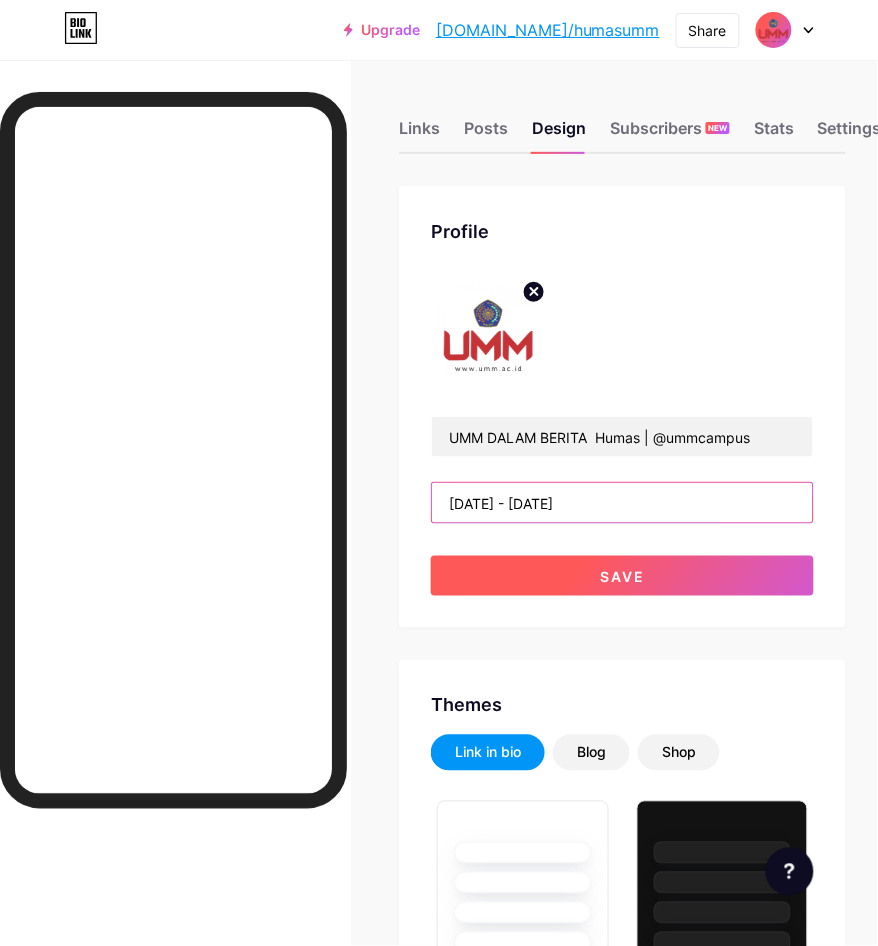 type on "[DATE] - [DATE]" 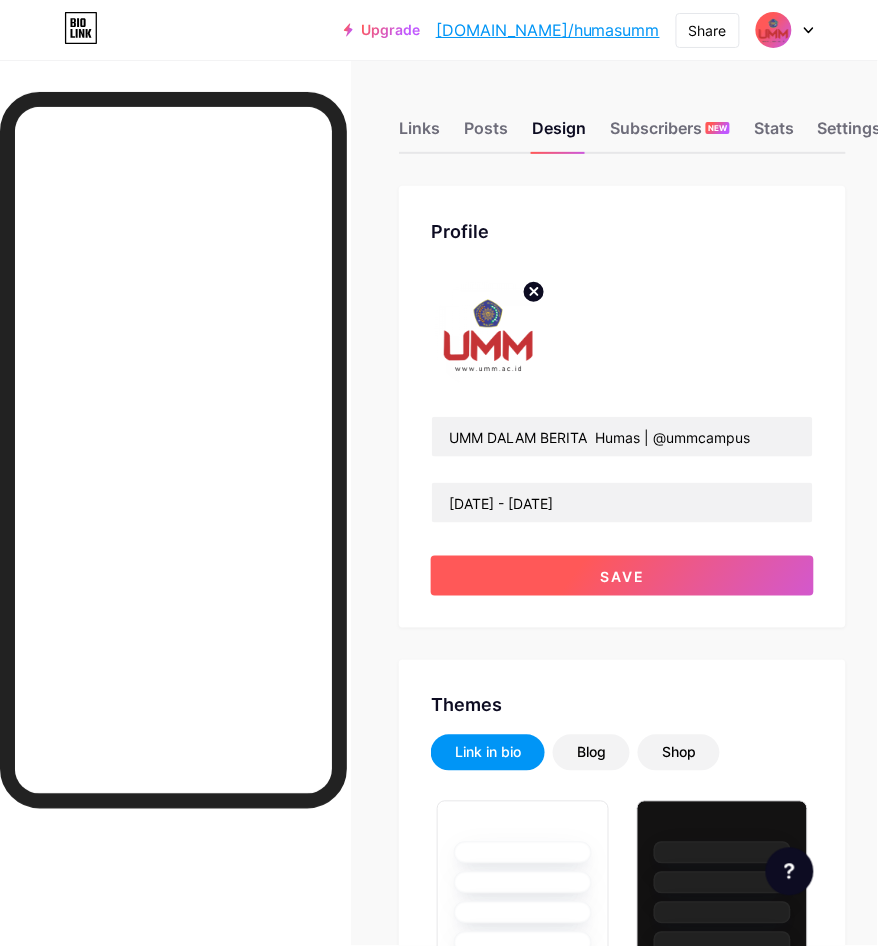 click on "Save" at bounding box center (622, 576) 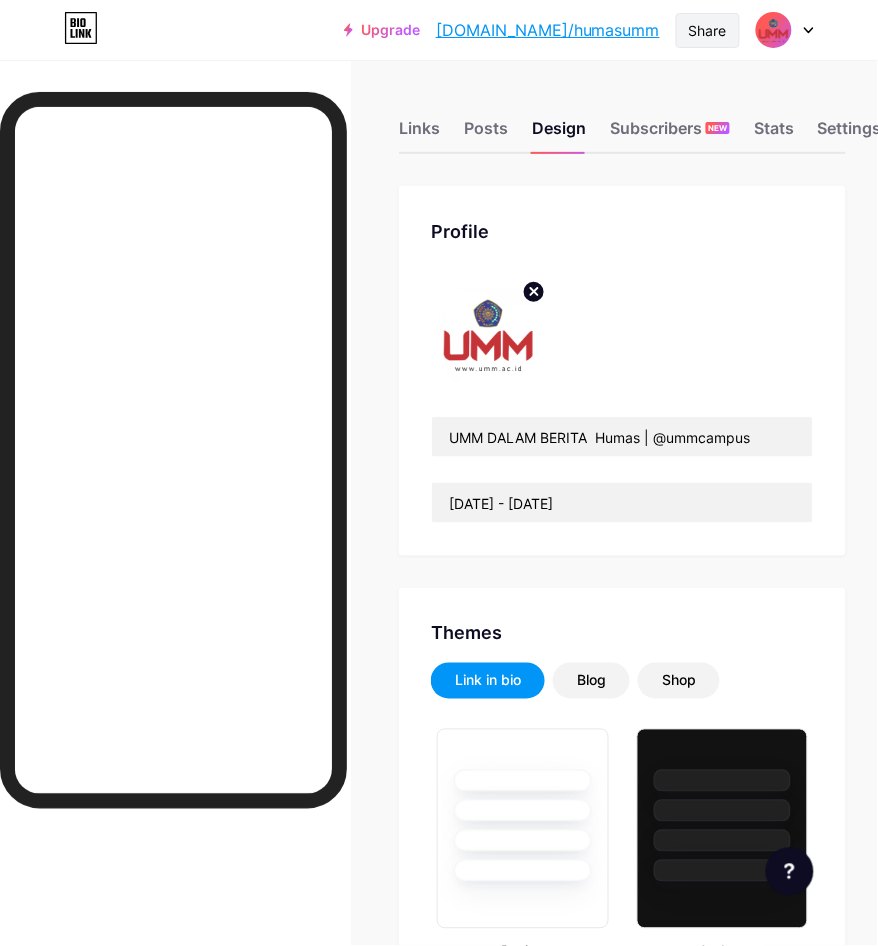 click on "Share" at bounding box center [708, 30] 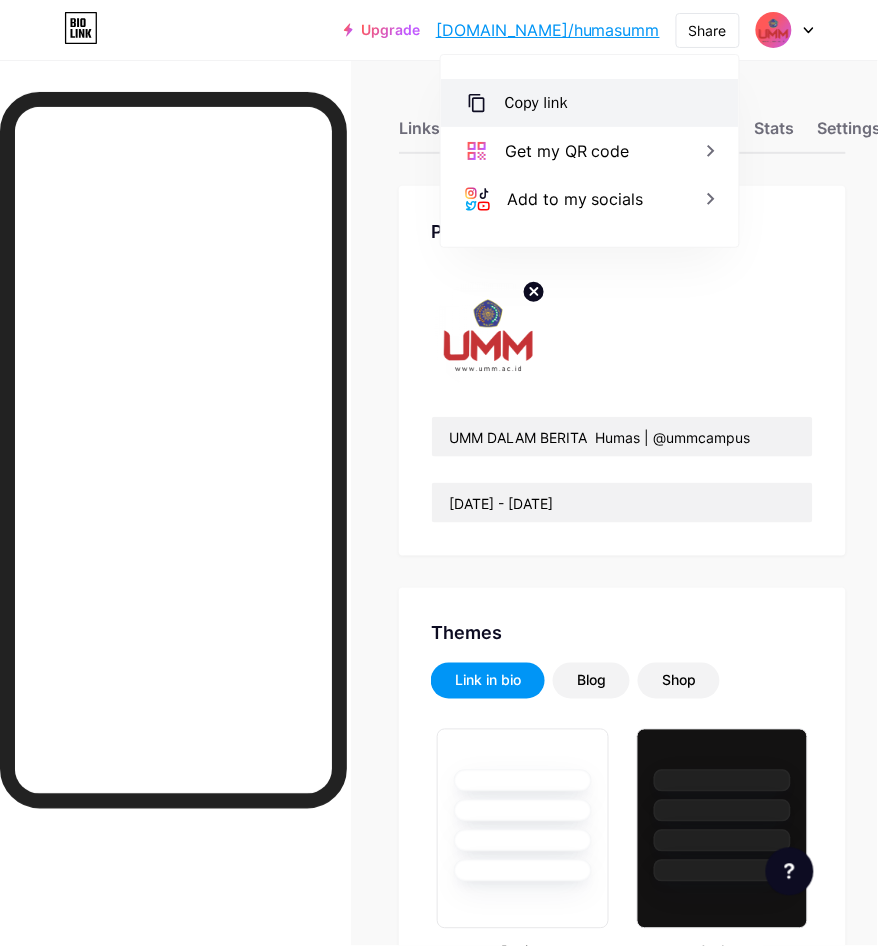 click on "Copy link" at bounding box center (590, 103) 